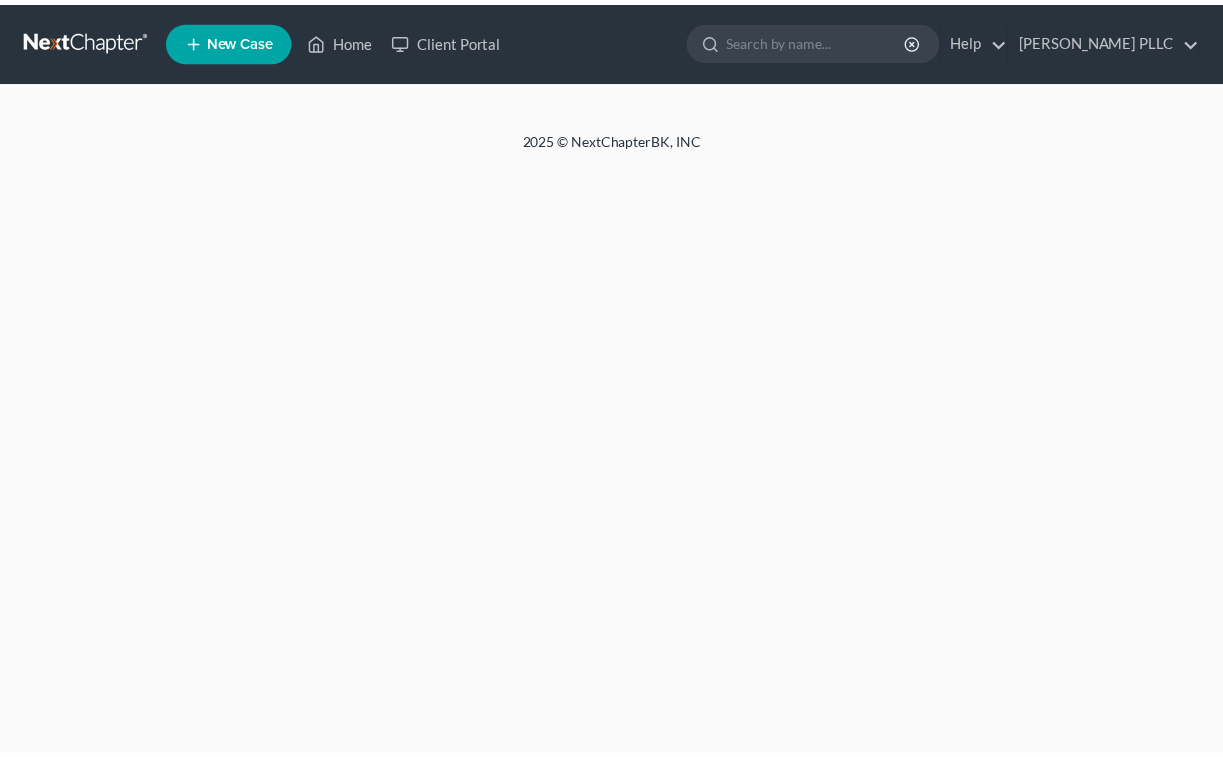 scroll, scrollTop: 0, scrollLeft: 0, axis: both 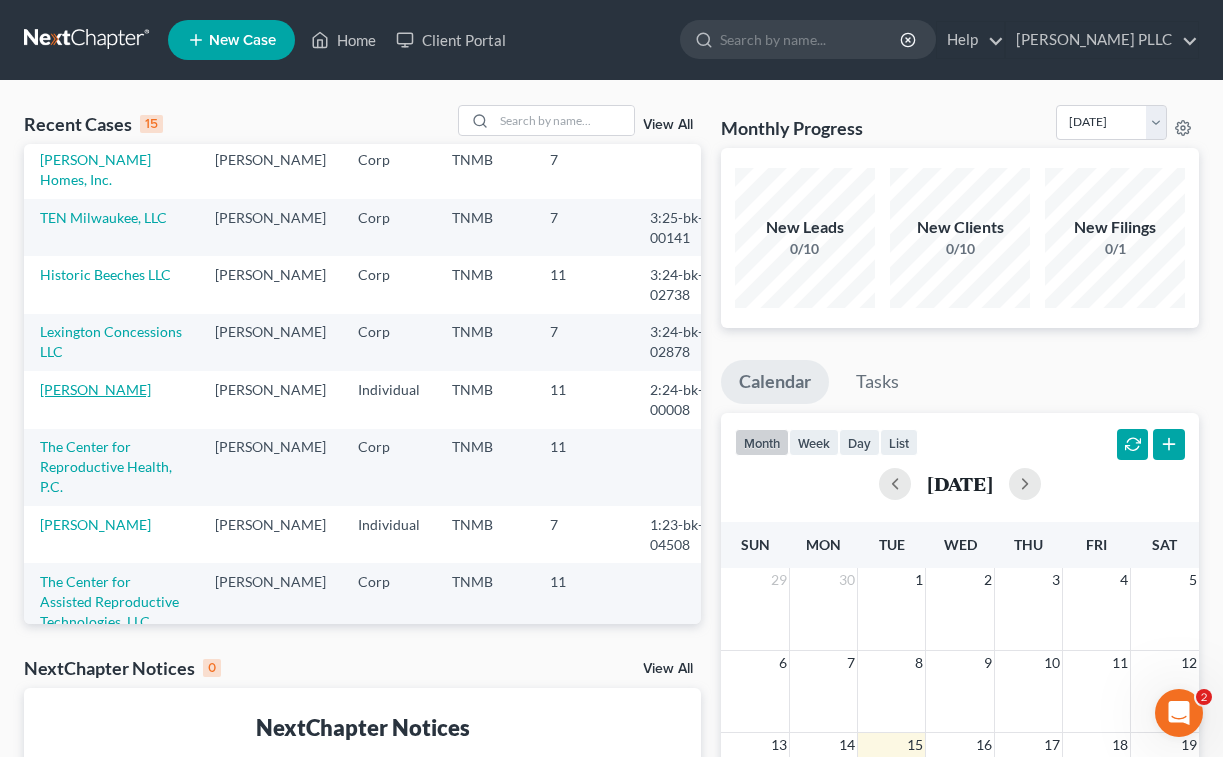 click on "[PERSON_NAME]" at bounding box center (95, 389) 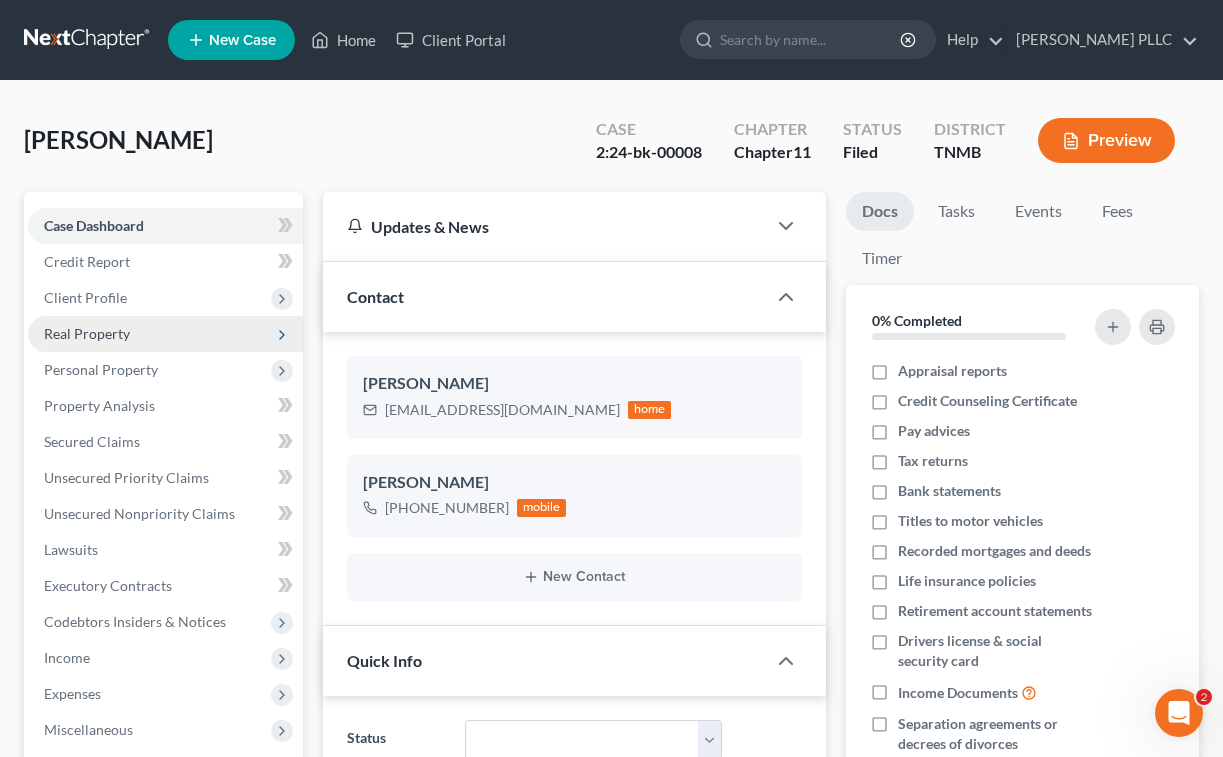 click on "Real Property" at bounding box center (87, 333) 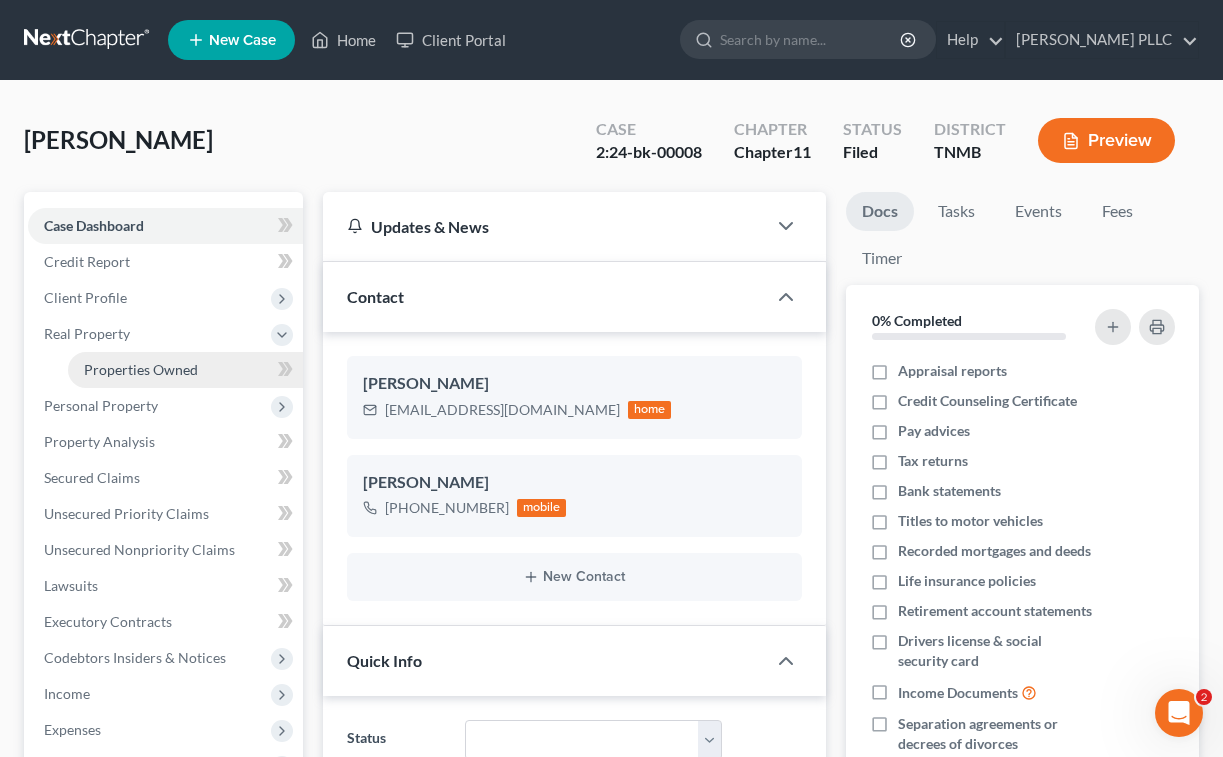 click on "Properties Owned" at bounding box center [141, 369] 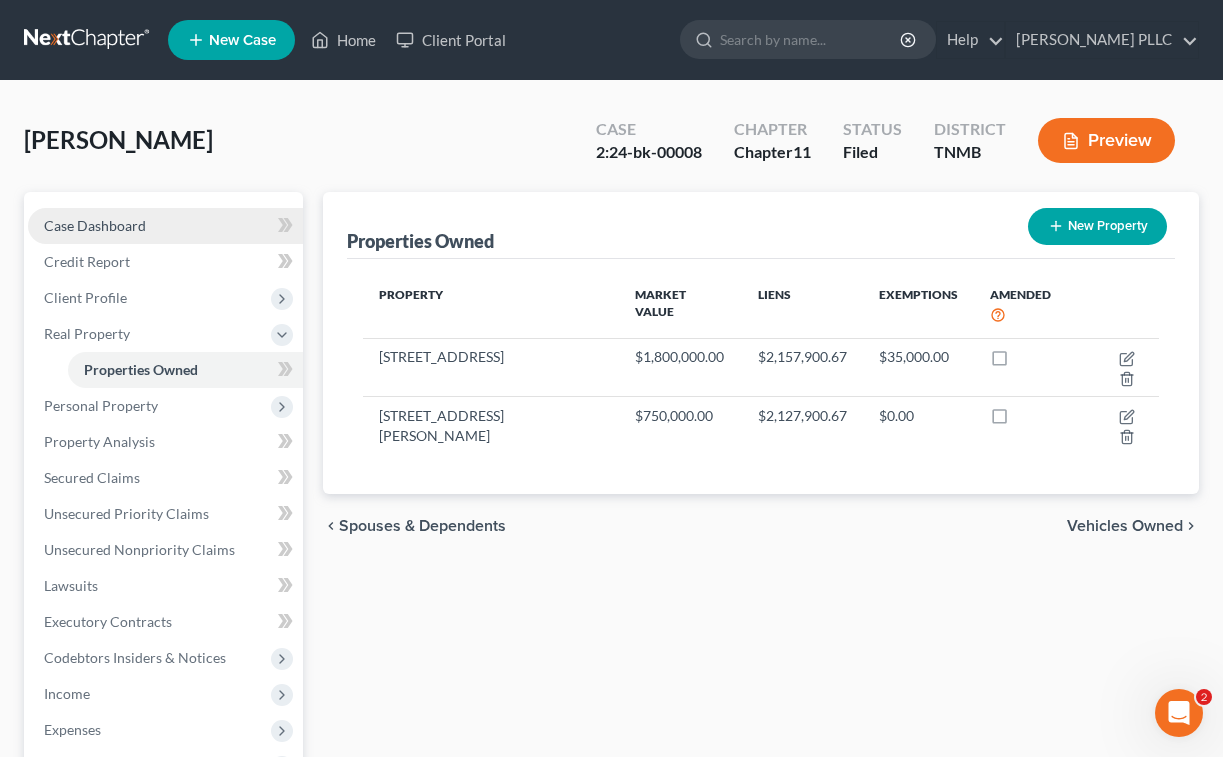 click on "Case Dashboard" at bounding box center (95, 225) 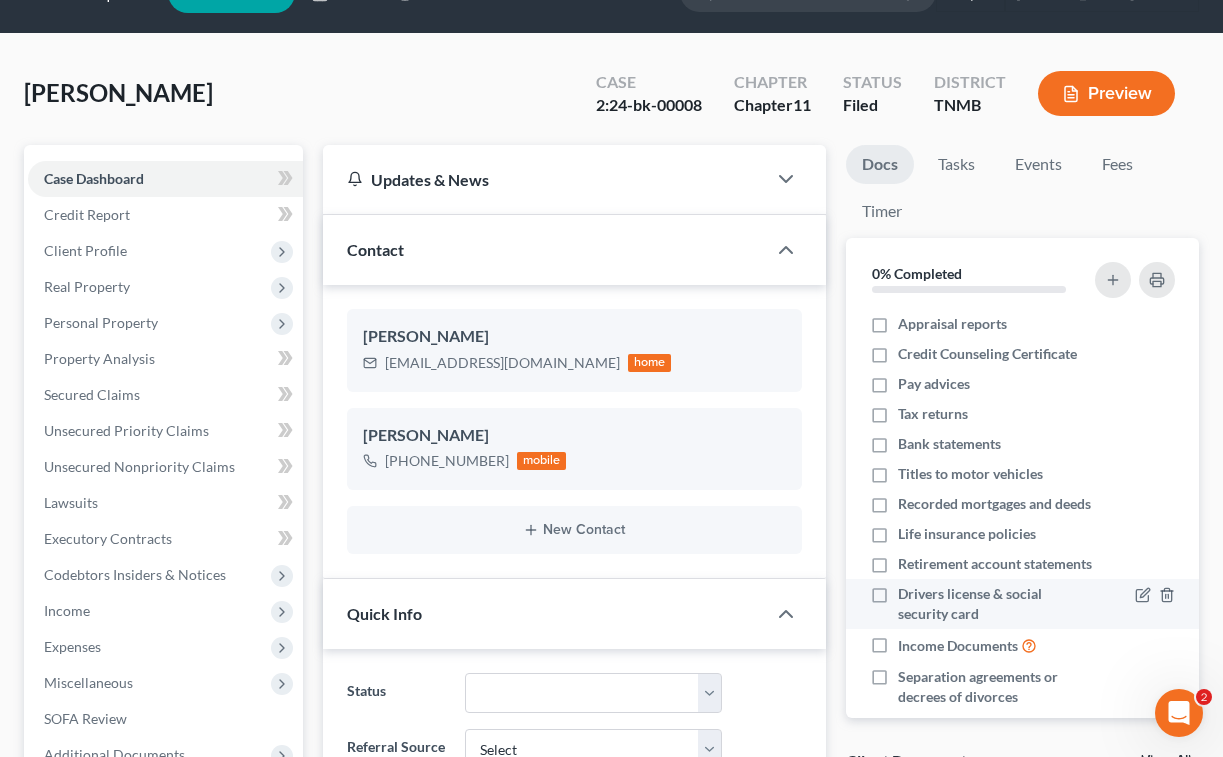 scroll, scrollTop: 329, scrollLeft: 0, axis: vertical 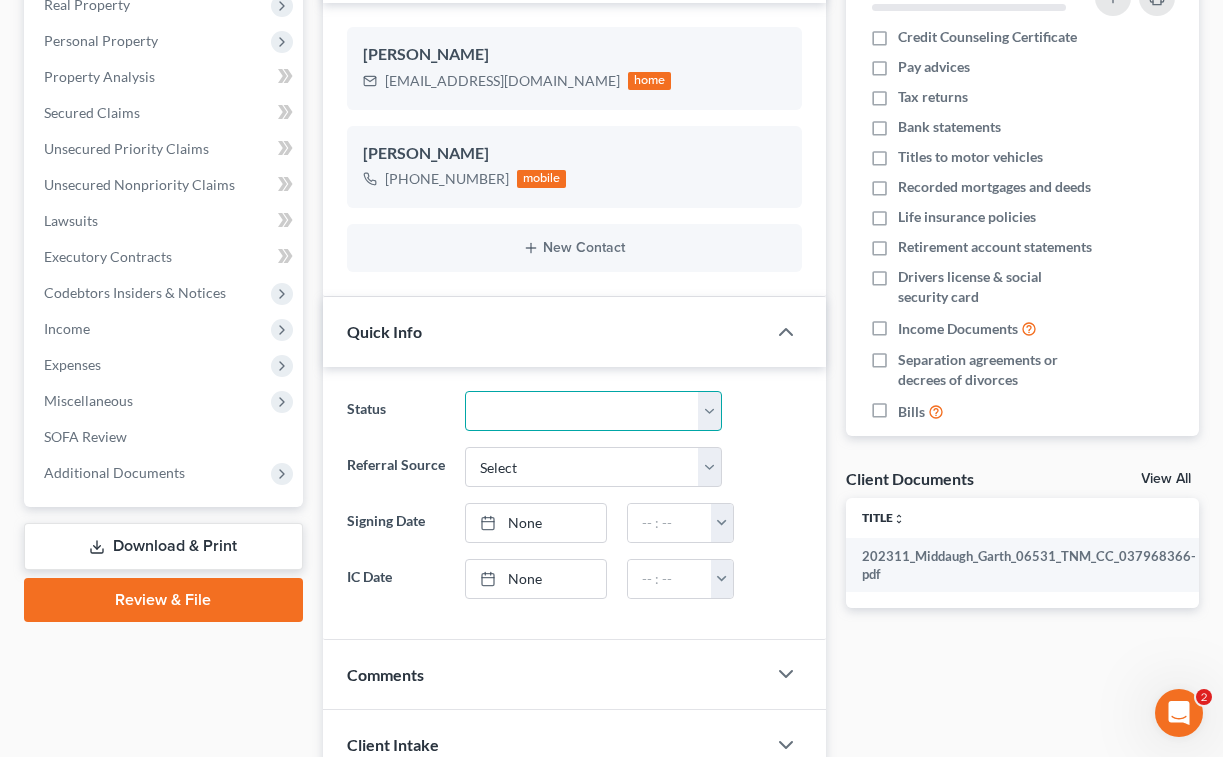 click on "Discharged Dismissed Filed In Progress Lead Lost Lead Ready to File To Review" at bounding box center (593, 411) 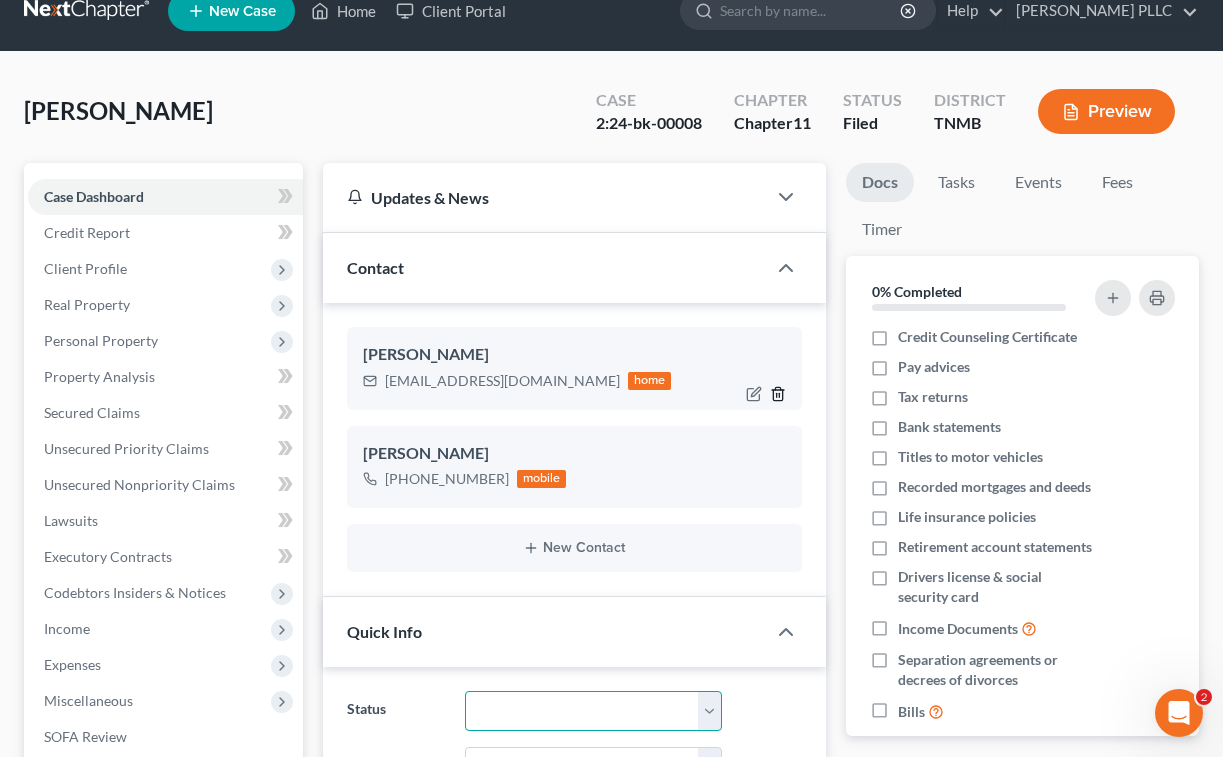 scroll, scrollTop: 0, scrollLeft: 0, axis: both 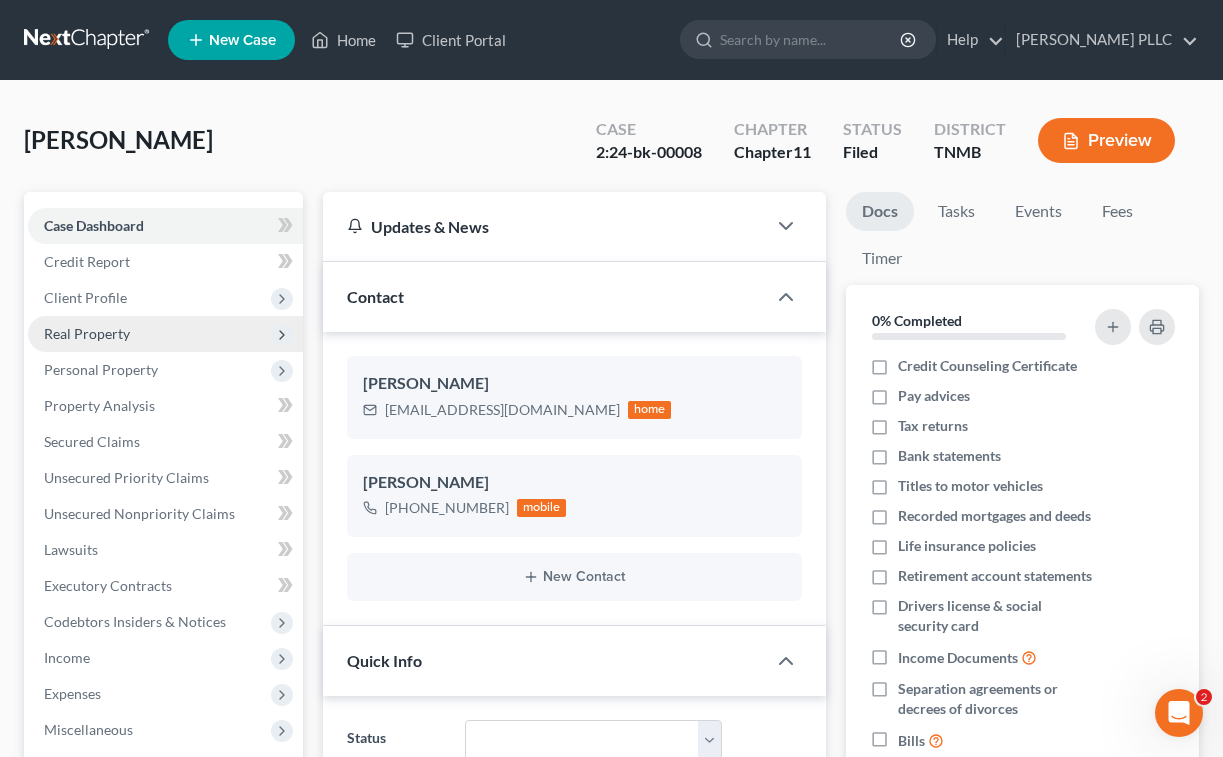 click on "Real Property" at bounding box center (165, 334) 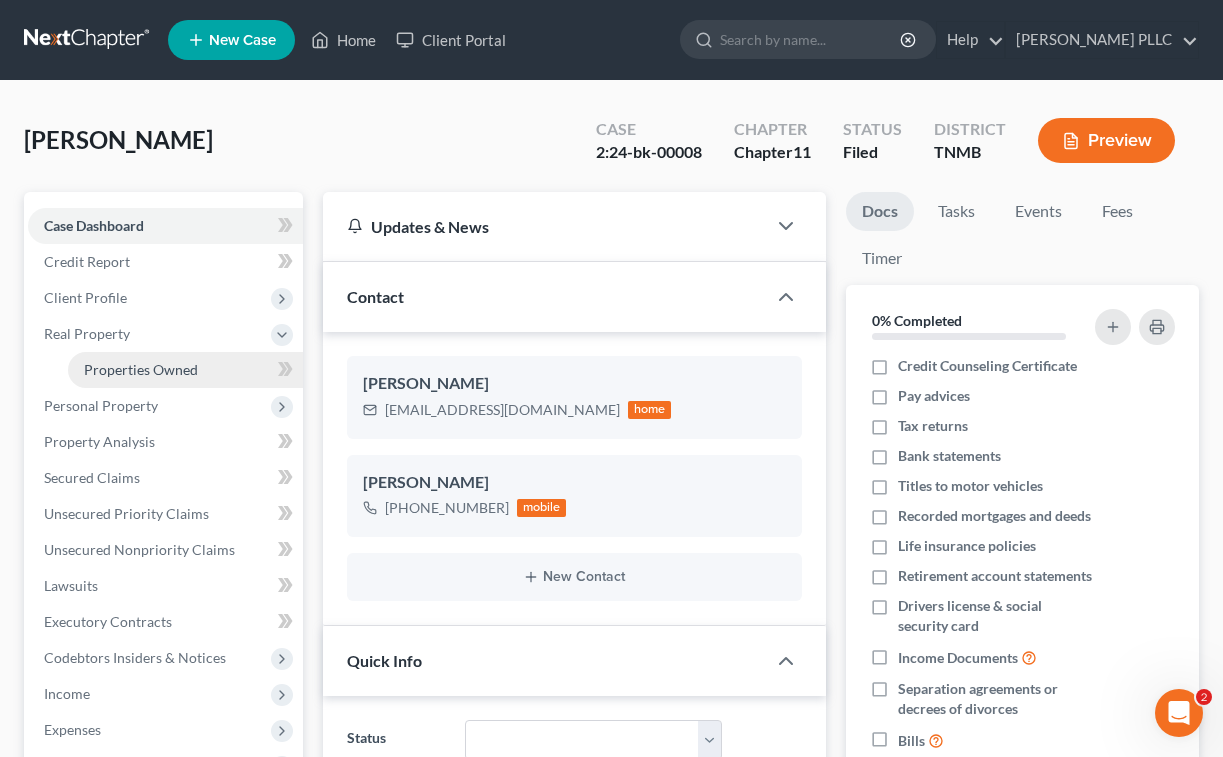 click on "Properties Owned" at bounding box center [141, 369] 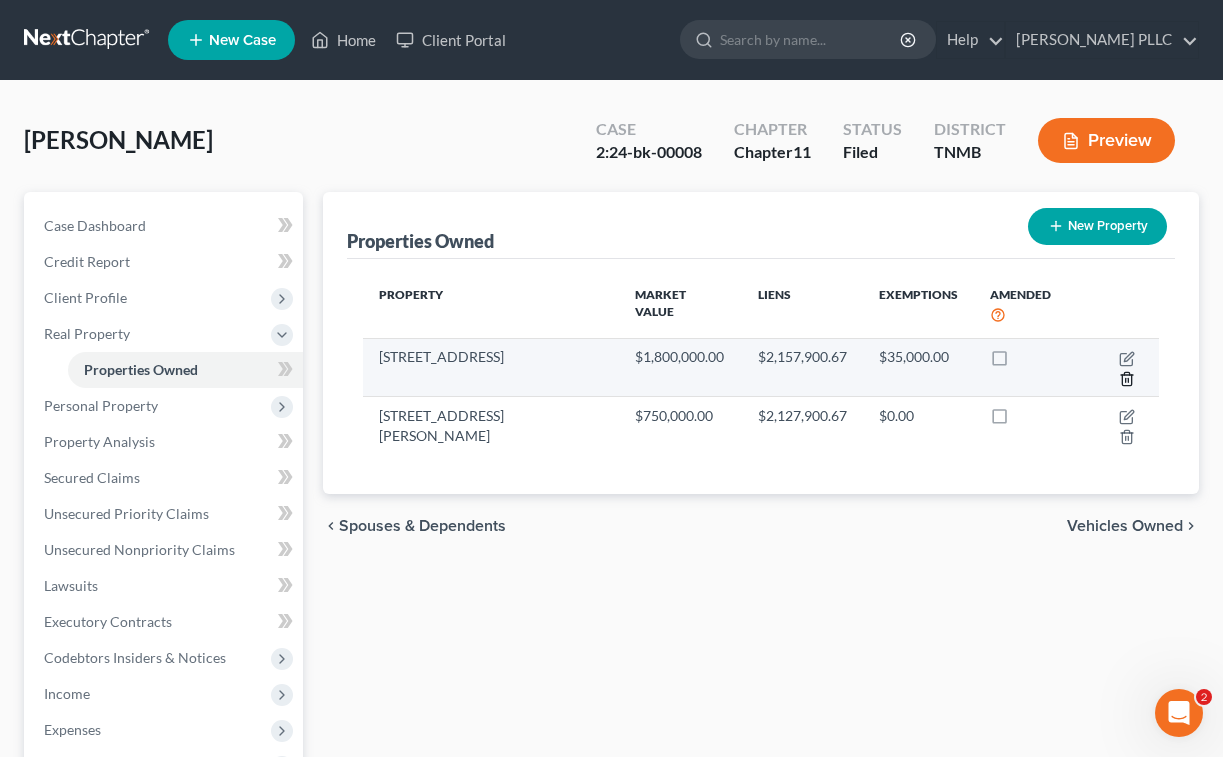 click 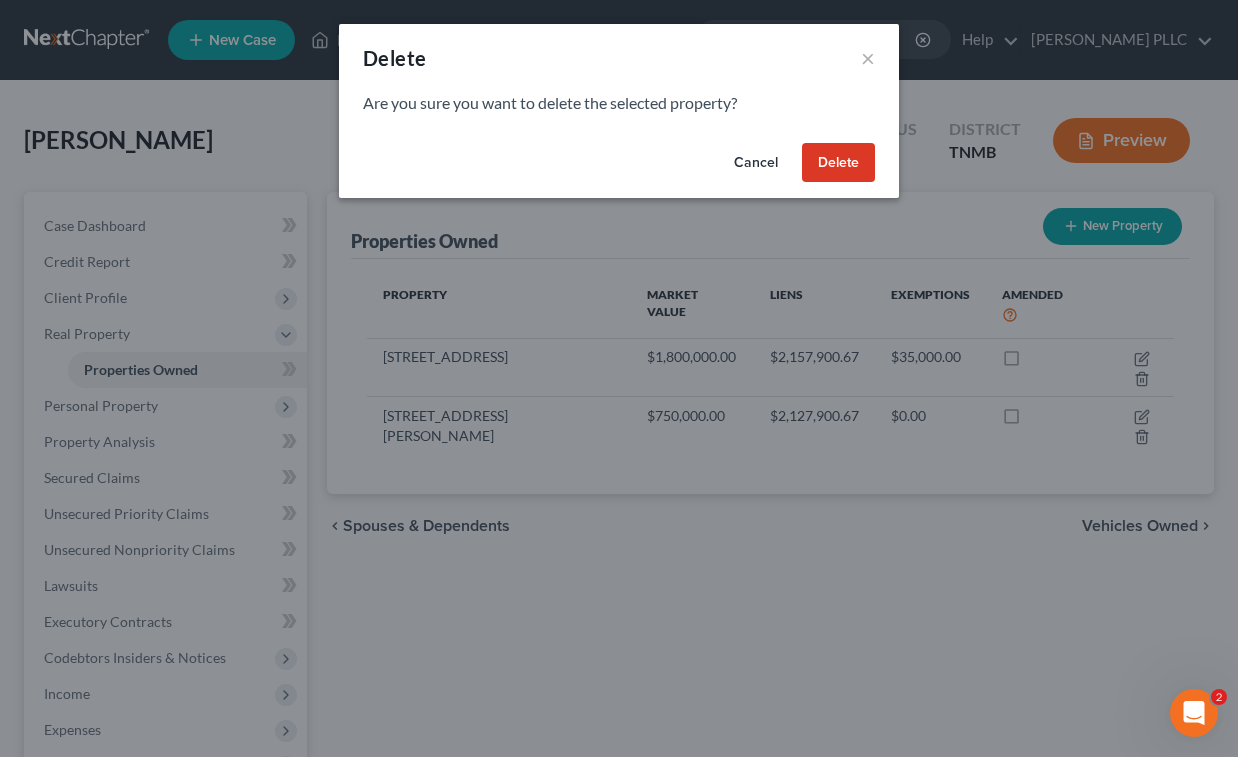 click on "Delete" at bounding box center [838, 163] 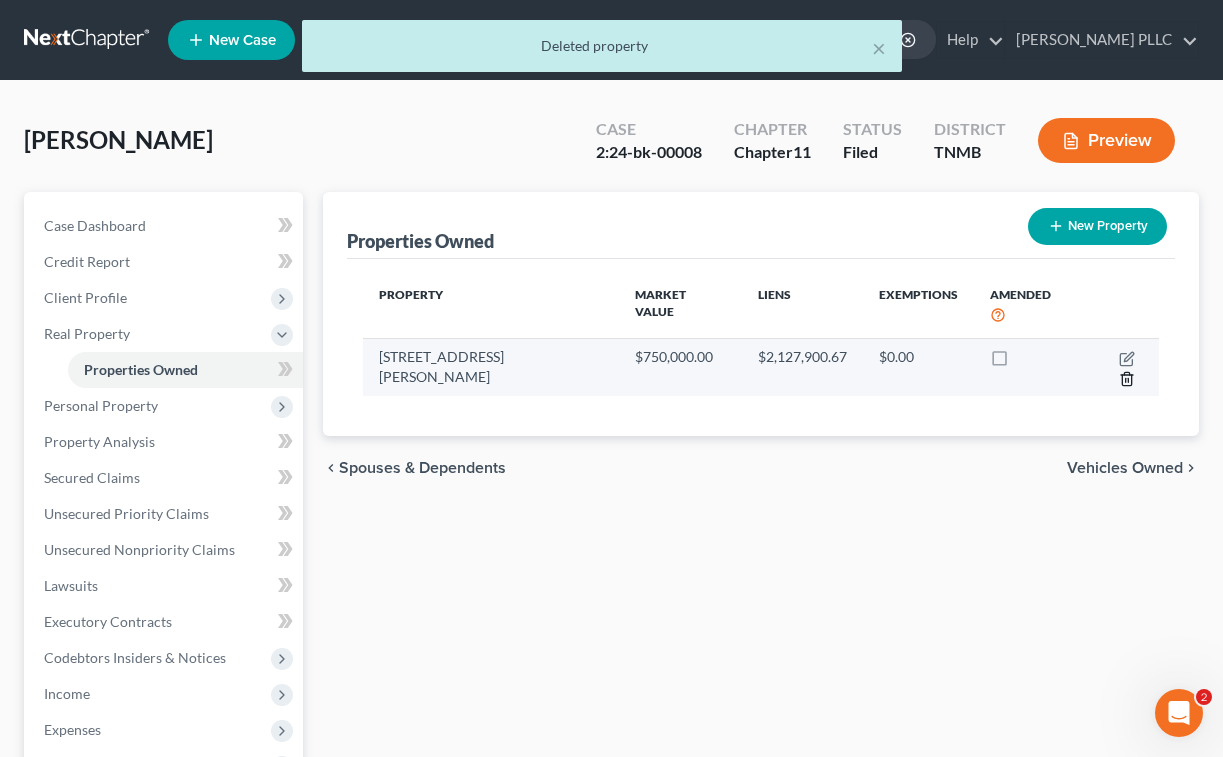 click 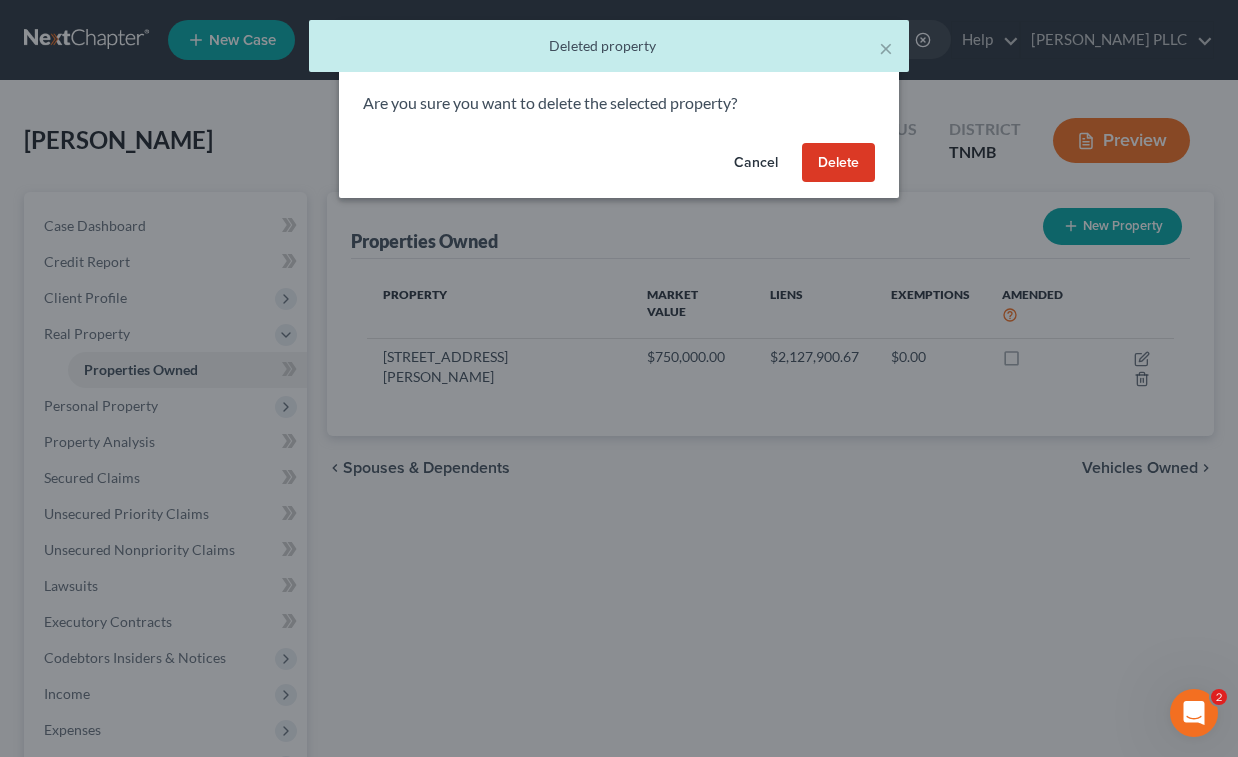 click on "Delete" at bounding box center (838, 163) 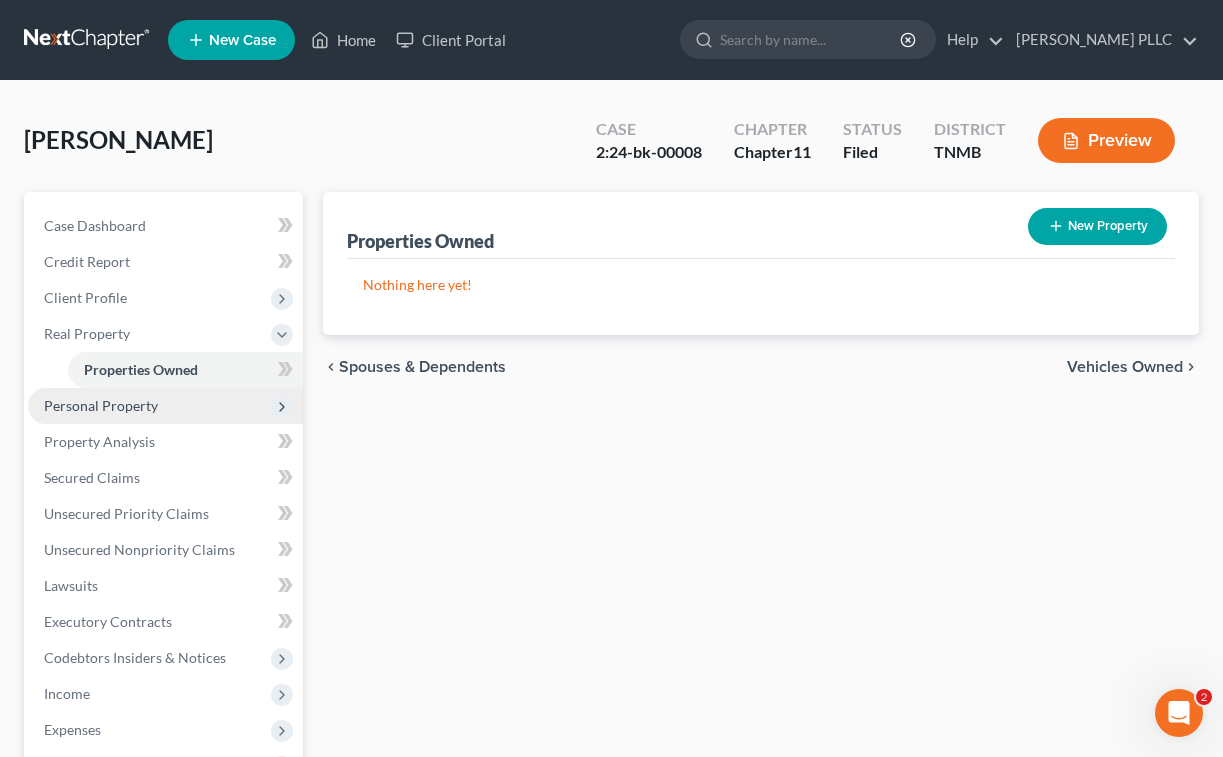 click on "Personal Property" at bounding box center (165, 406) 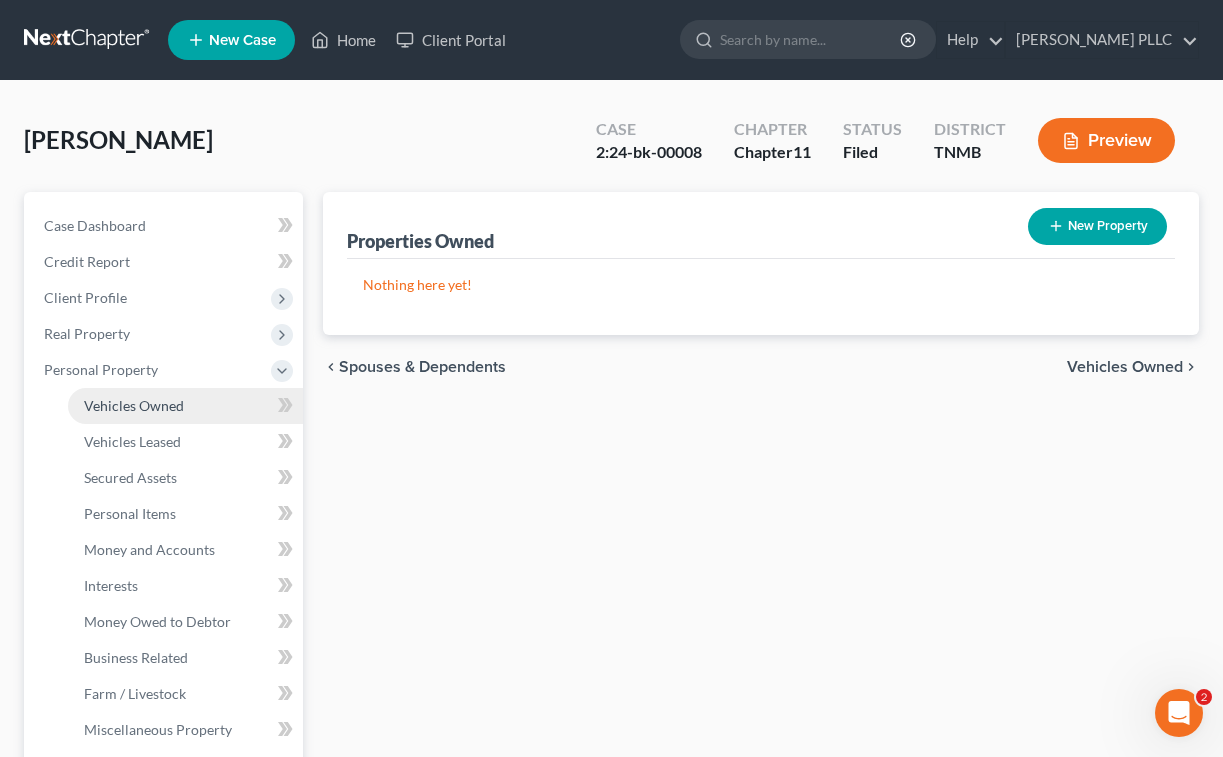click on "Vehicles Owned" at bounding box center (134, 405) 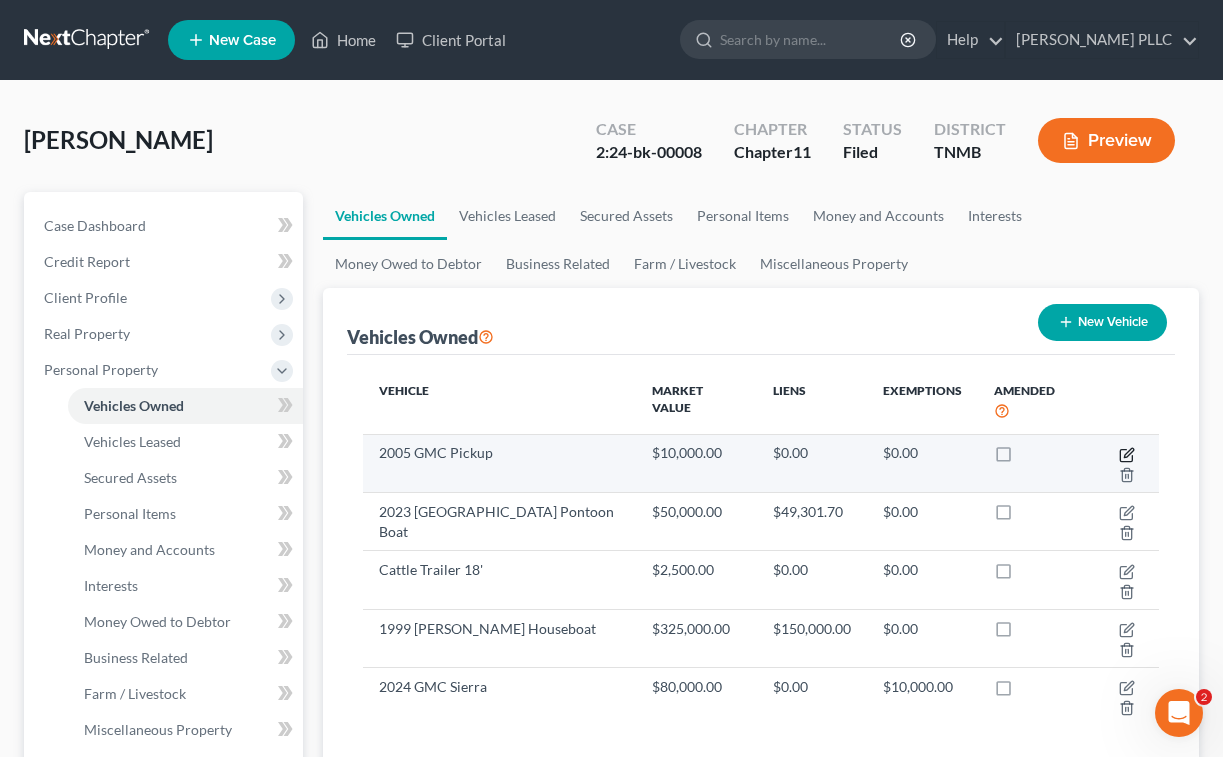 click 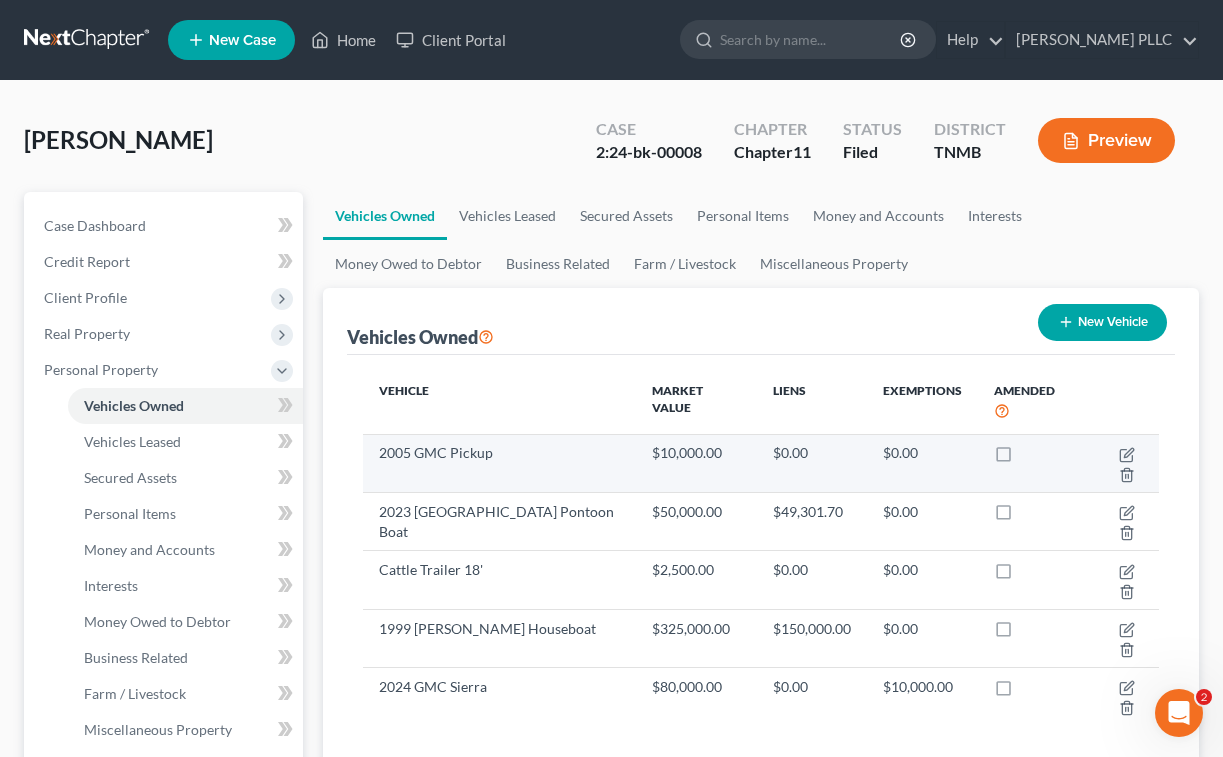select on "0" 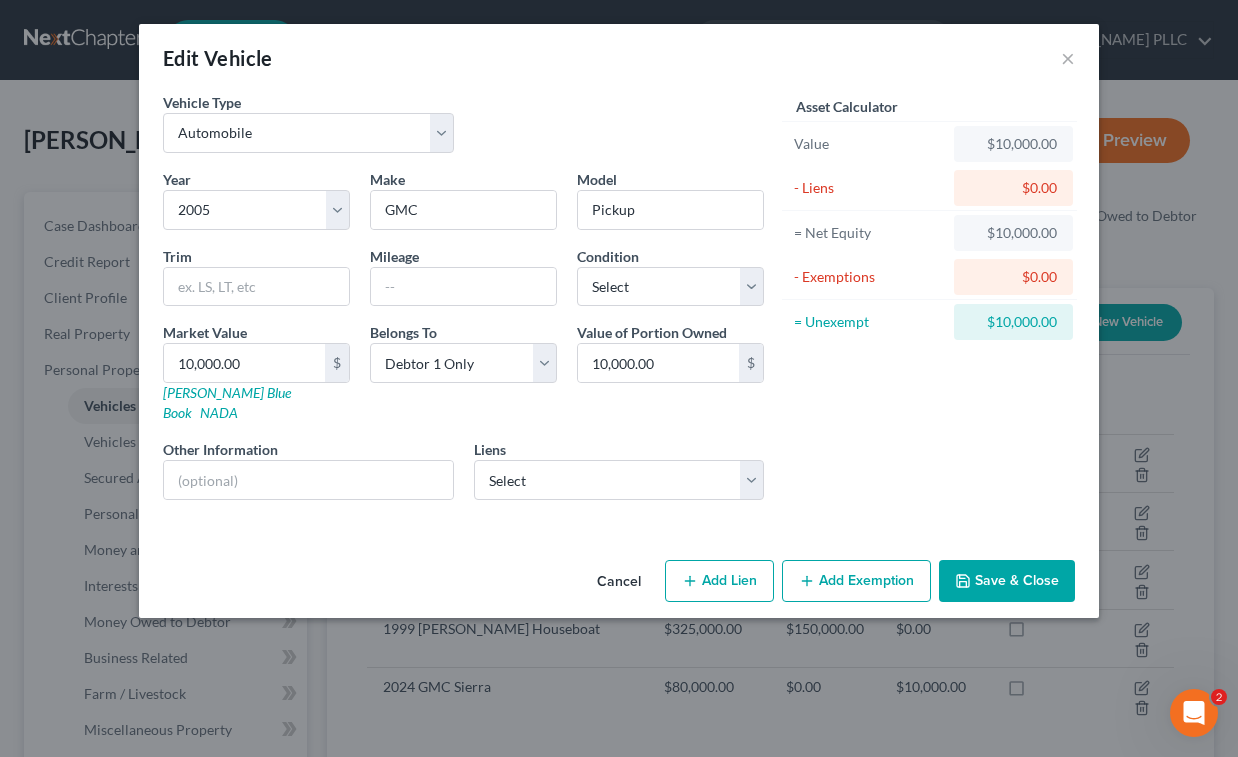 click on "Cancel" at bounding box center [619, 582] 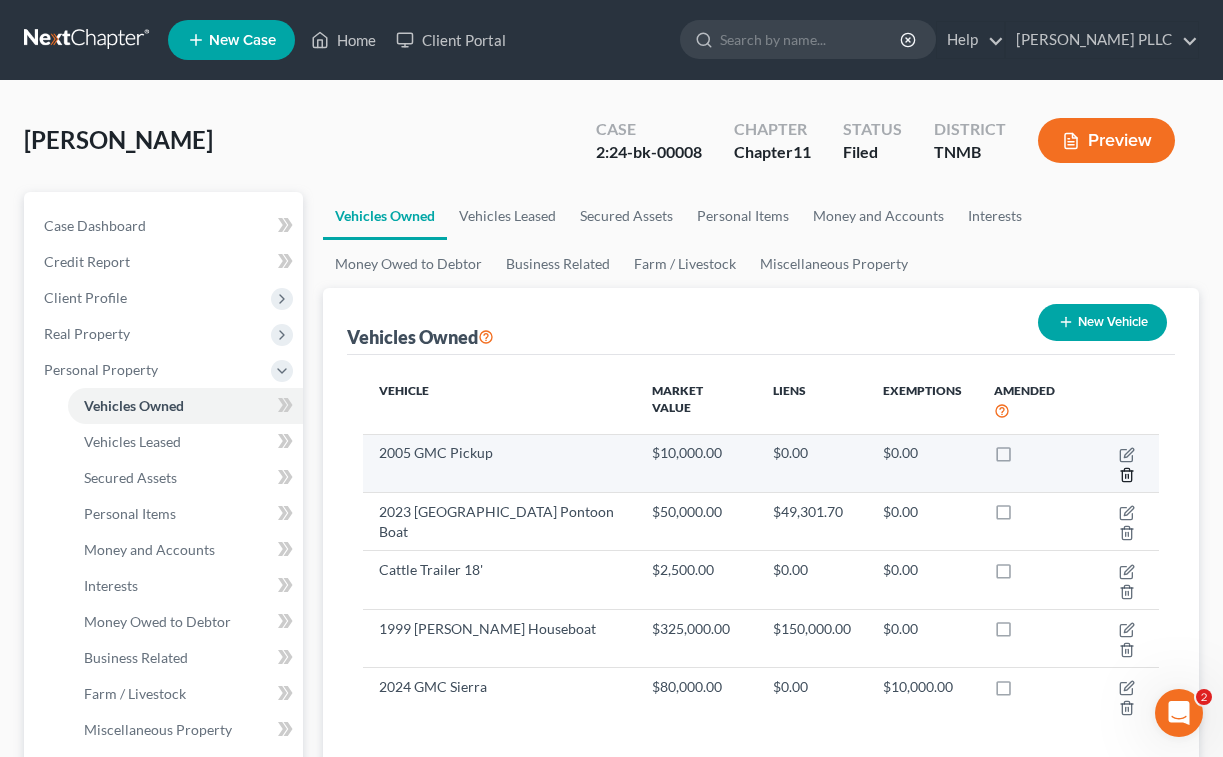 click 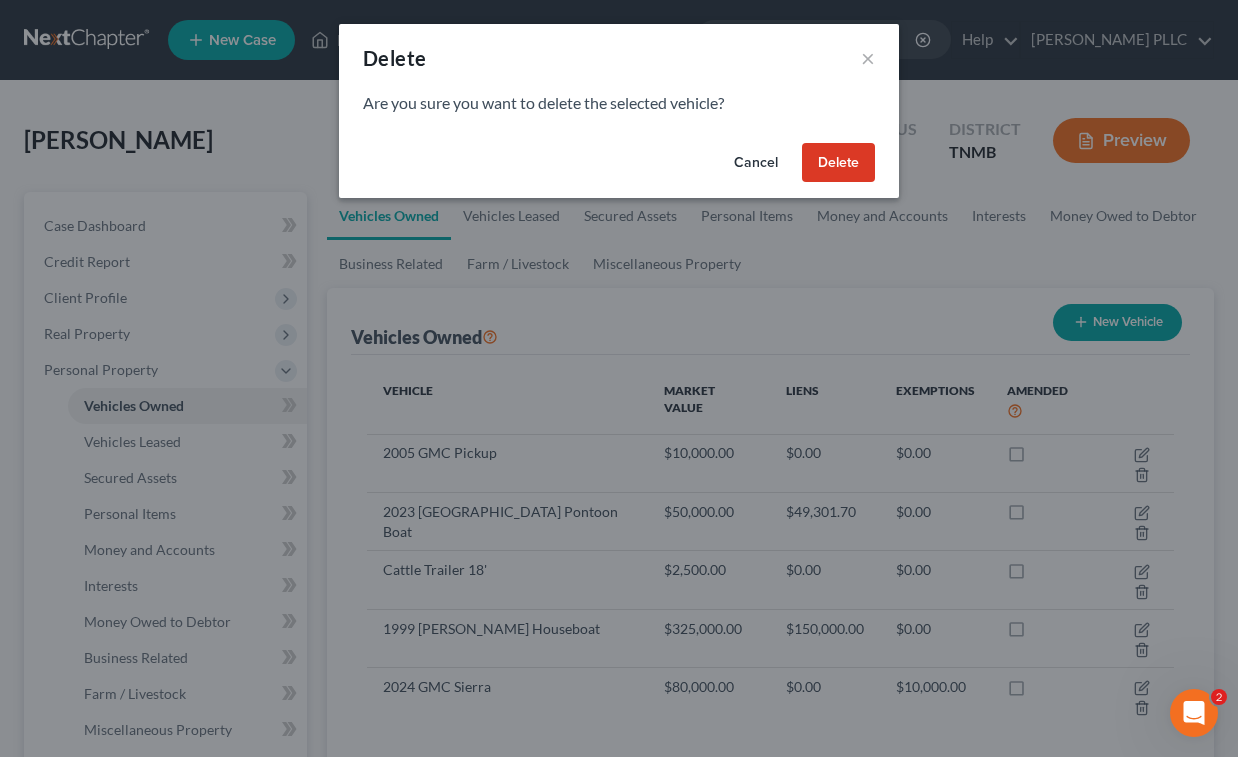 click on "Delete" at bounding box center [838, 163] 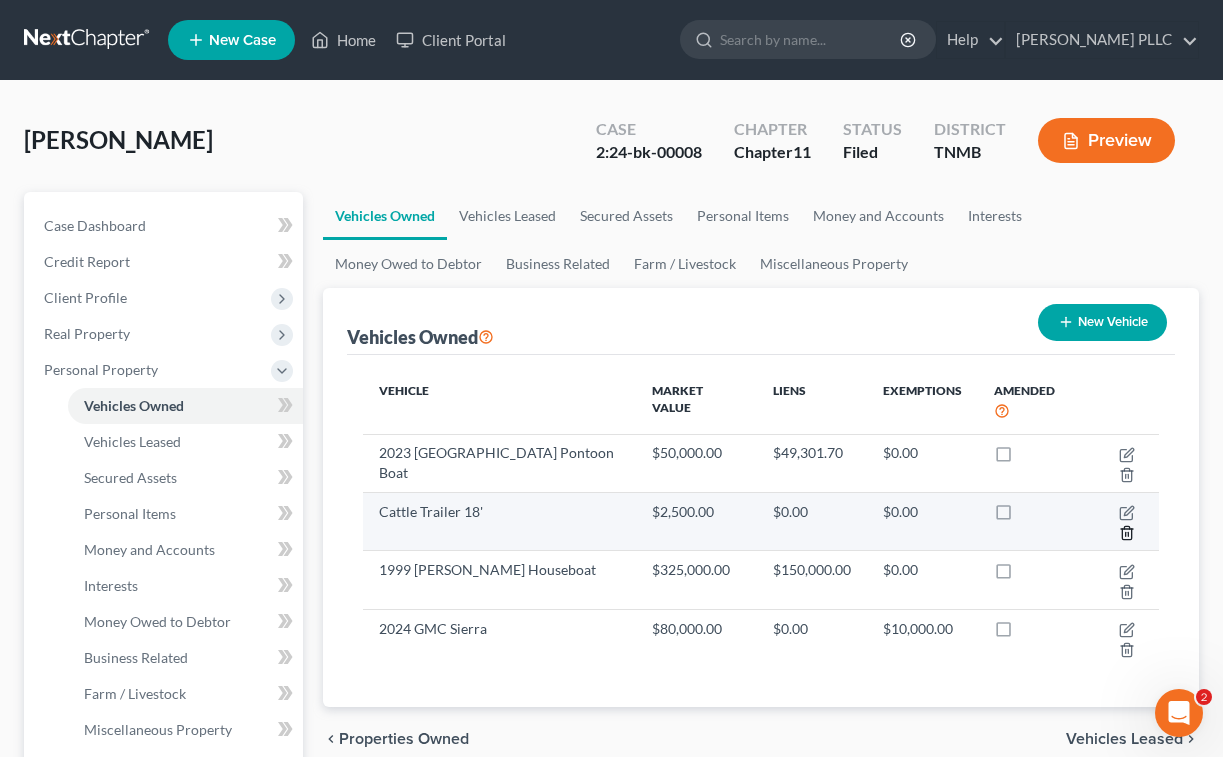 click 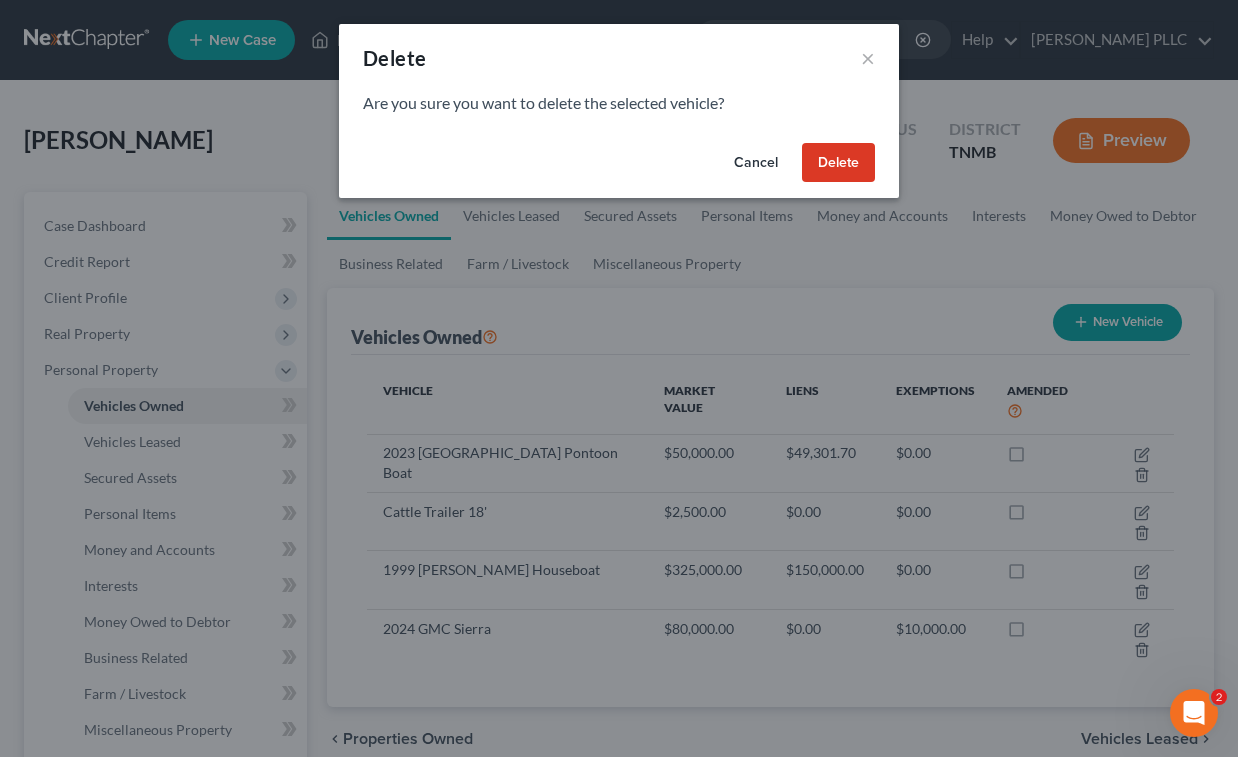 click on "Delete" at bounding box center [838, 163] 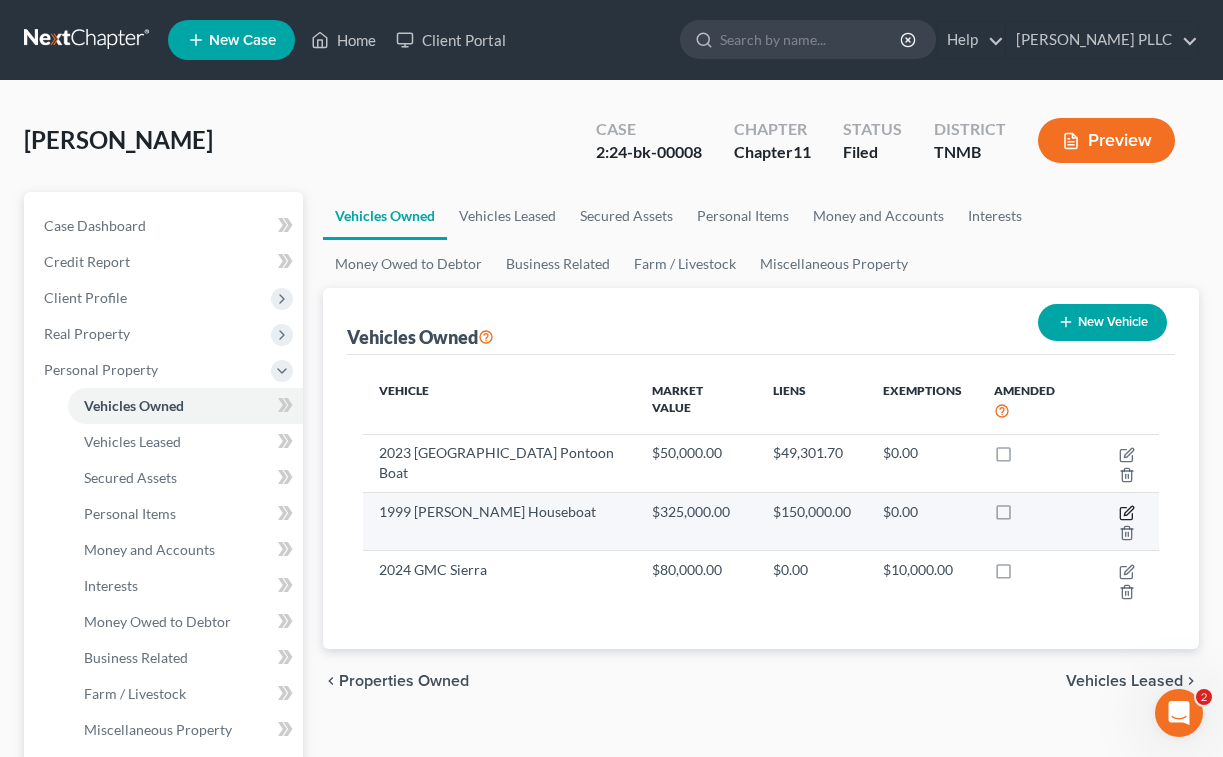 click 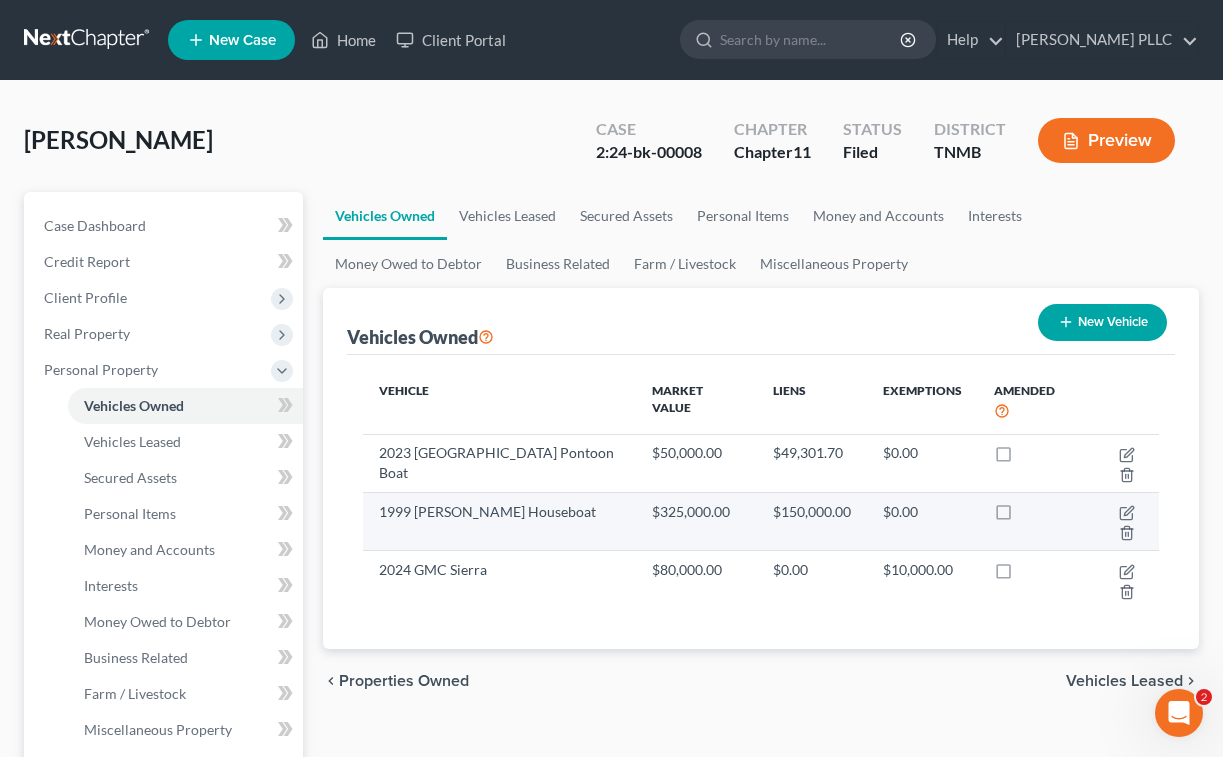 select on "3" 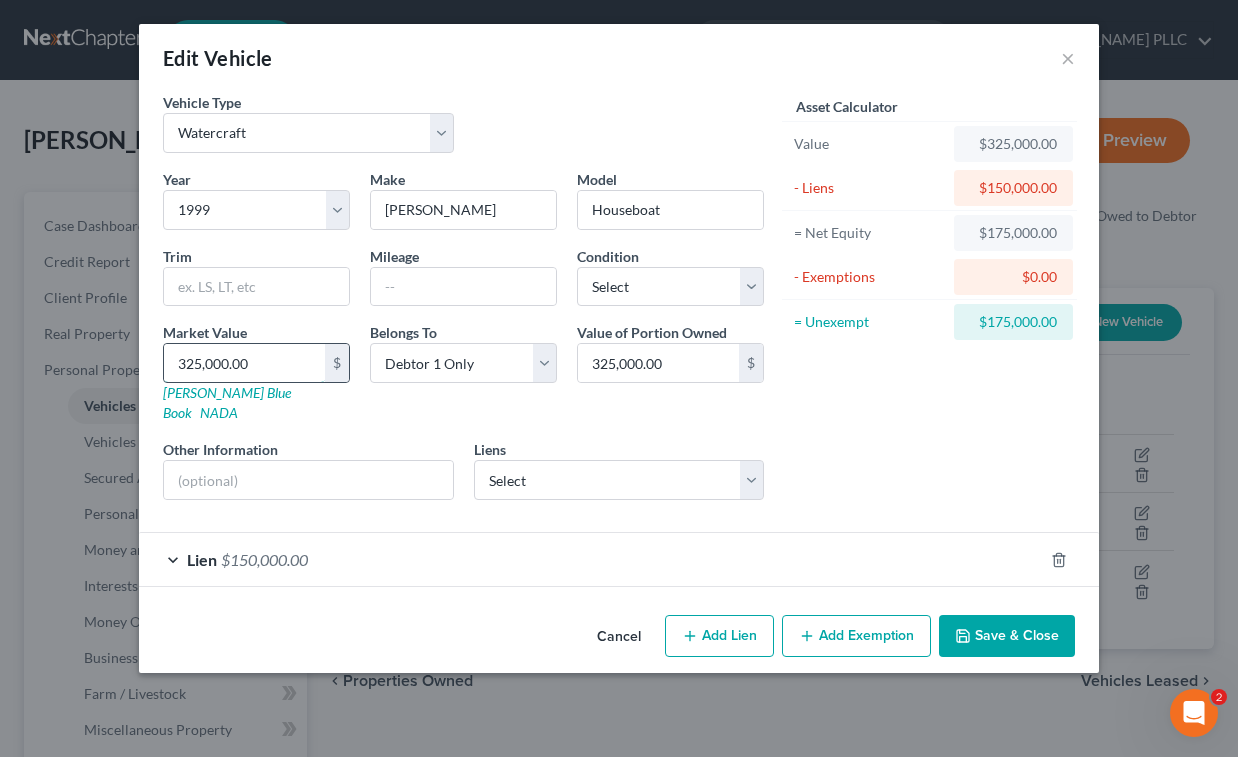 click on "325,000.00" at bounding box center (244, 363) 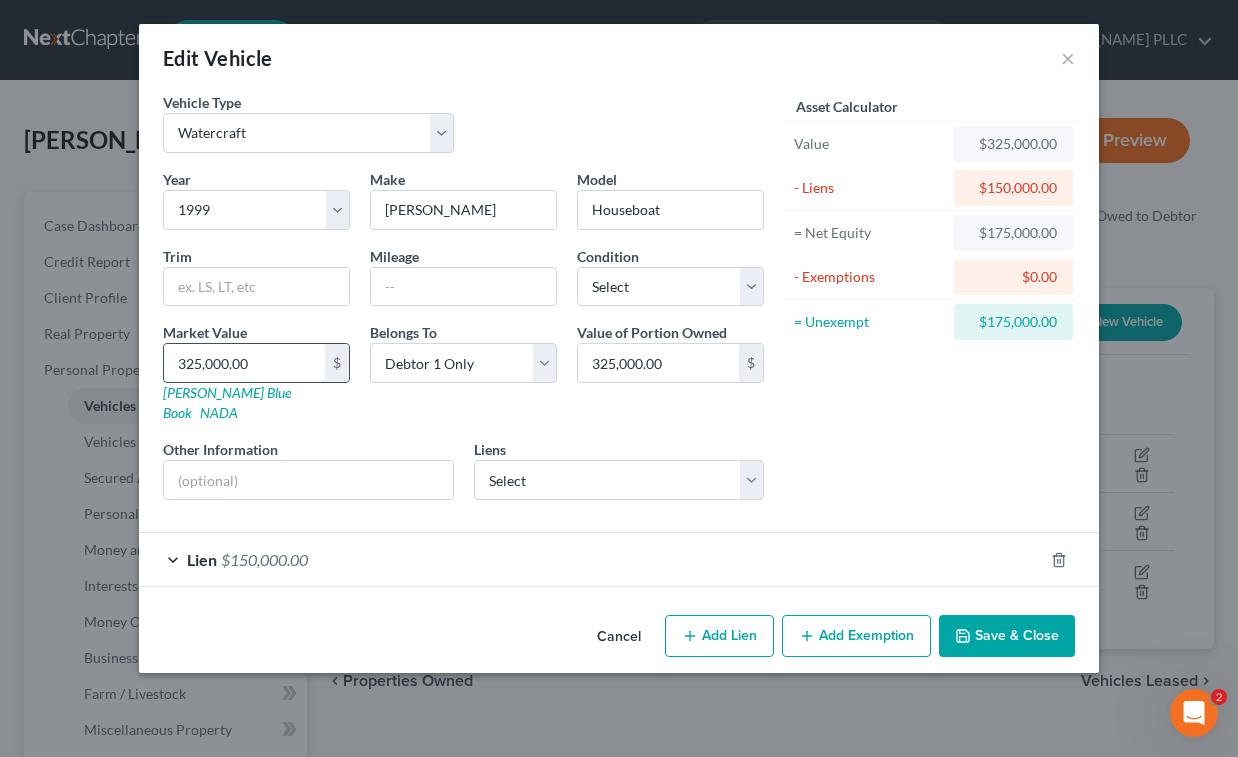 type on "1" 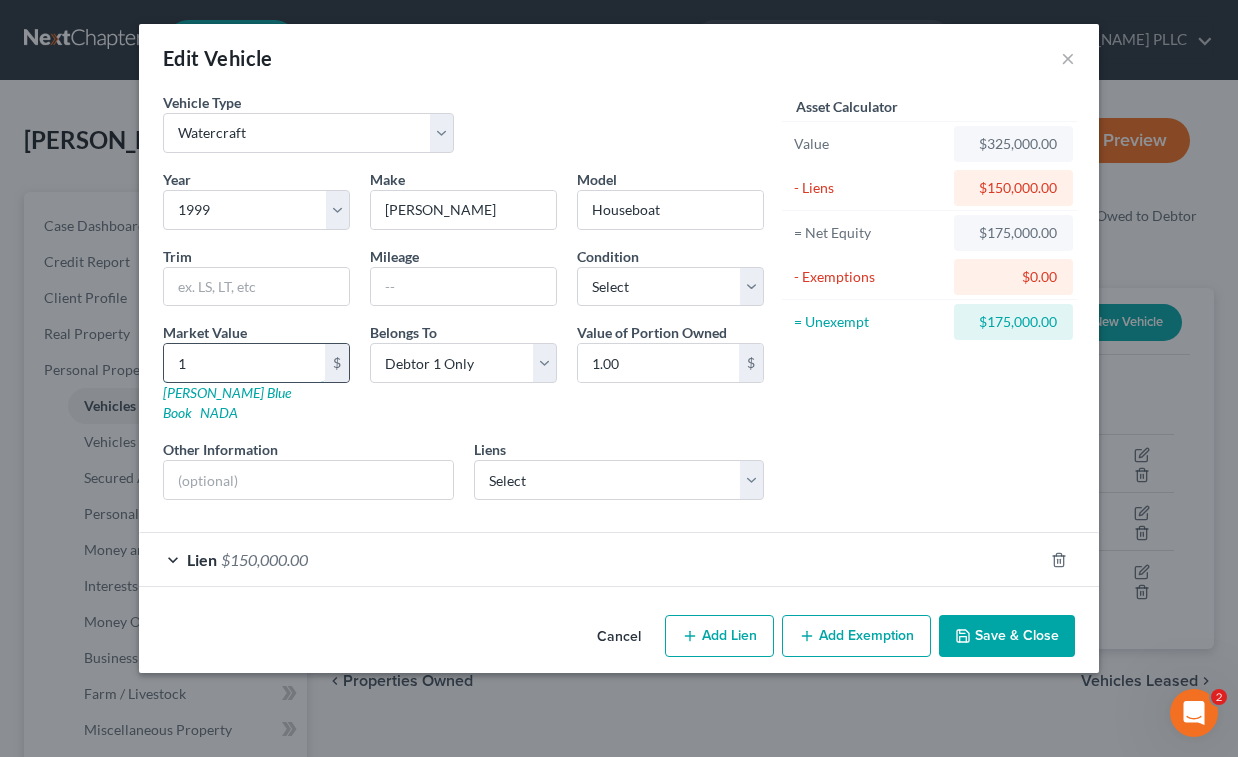 type on "14" 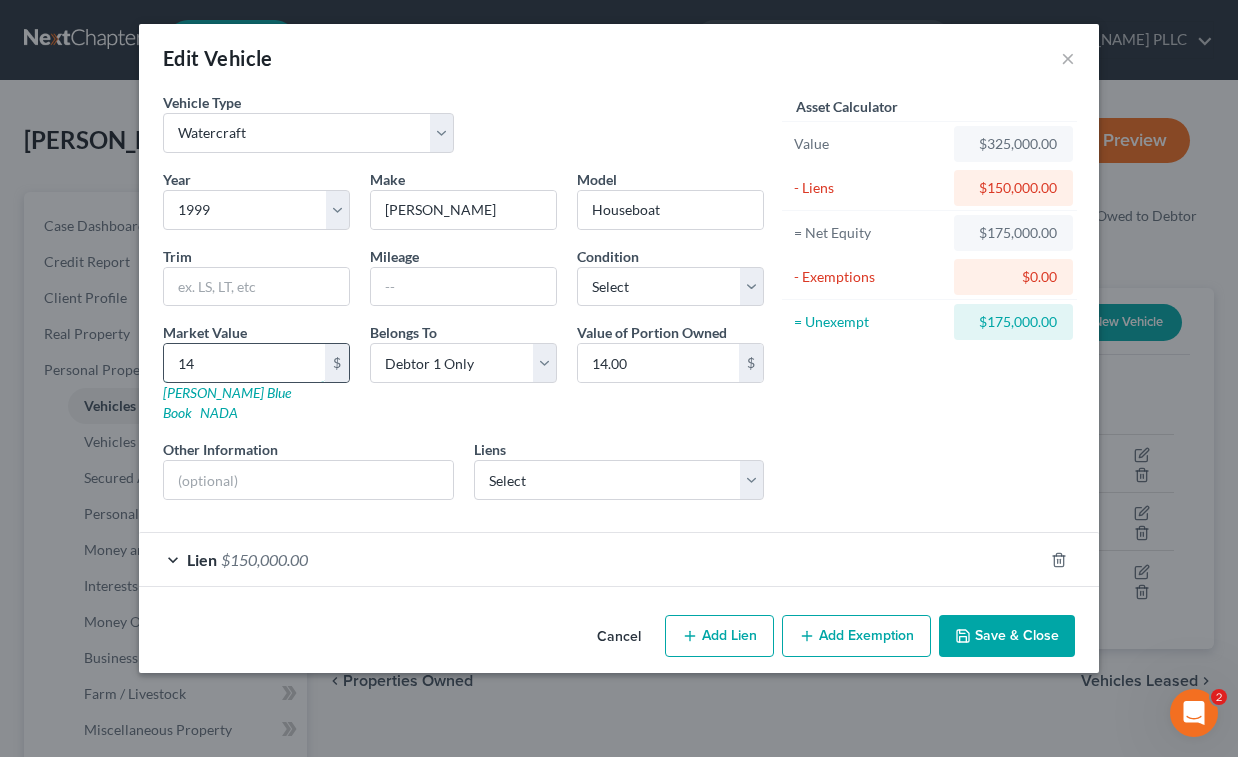type on "140" 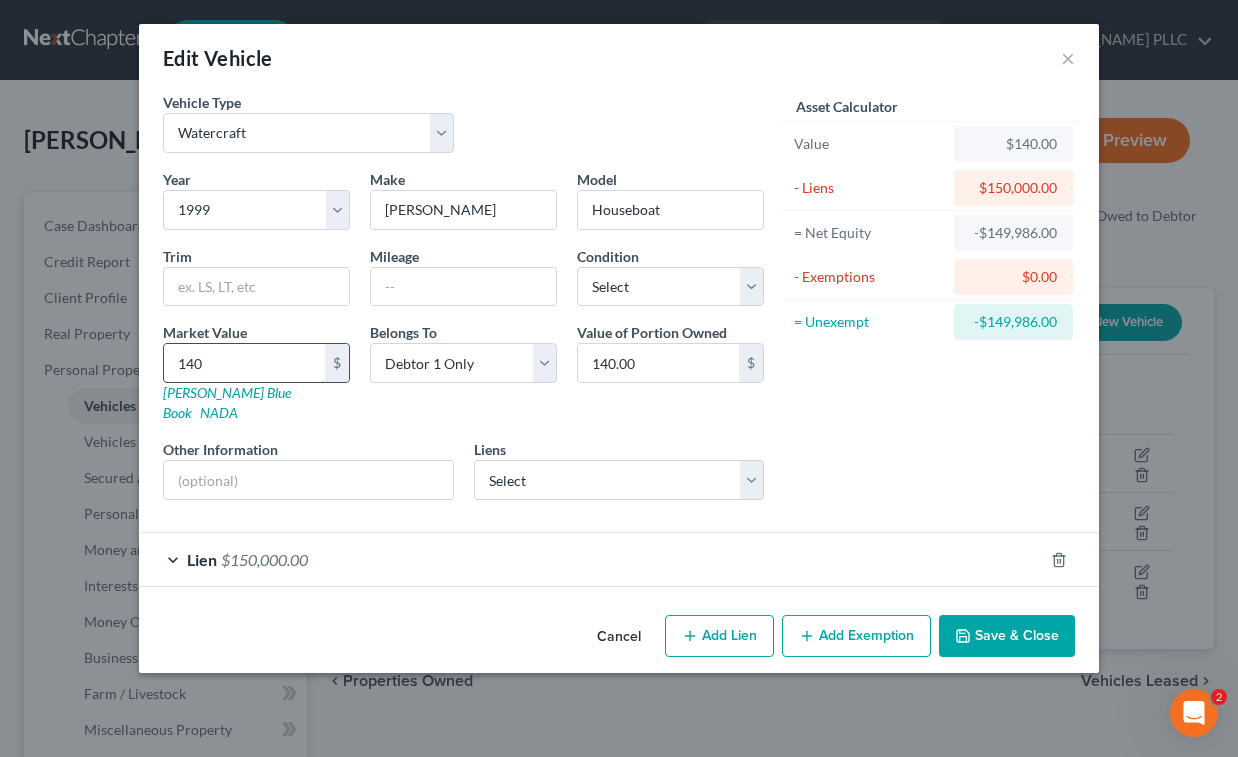 type on "1400" 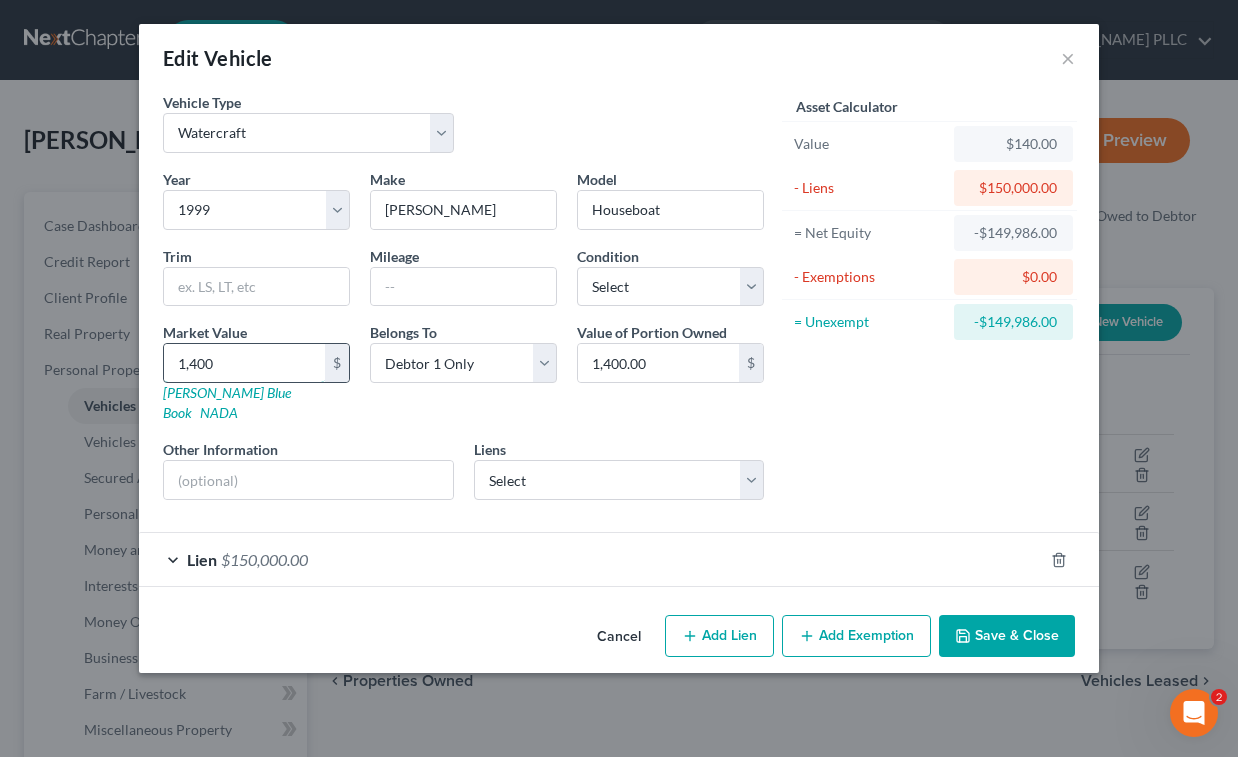 type on "1,4000" 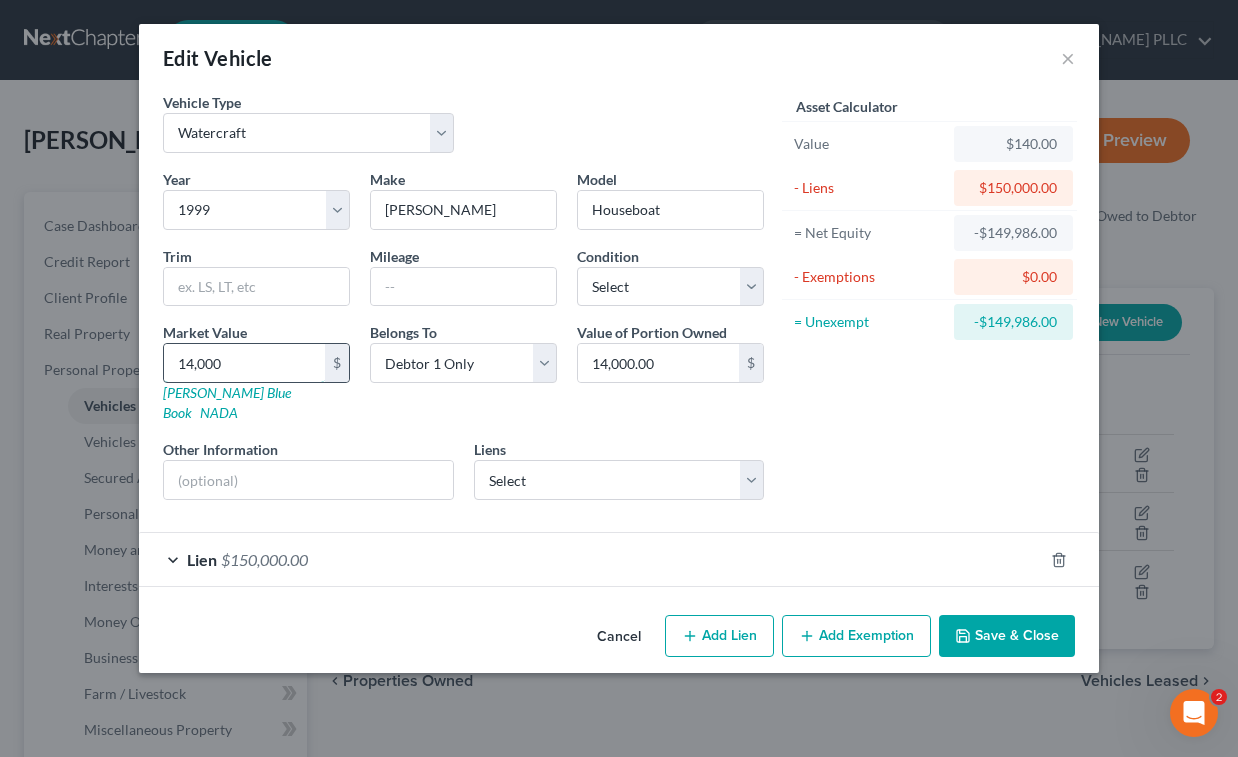 type on "14,0000" 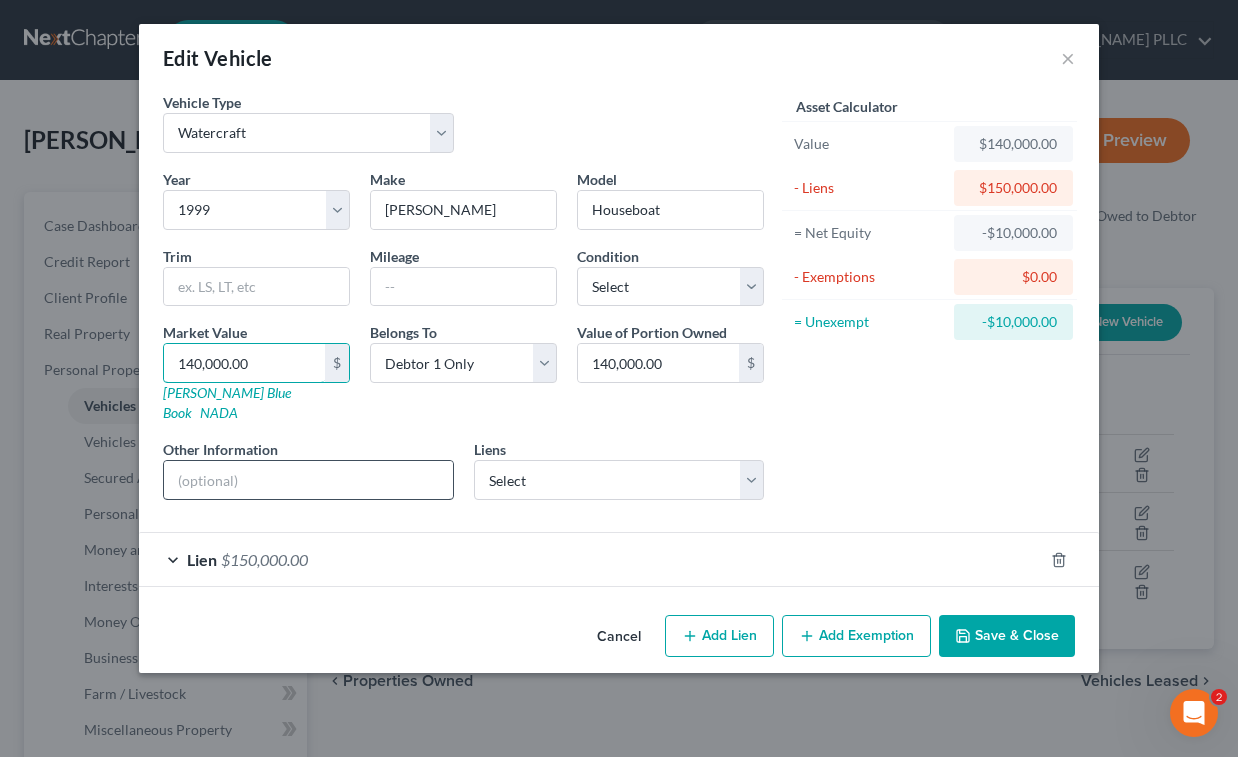 type on "140,000.00" 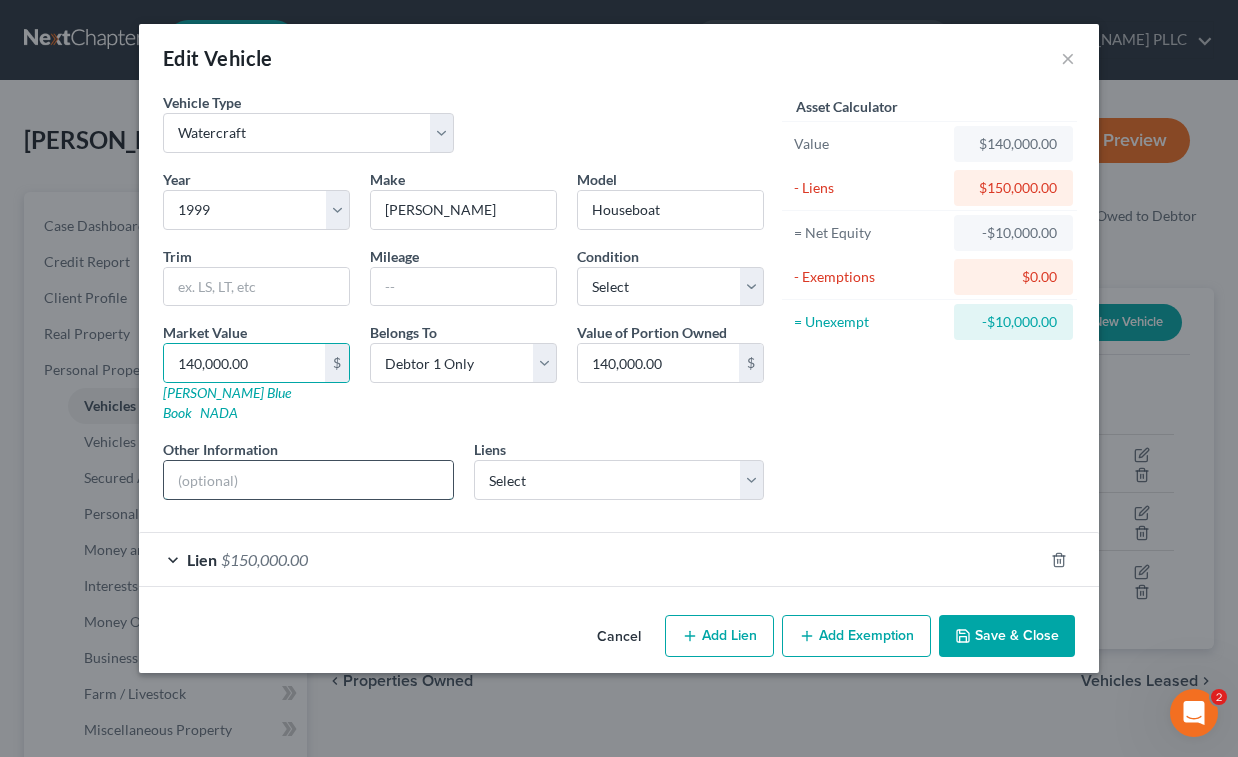 click at bounding box center [308, 480] 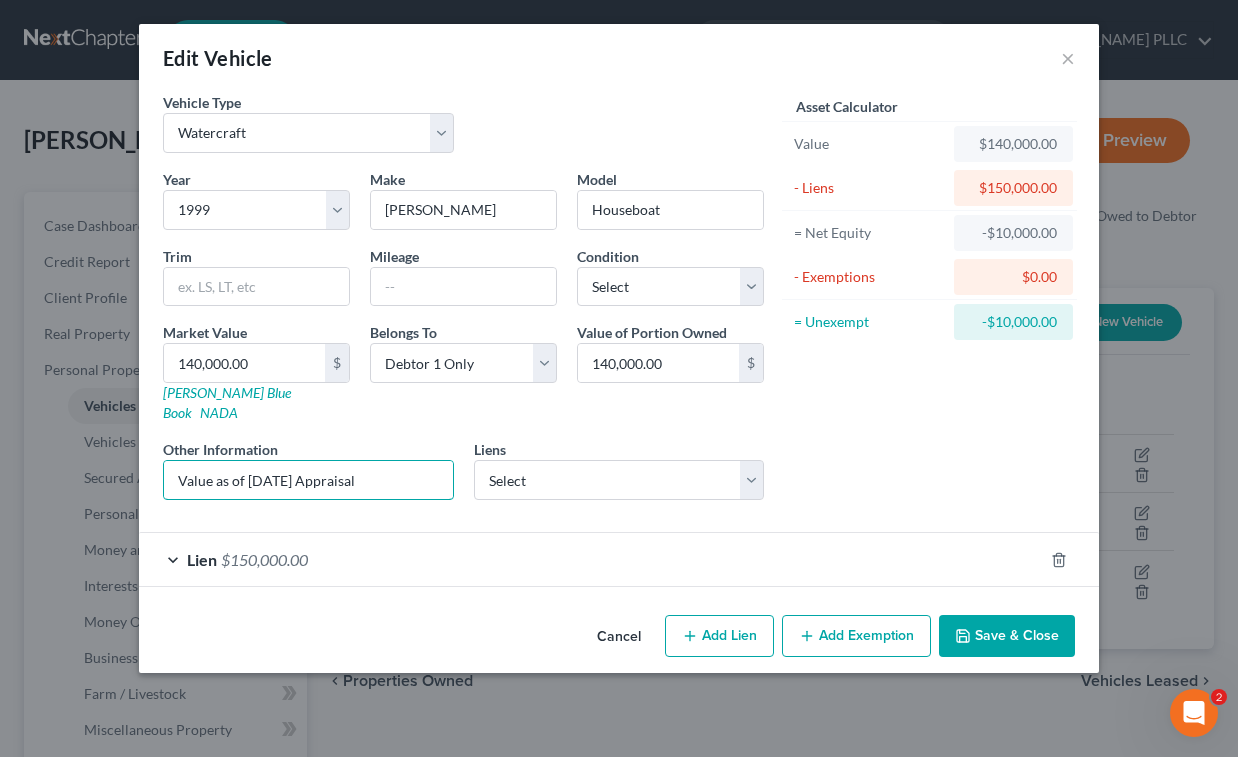 type on "Value as of [DATE] Appraisal" 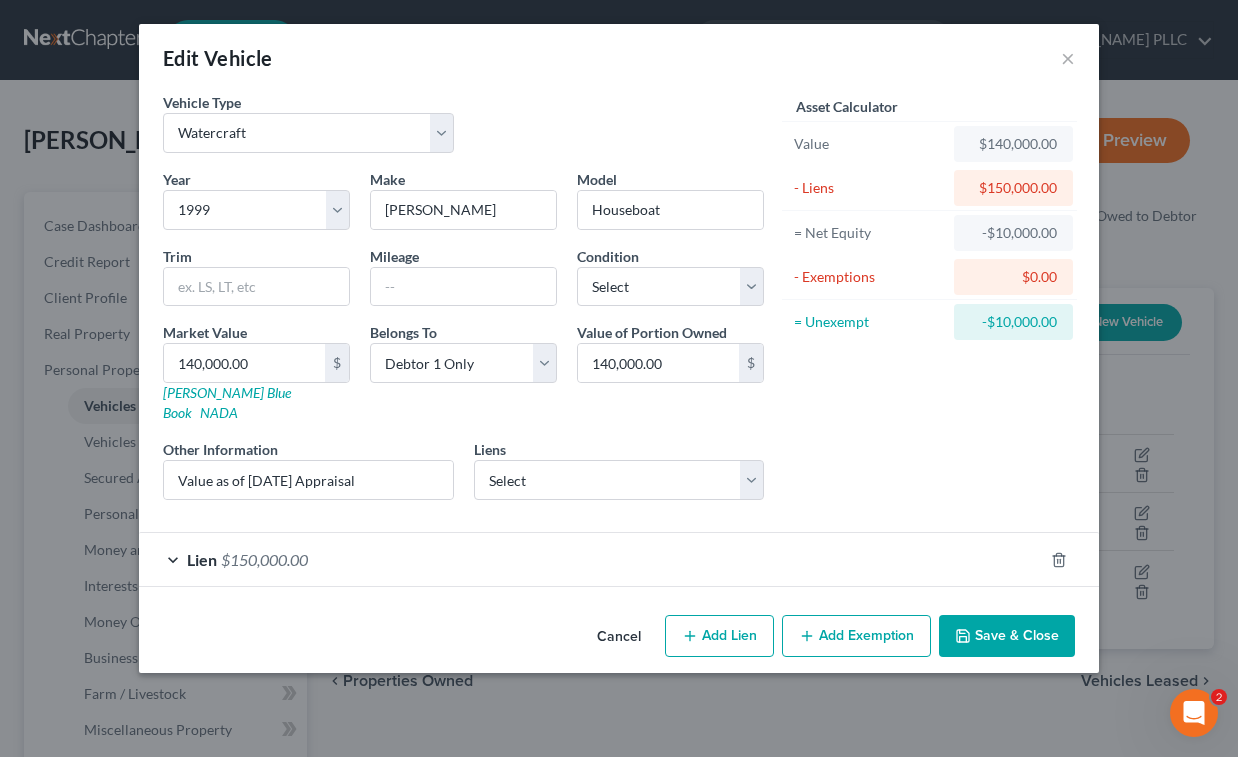 click on "Save & Close" at bounding box center (1007, 636) 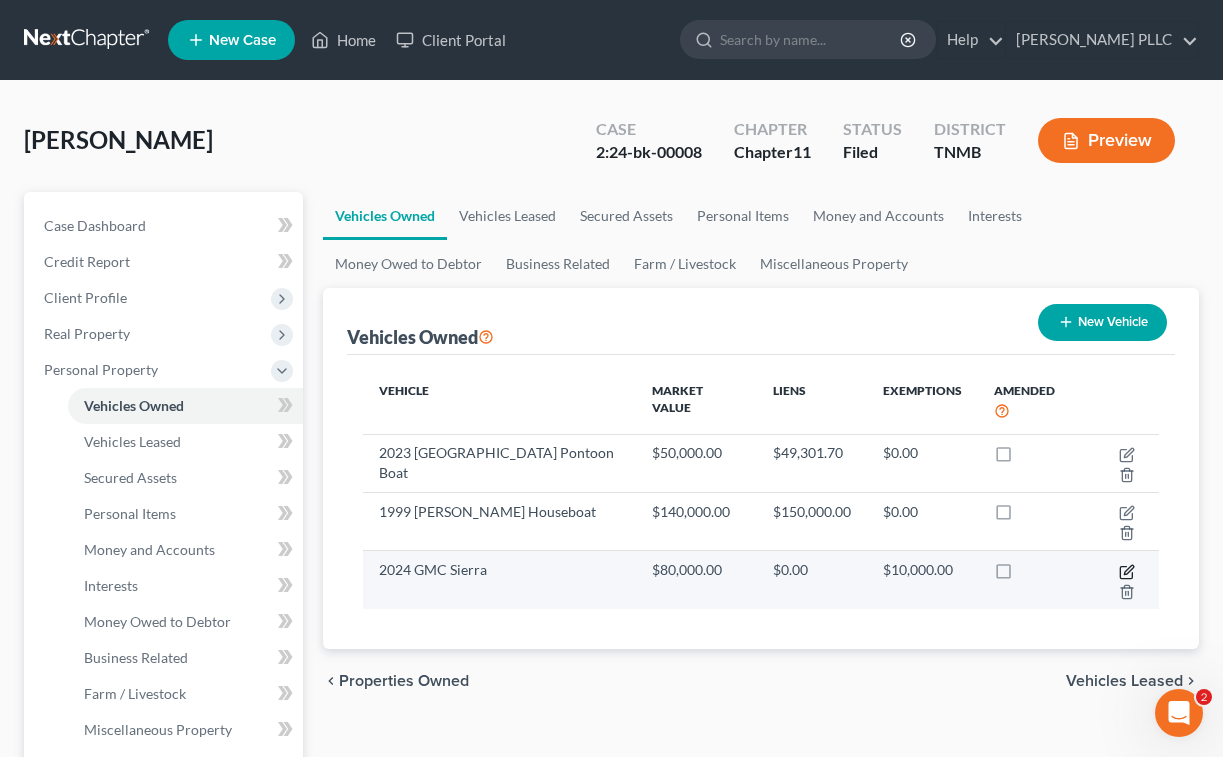 drag, startPoint x: 1101, startPoint y: 511, endPoint x: 1087, endPoint y: 511, distance: 14 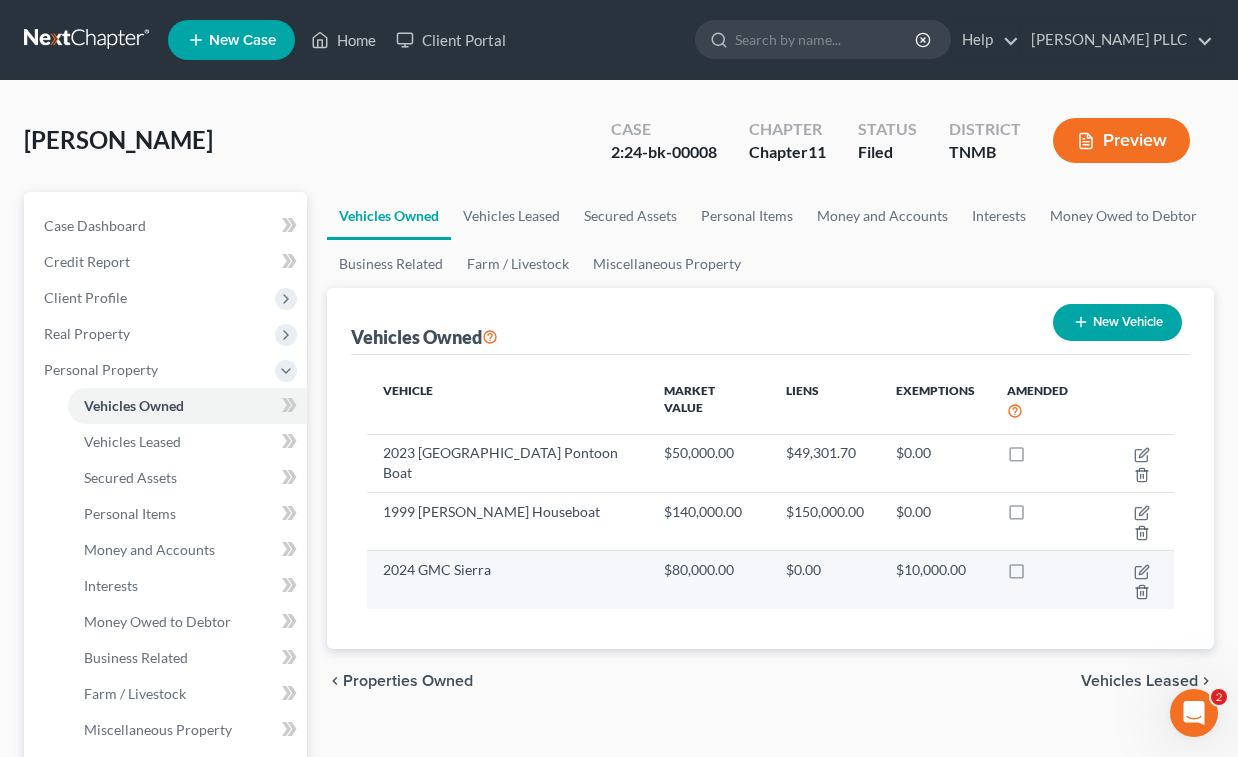 select on "0" 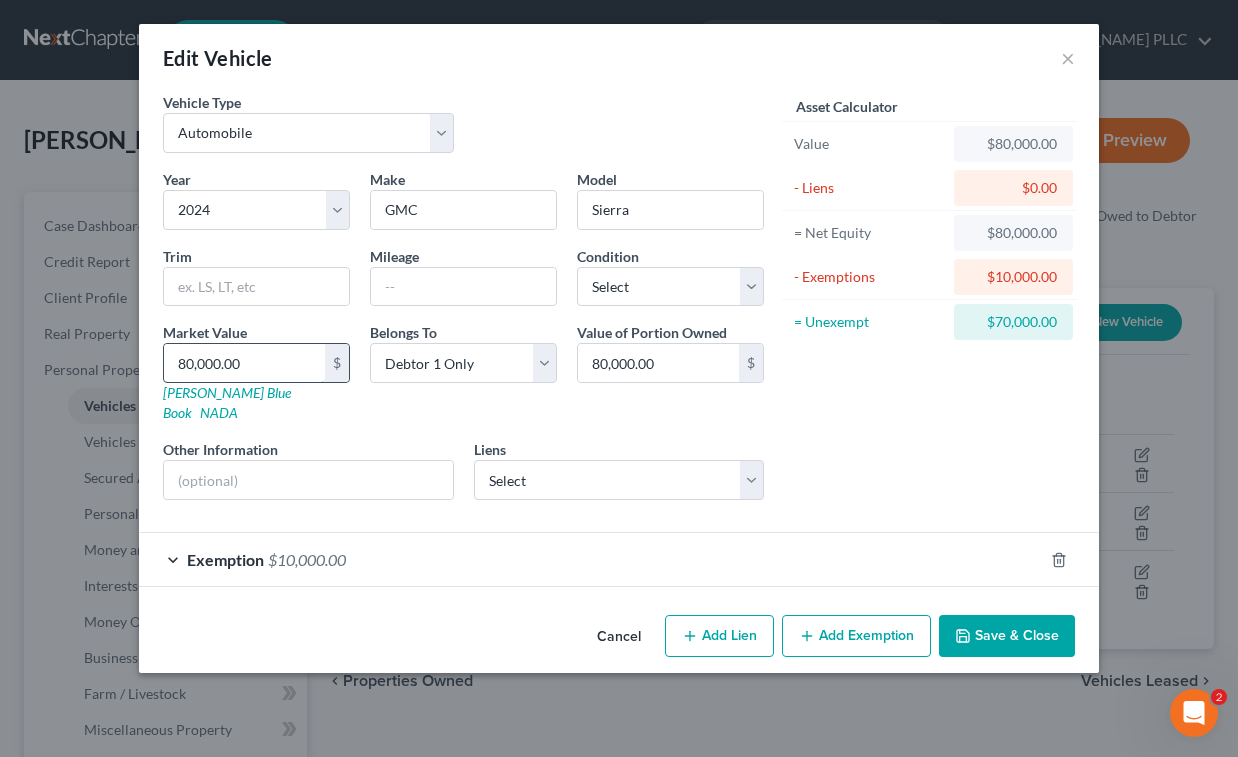 click on "80,000.00" at bounding box center [244, 363] 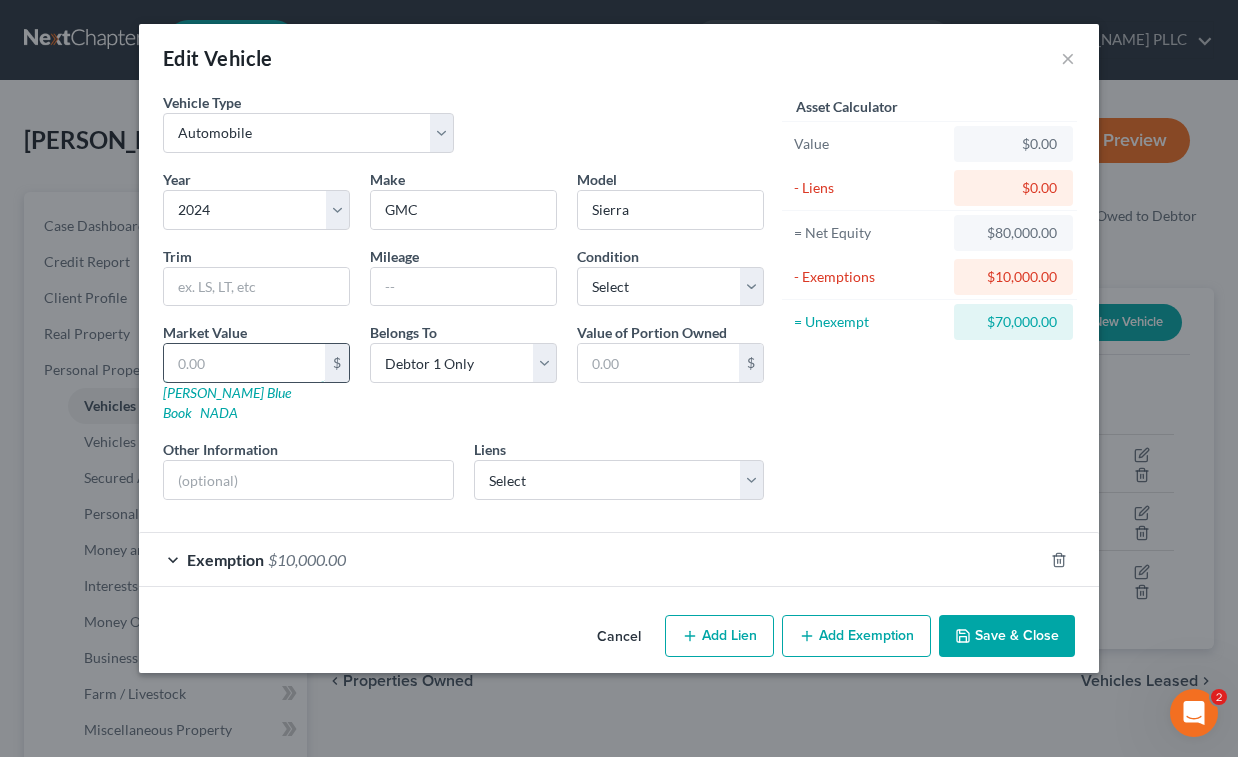 type on "6" 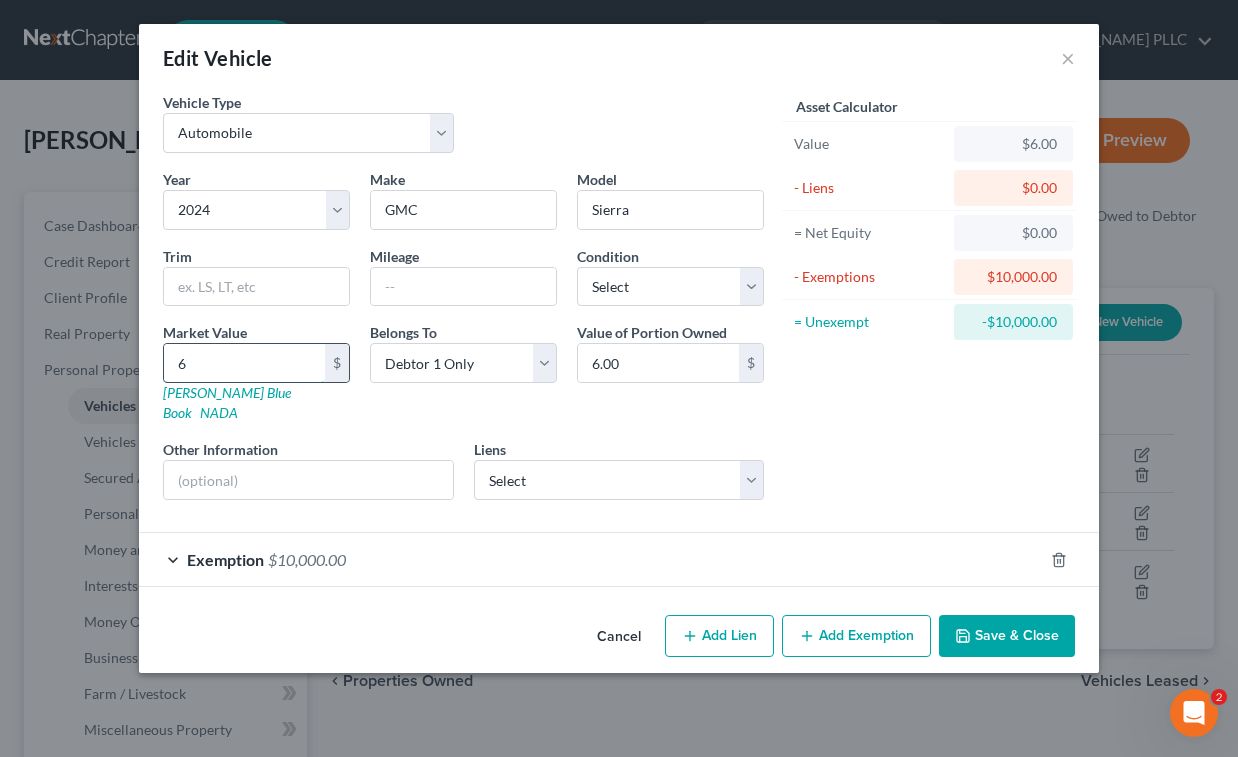 type on "67" 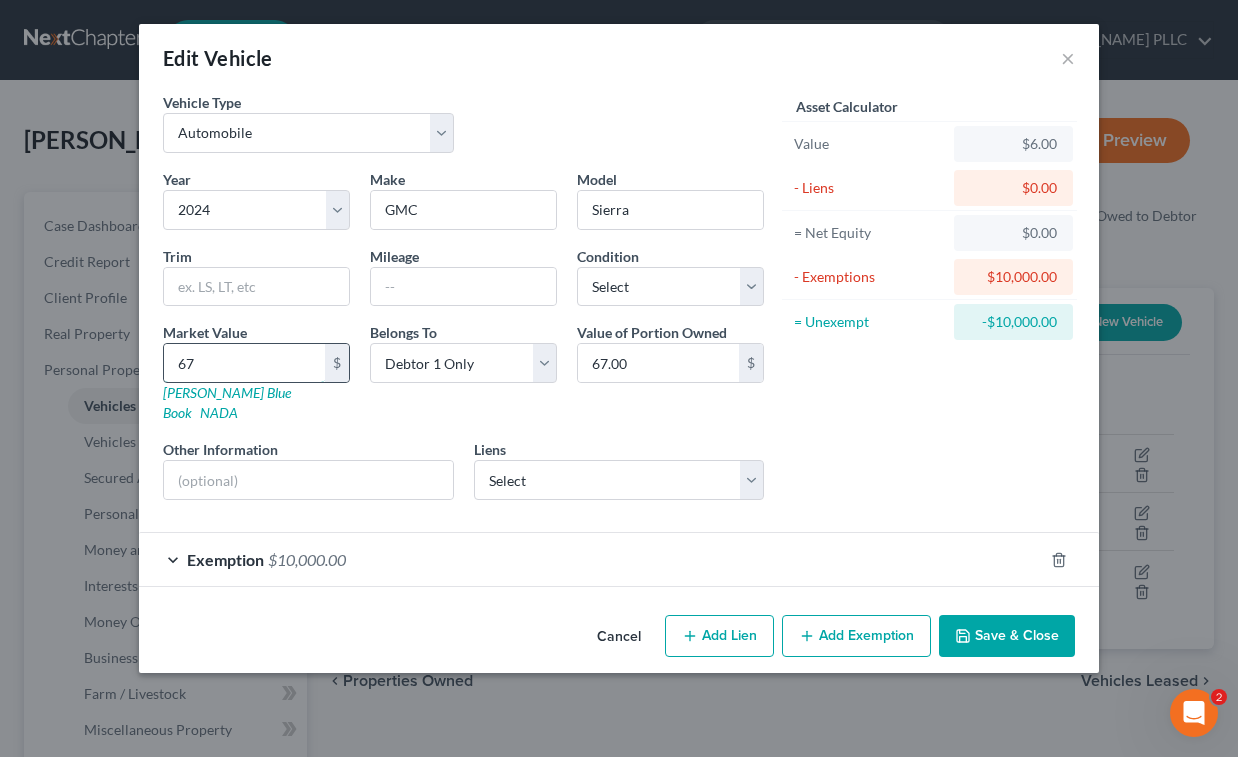 type on "675" 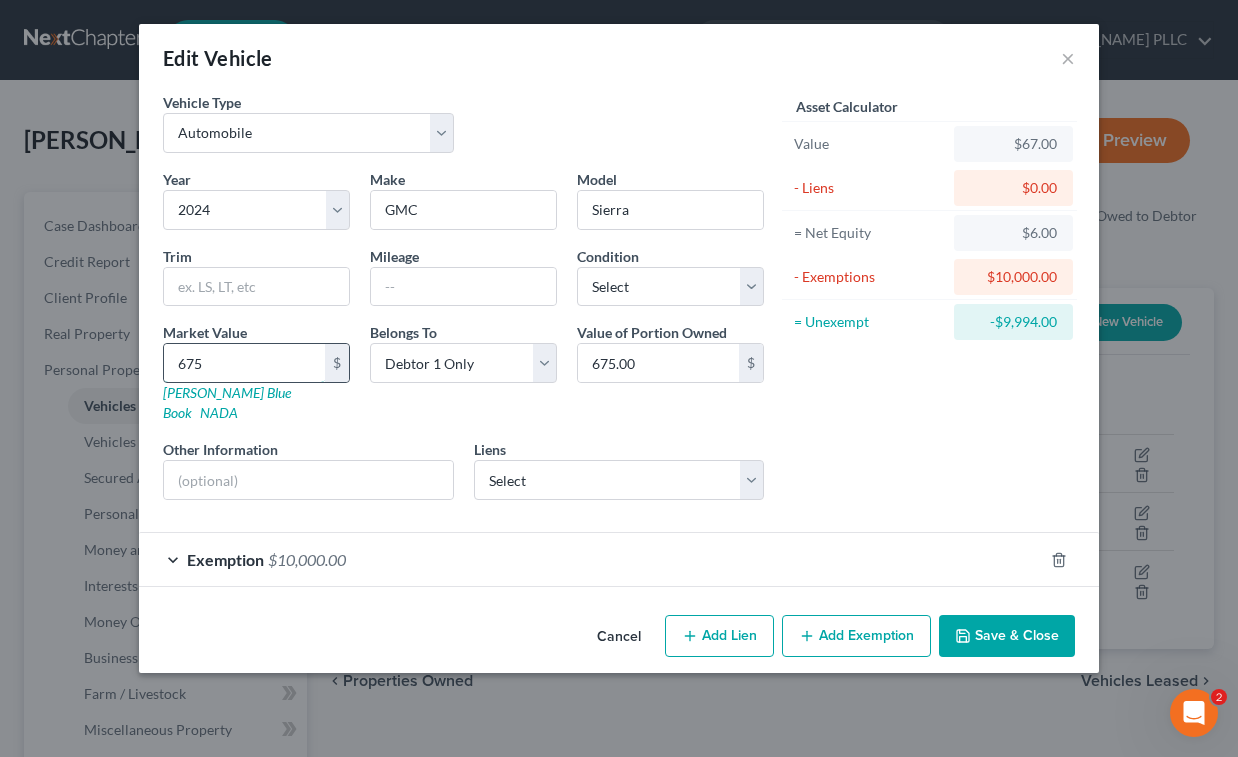 type on "6750" 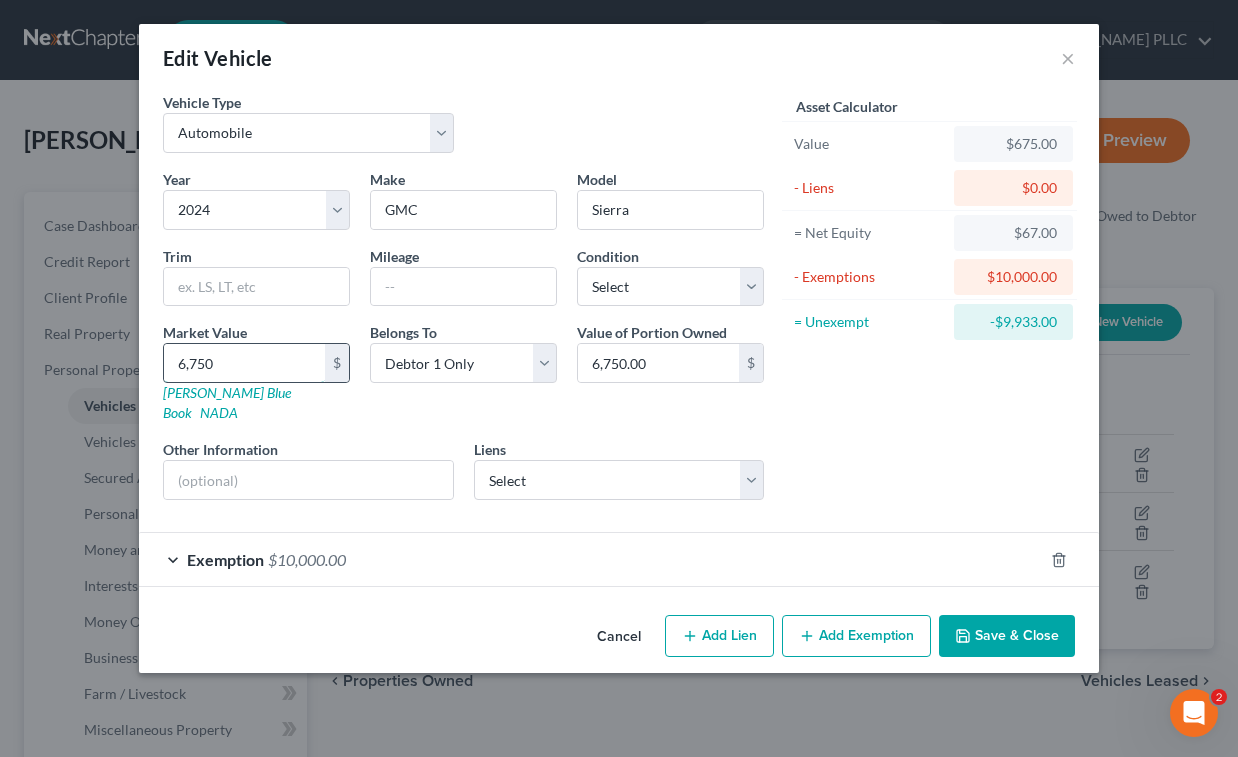 type on "6,7500" 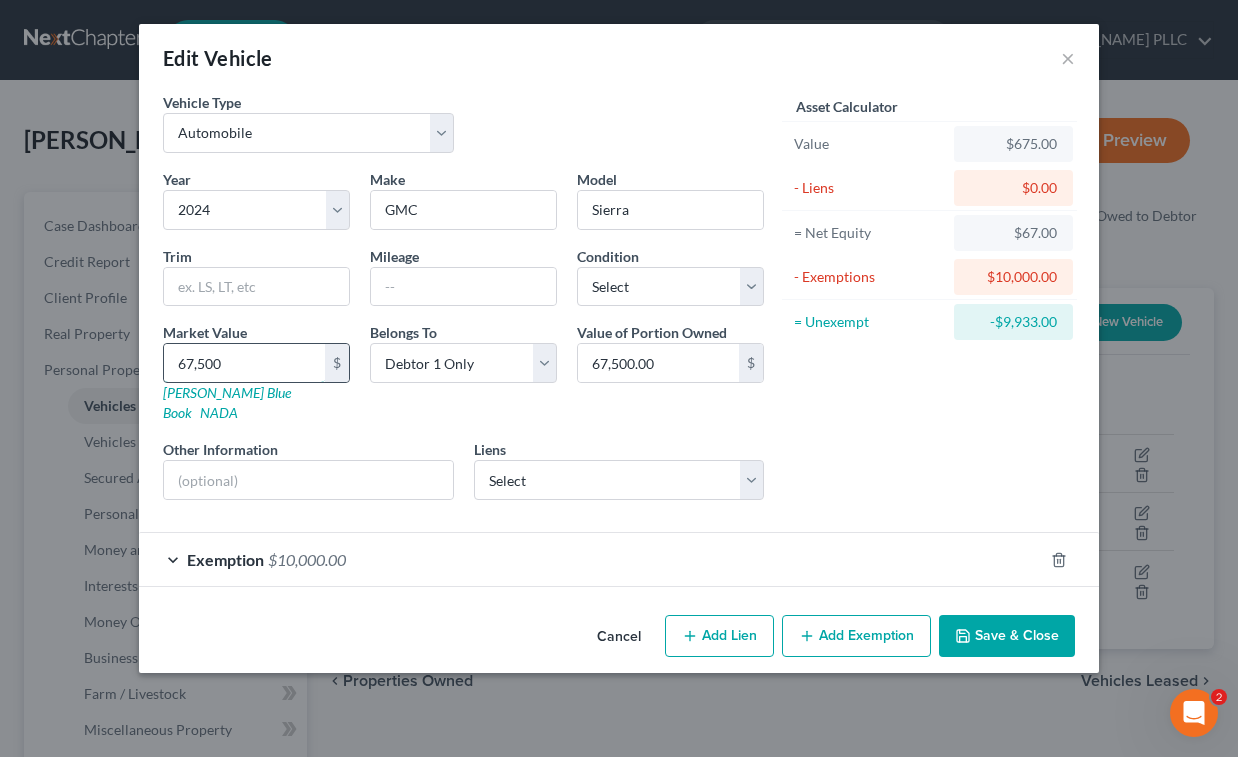 type on "67,5000" 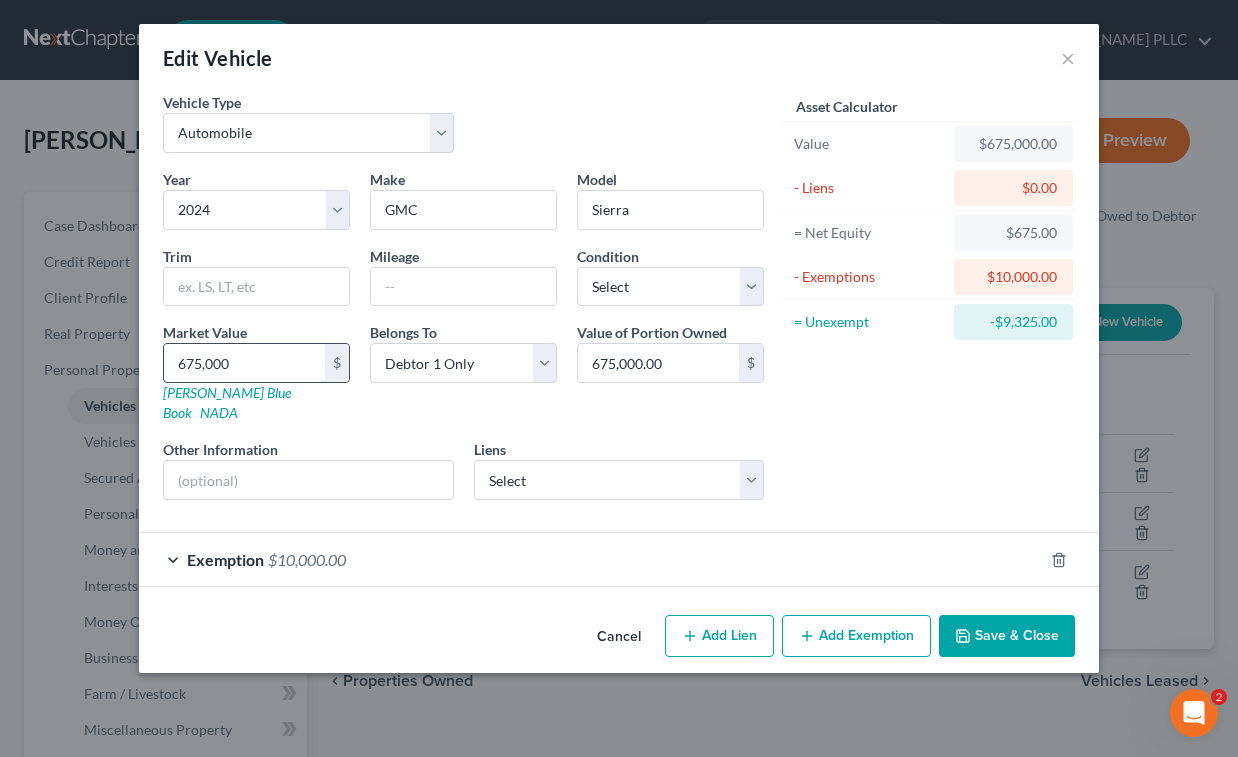 type on "675,00" 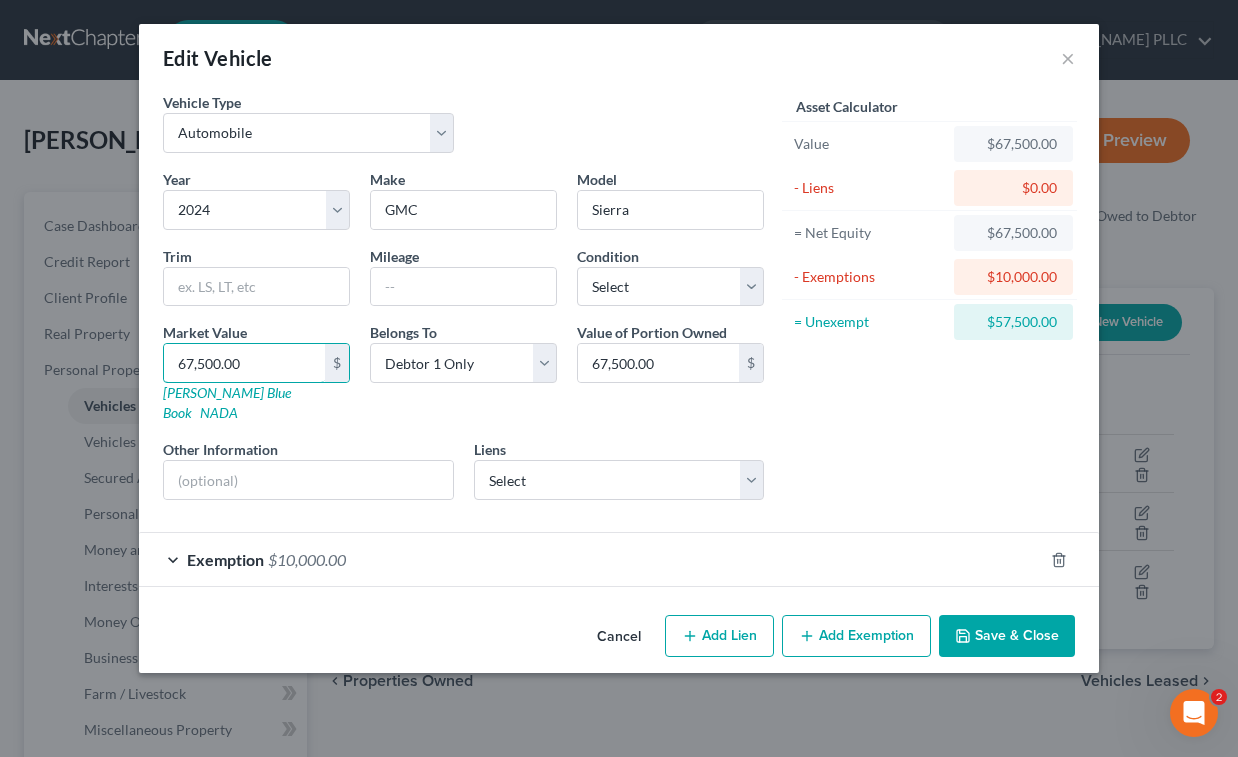 type on "67,500.00" 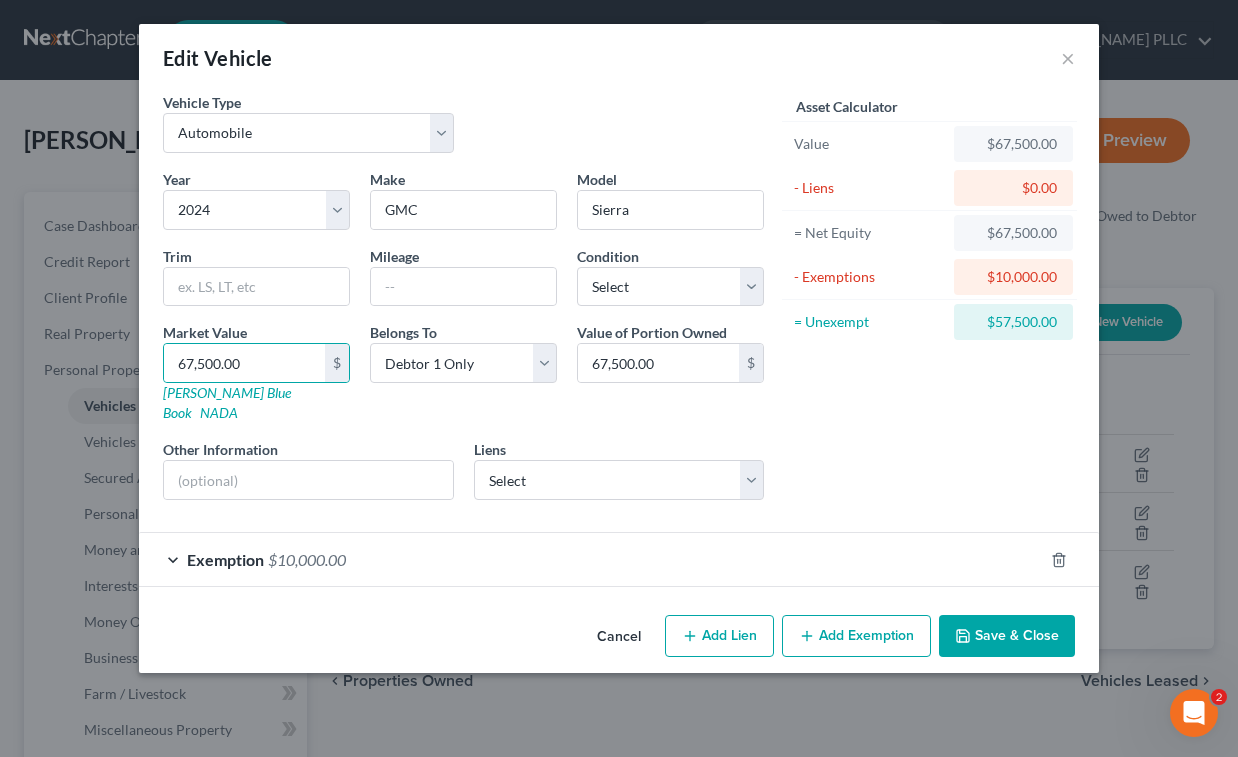 click on "Save & Close" at bounding box center (1007, 636) 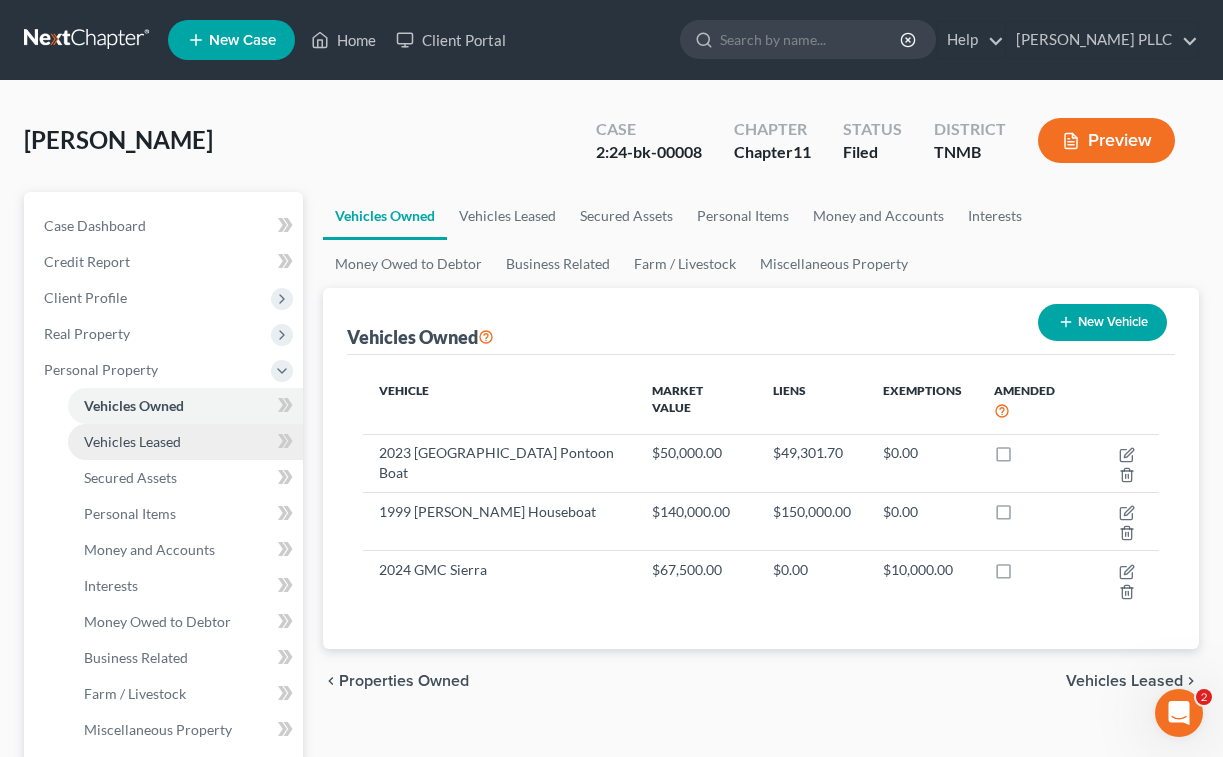 click on "Vehicles Leased" at bounding box center [132, 441] 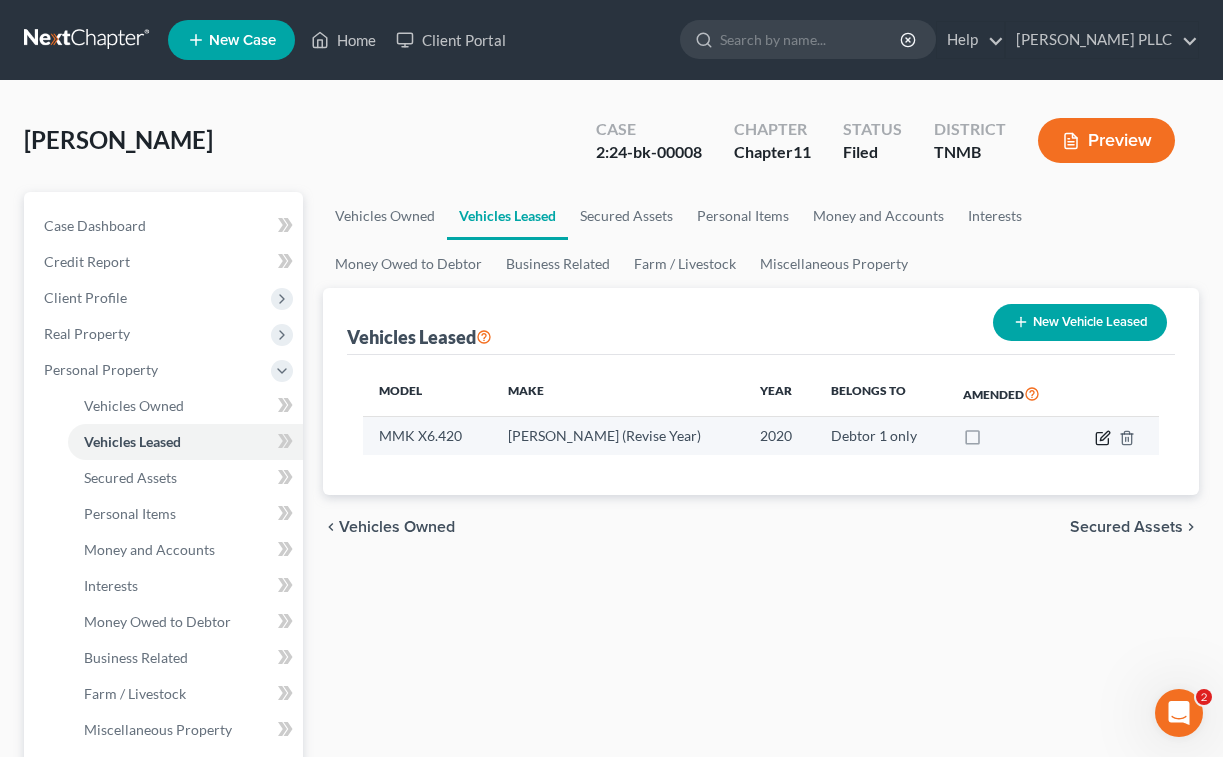 click 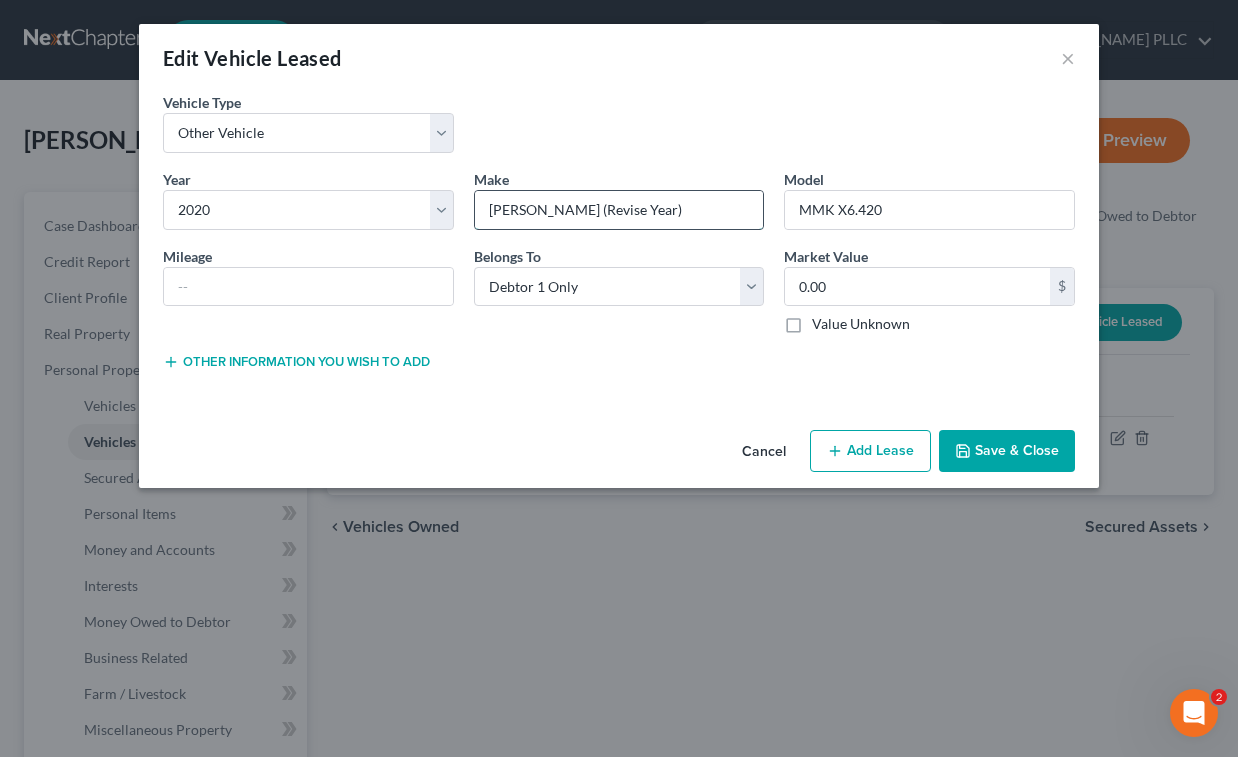 click on "[PERSON_NAME] (Revise Year)" at bounding box center (619, 210) 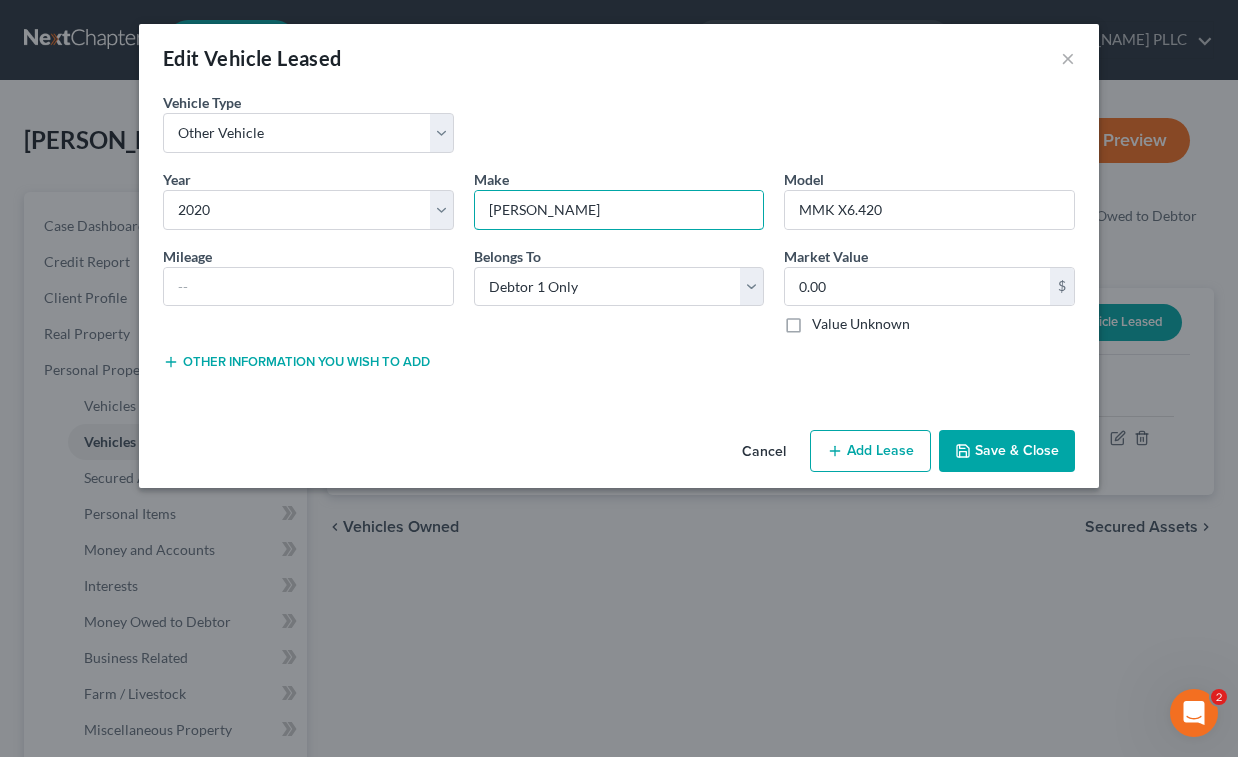type on "[PERSON_NAME]" 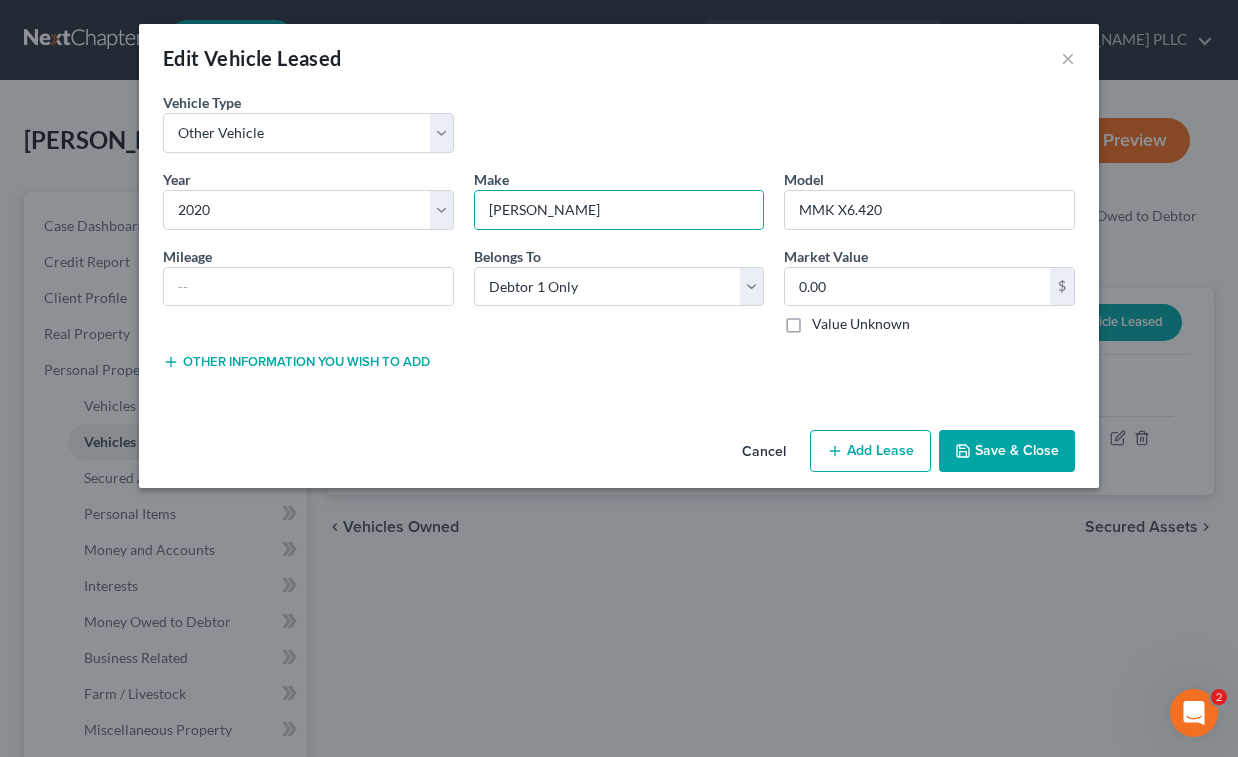 click on "Save & Close" at bounding box center [1007, 451] 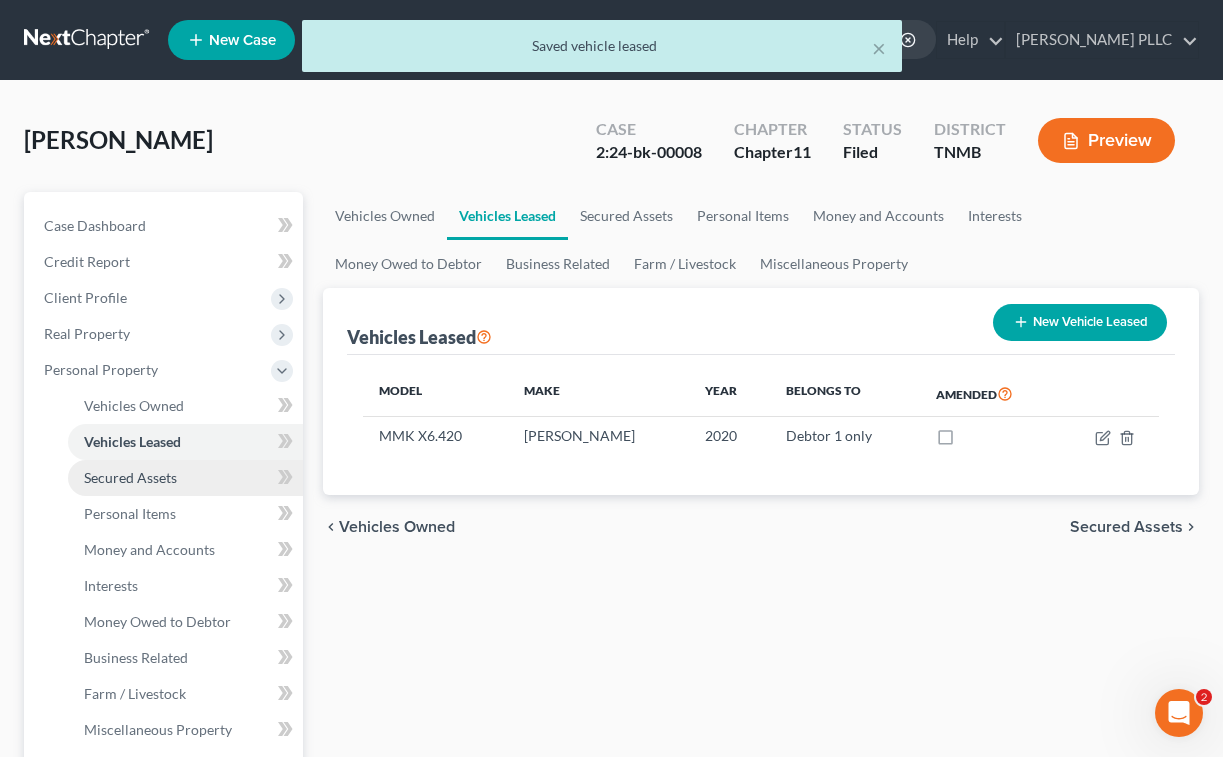 click on "Secured Assets" at bounding box center (130, 477) 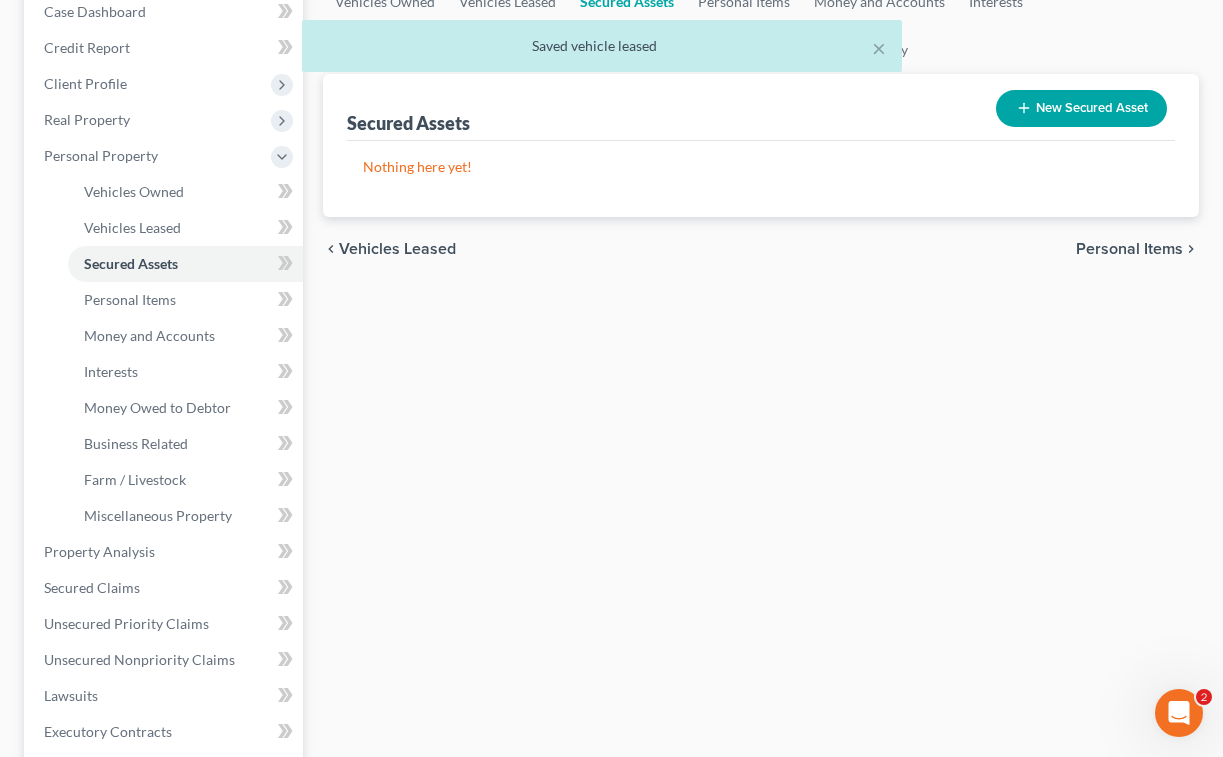 scroll, scrollTop: 242, scrollLeft: 0, axis: vertical 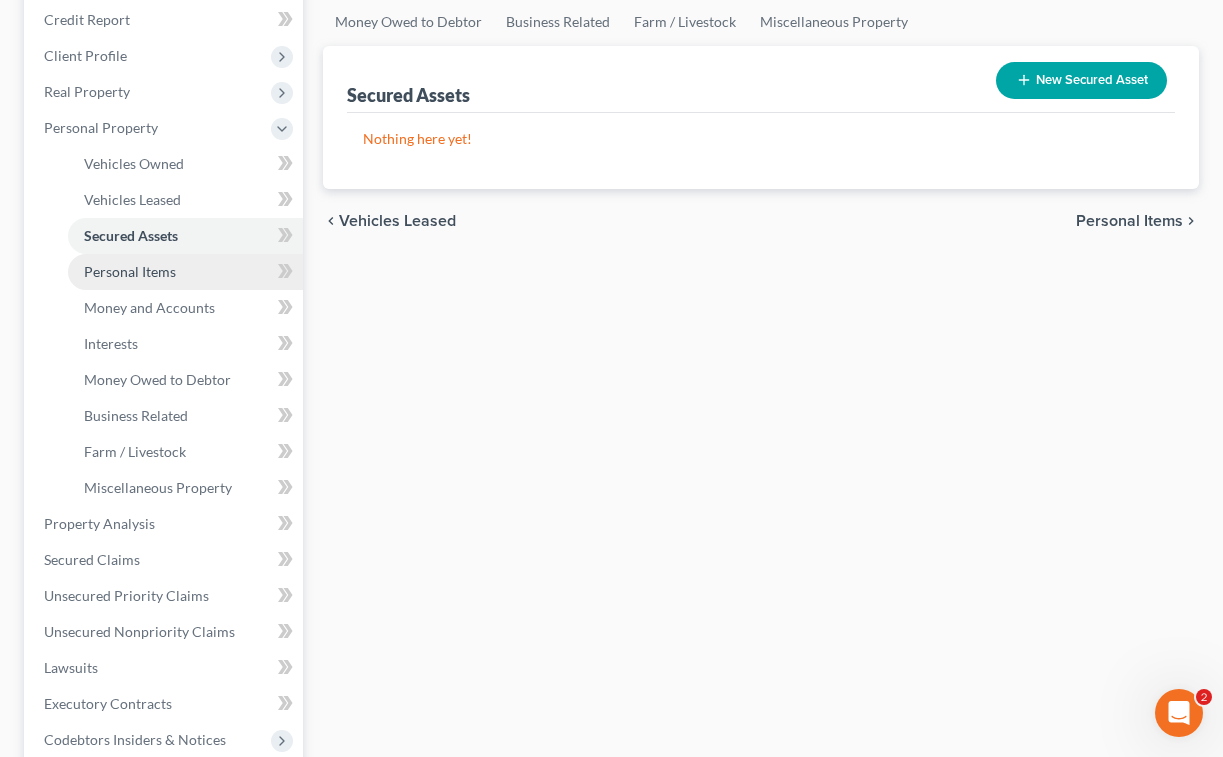 click on "Personal Items" at bounding box center [130, 271] 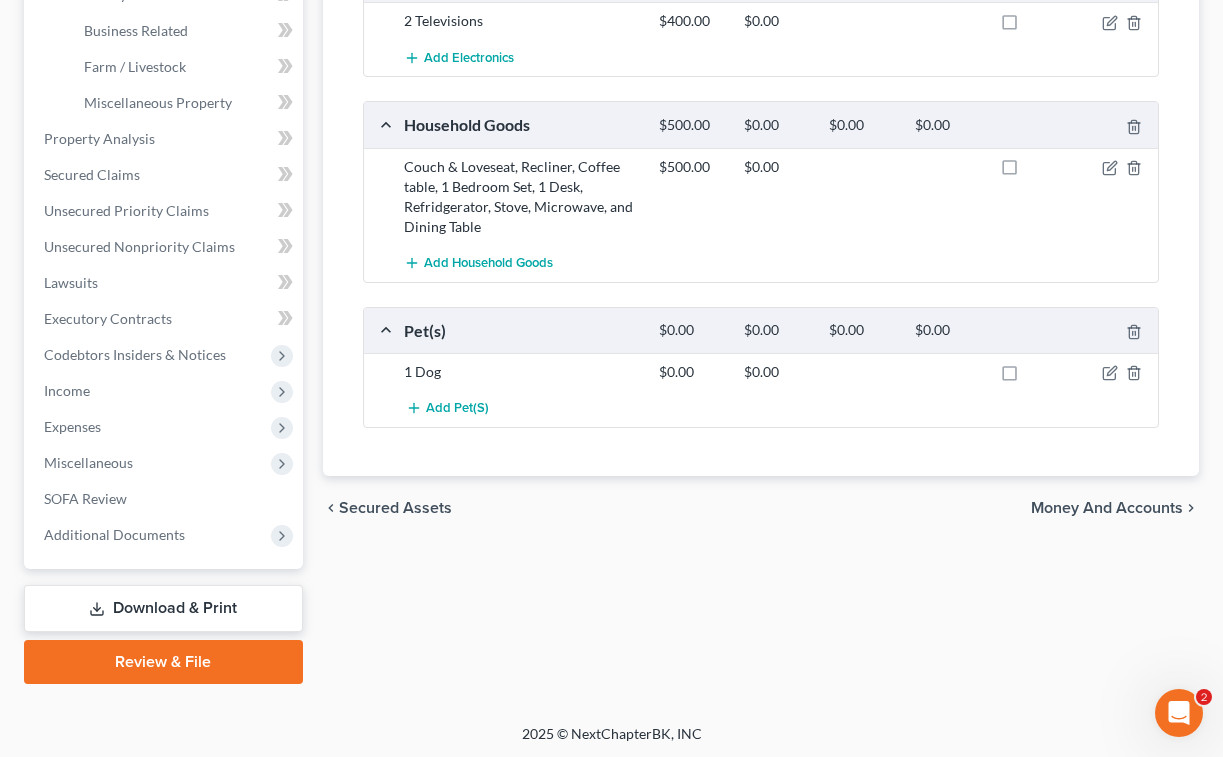 scroll, scrollTop: 628, scrollLeft: 0, axis: vertical 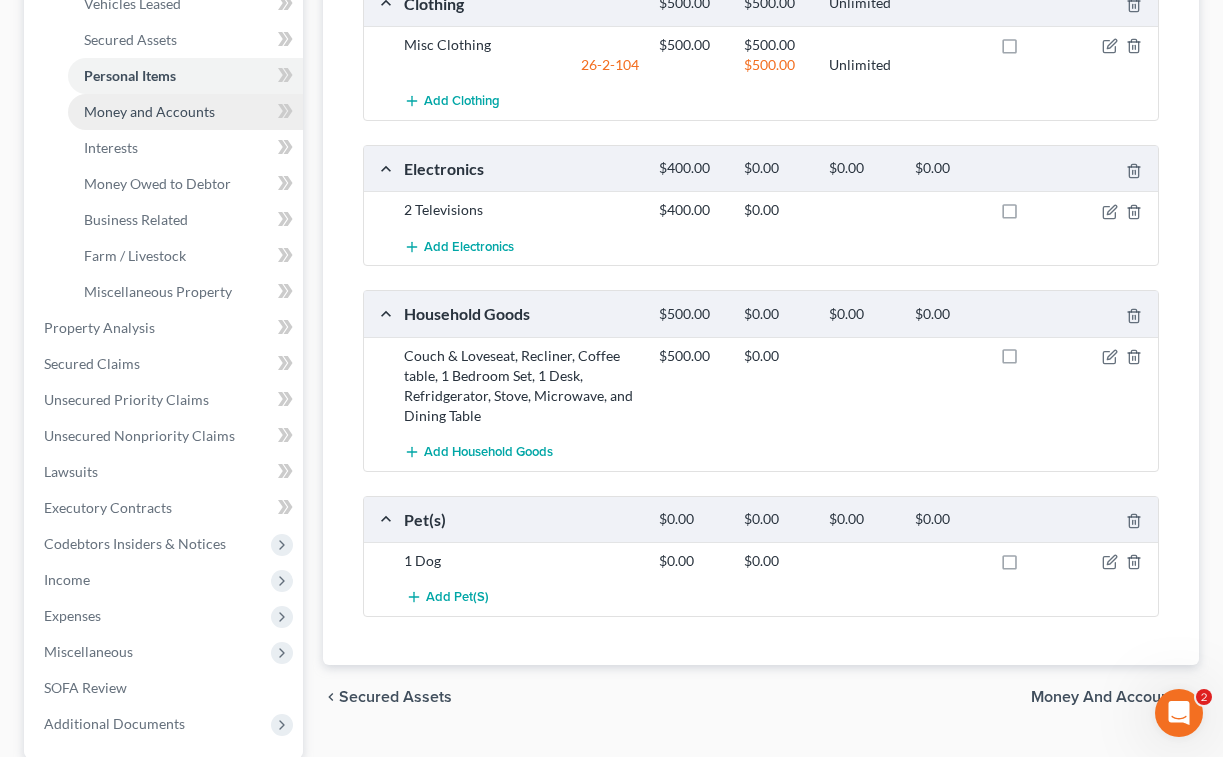 click on "Money and Accounts" at bounding box center [149, 111] 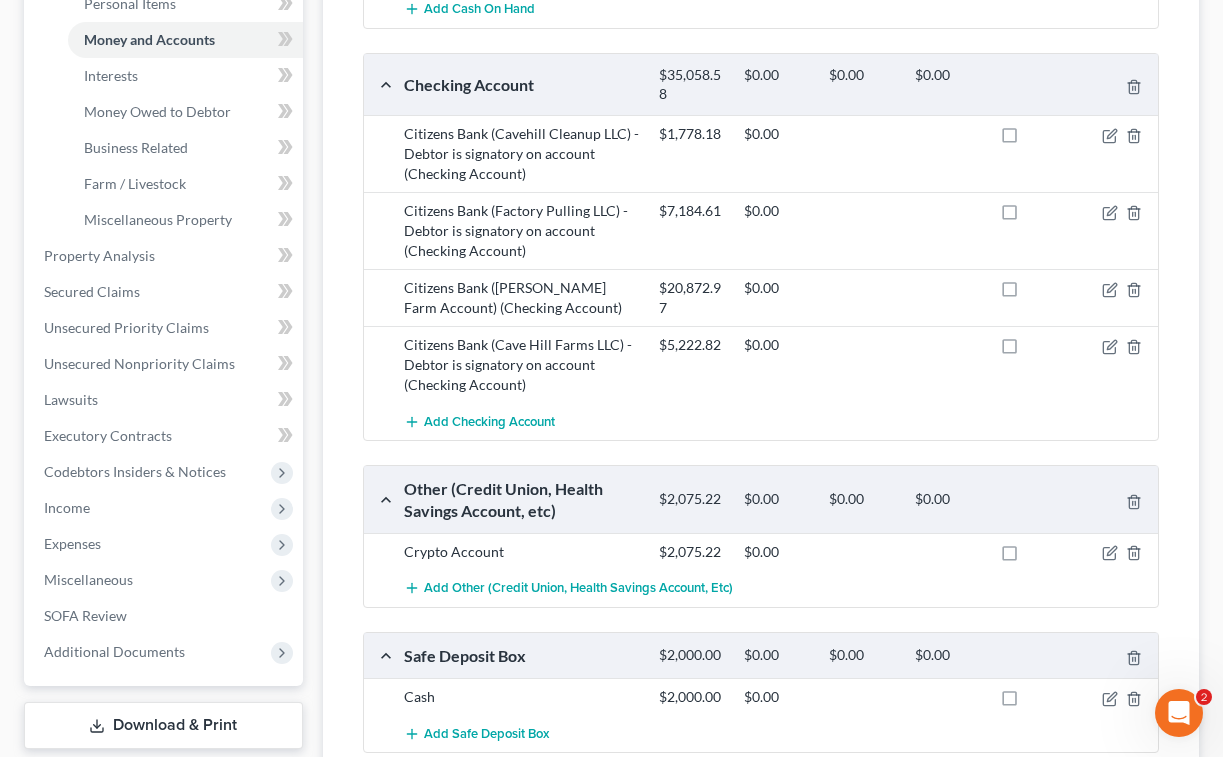 scroll, scrollTop: 234, scrollLeft: 0, axis: vertical 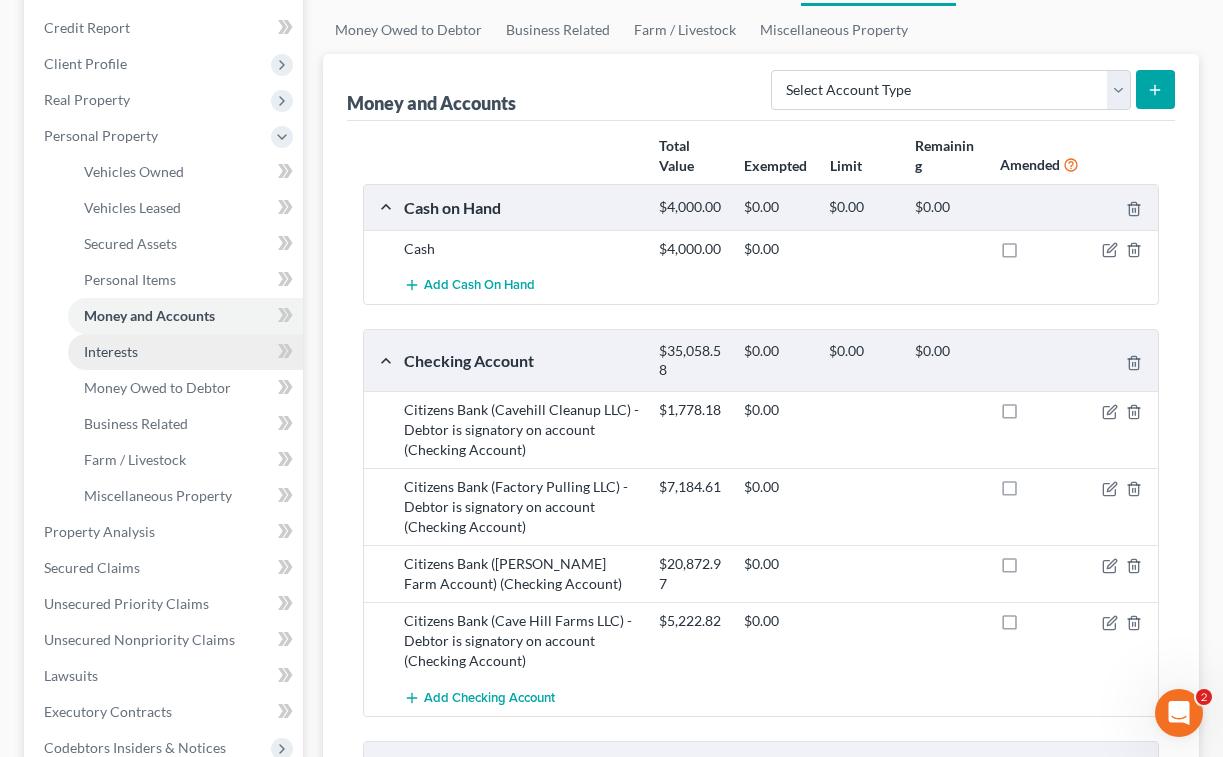 click on "Interests" at bounding box center (111, 351) 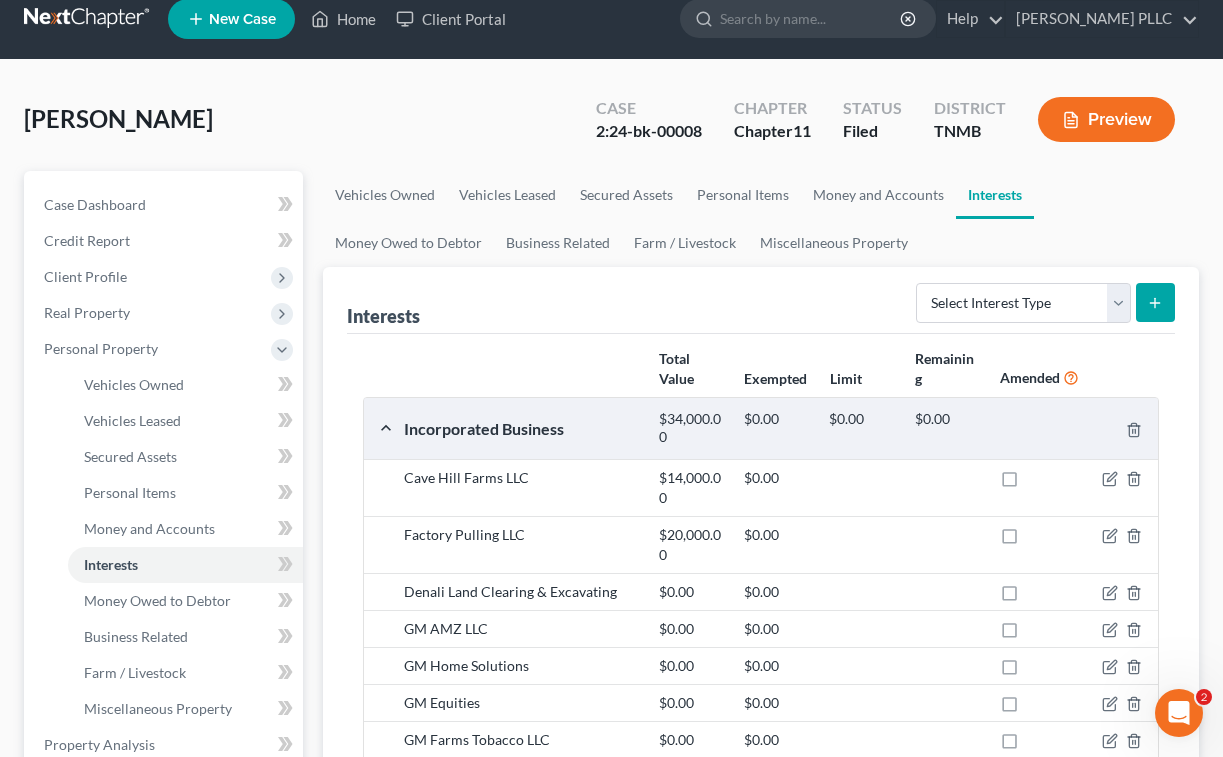scroll, scrollTop: 408, scrollLeft: 0, axis: vertical 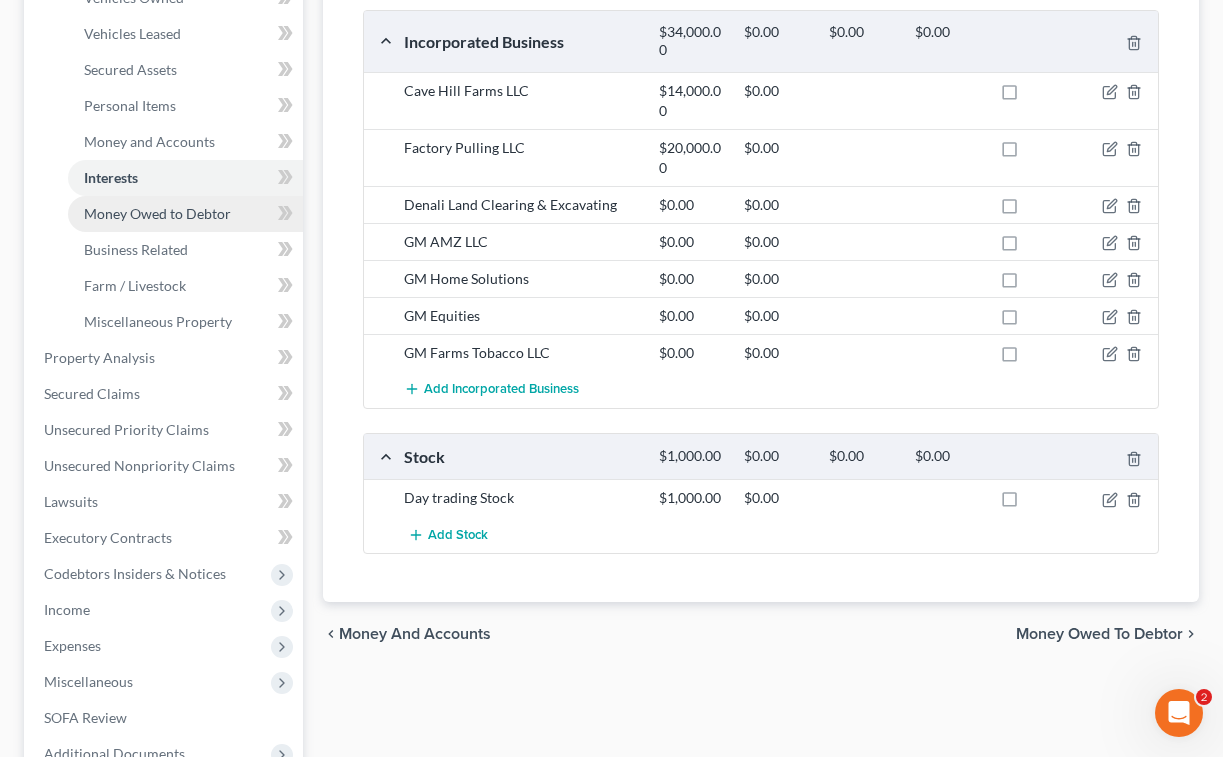 click on "Money Owed to Debtor" at bounding box center (157, 213) 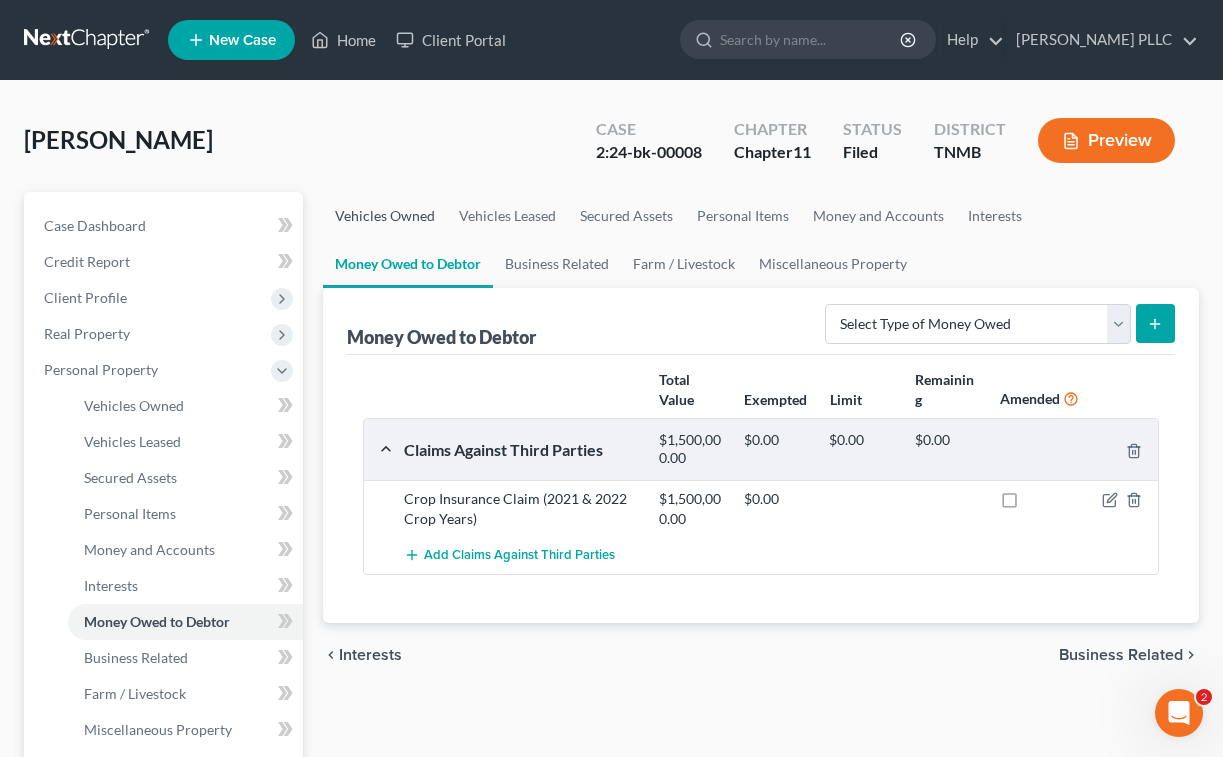 scroll, scrollTop: 0, scrollLeft: 0, axis: both 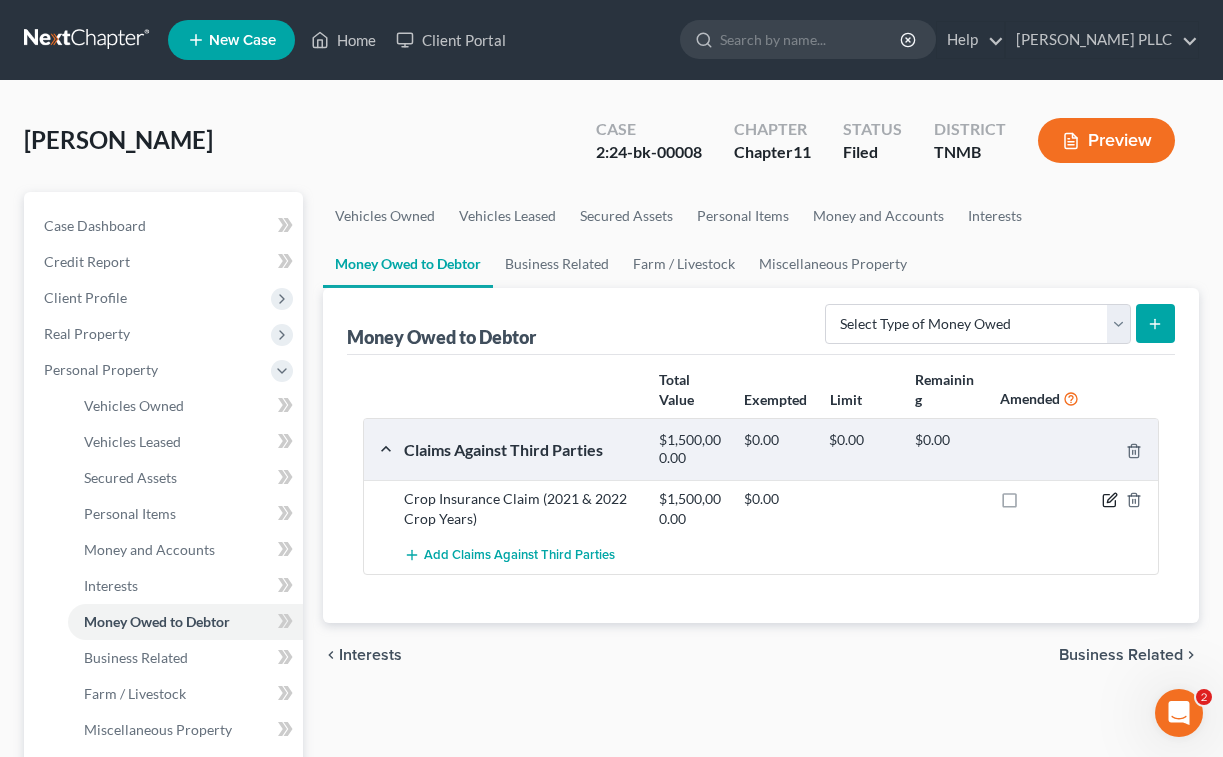 click 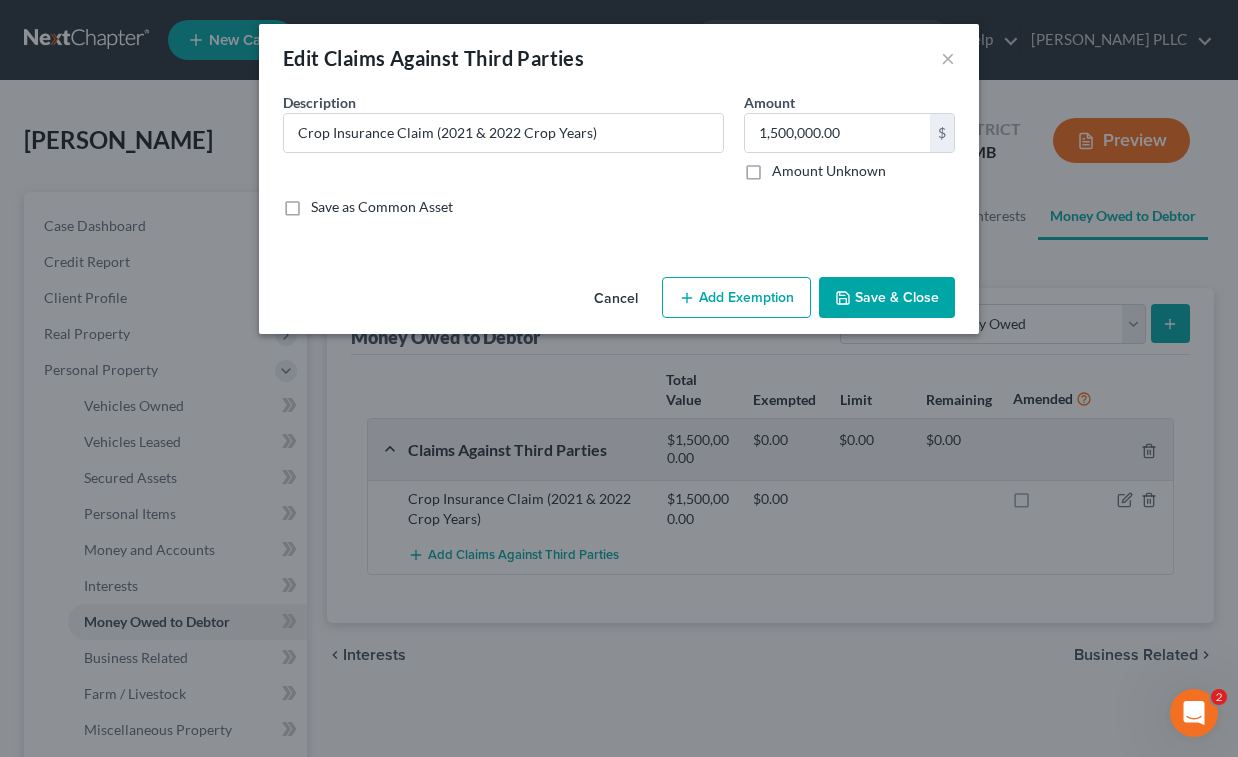 click on "Amount Unknown" at bounding box center [829, 171] 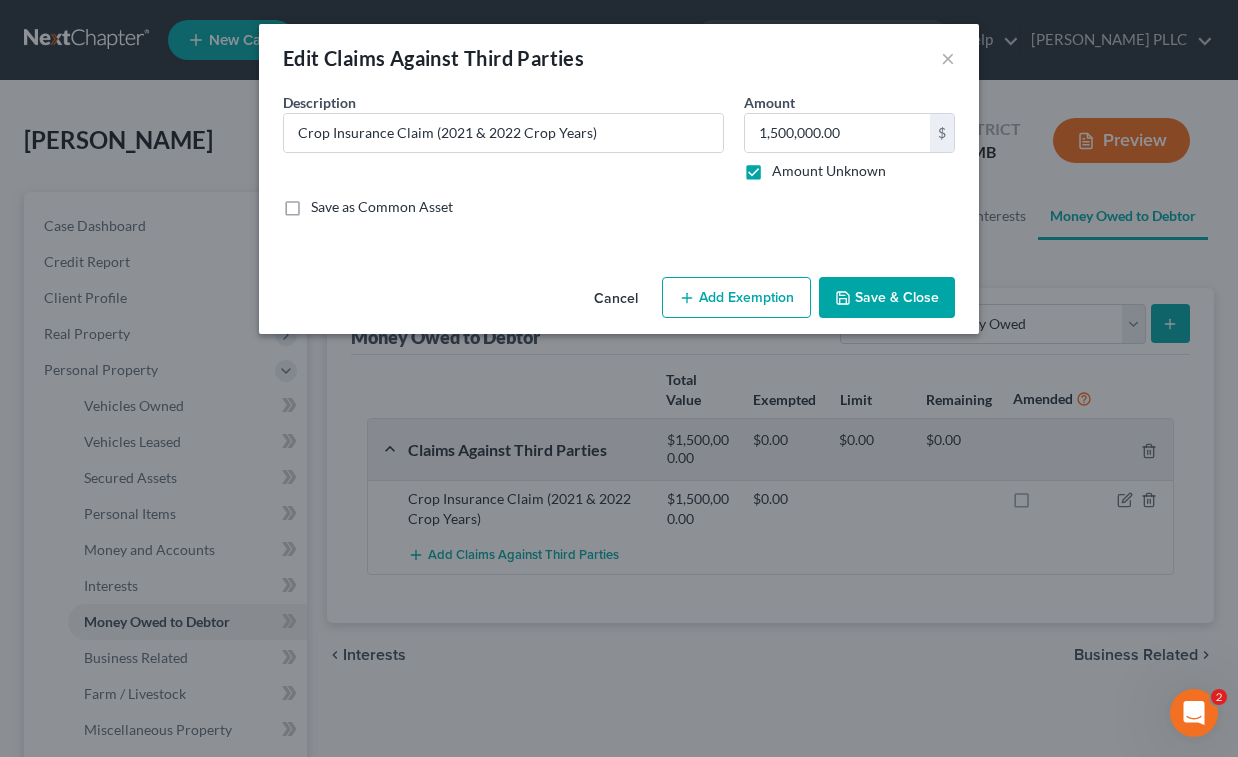 type on "0.00" 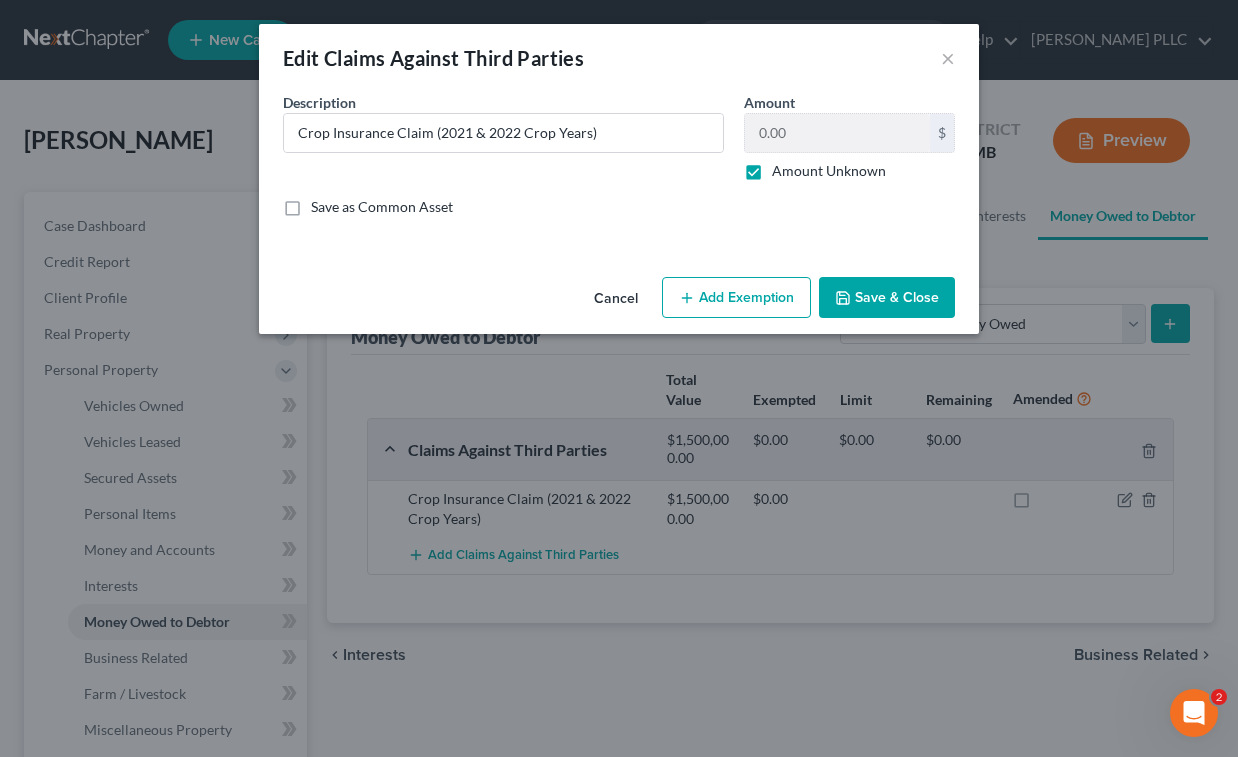 click on "Save & Close" at bounding box center [887, 298] 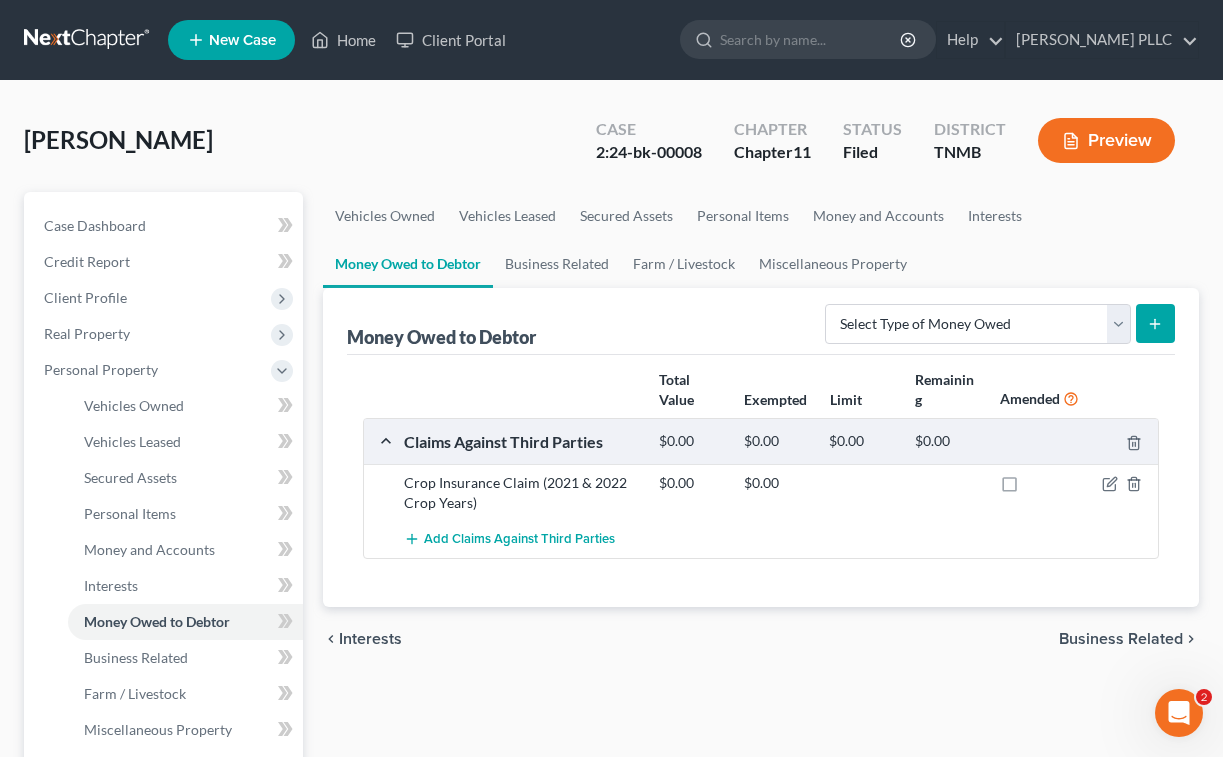 scroll, scrollTop: 131, scrollLeft: 0, axis: vertical 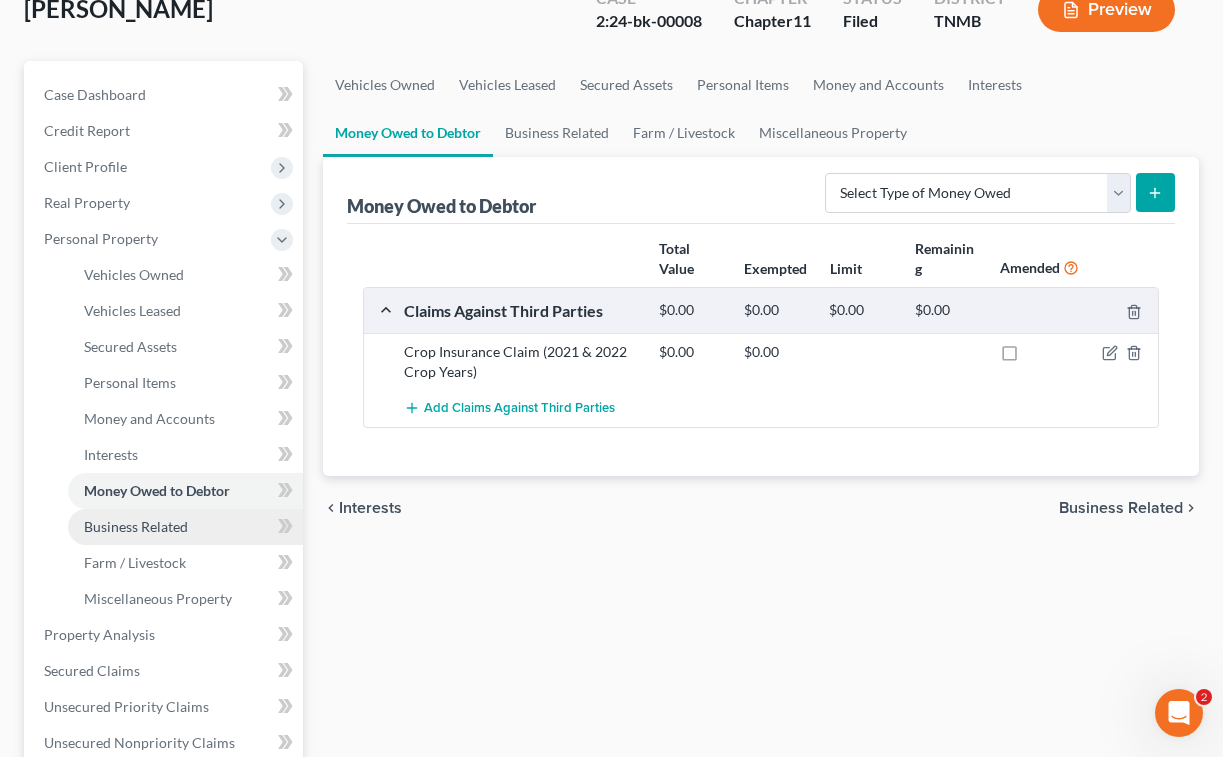 click on "Business Related" at bounding box center (136, 526) 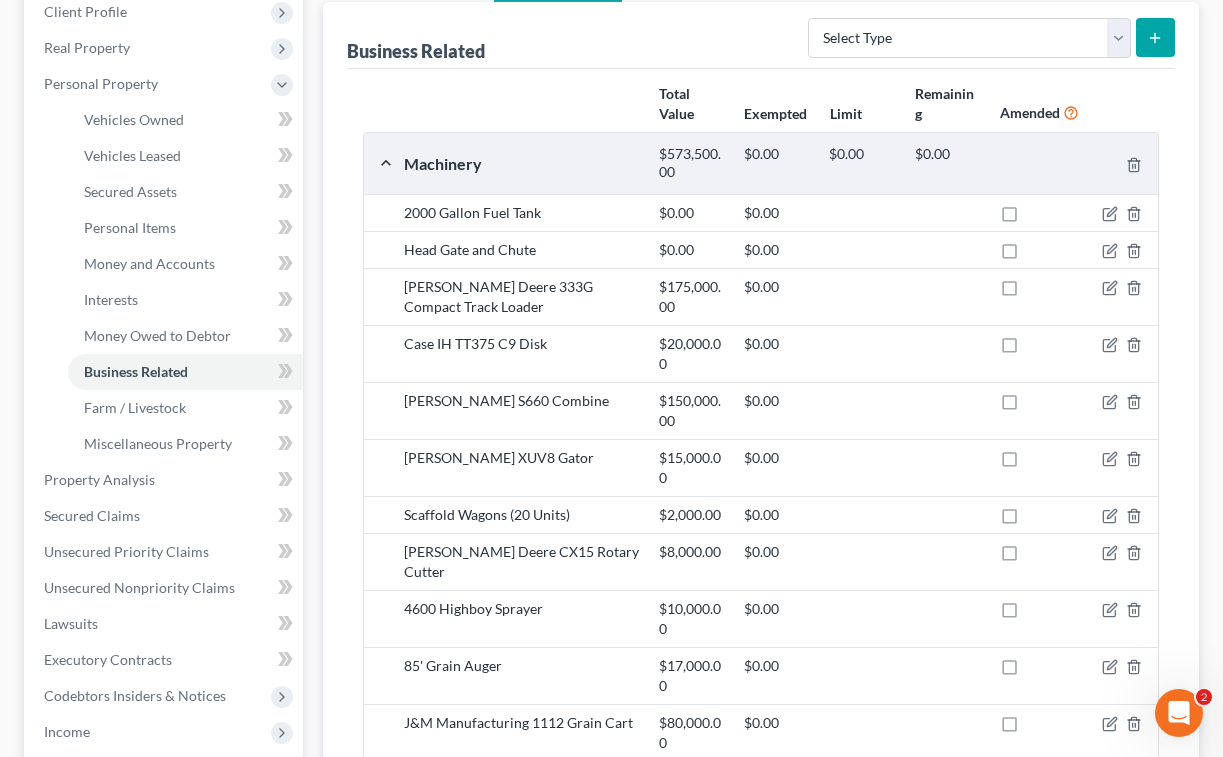 scroll, scrollTop: 289, scrollLeft: 0, axis: vertical 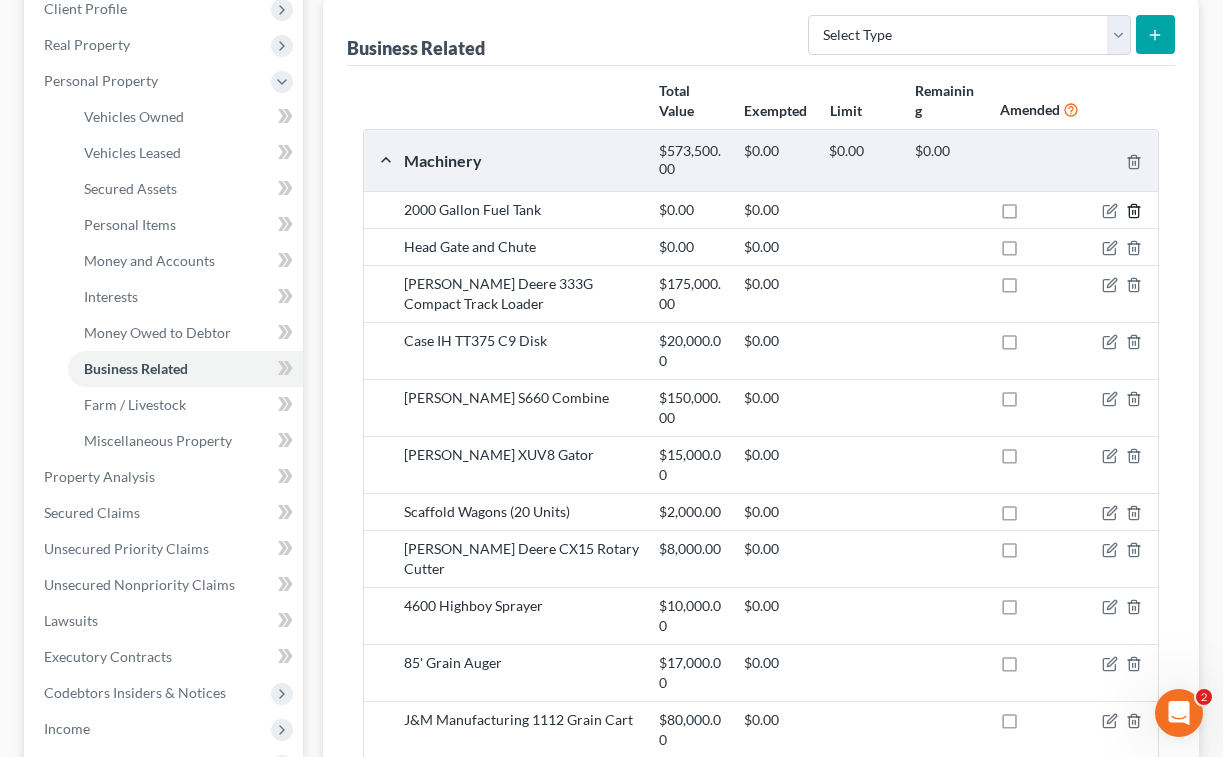 click 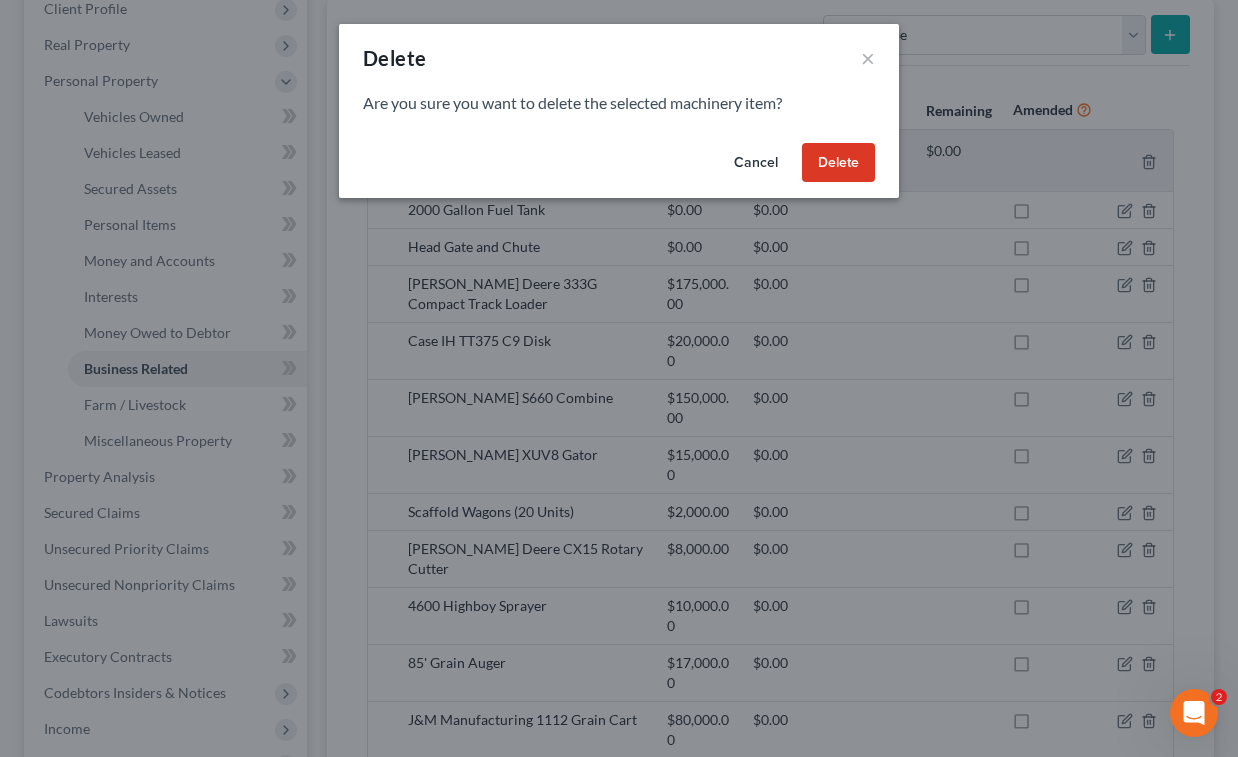 click on "Delete" at bounding box center (838, 163) 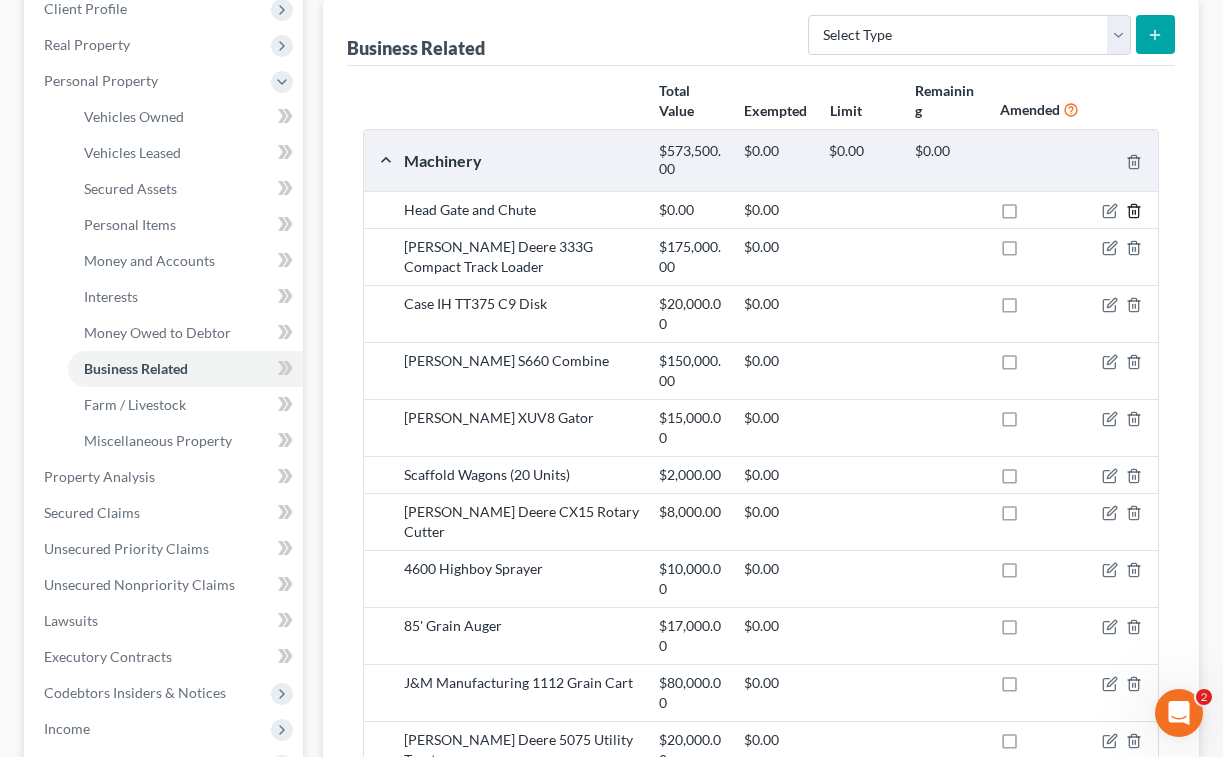 click 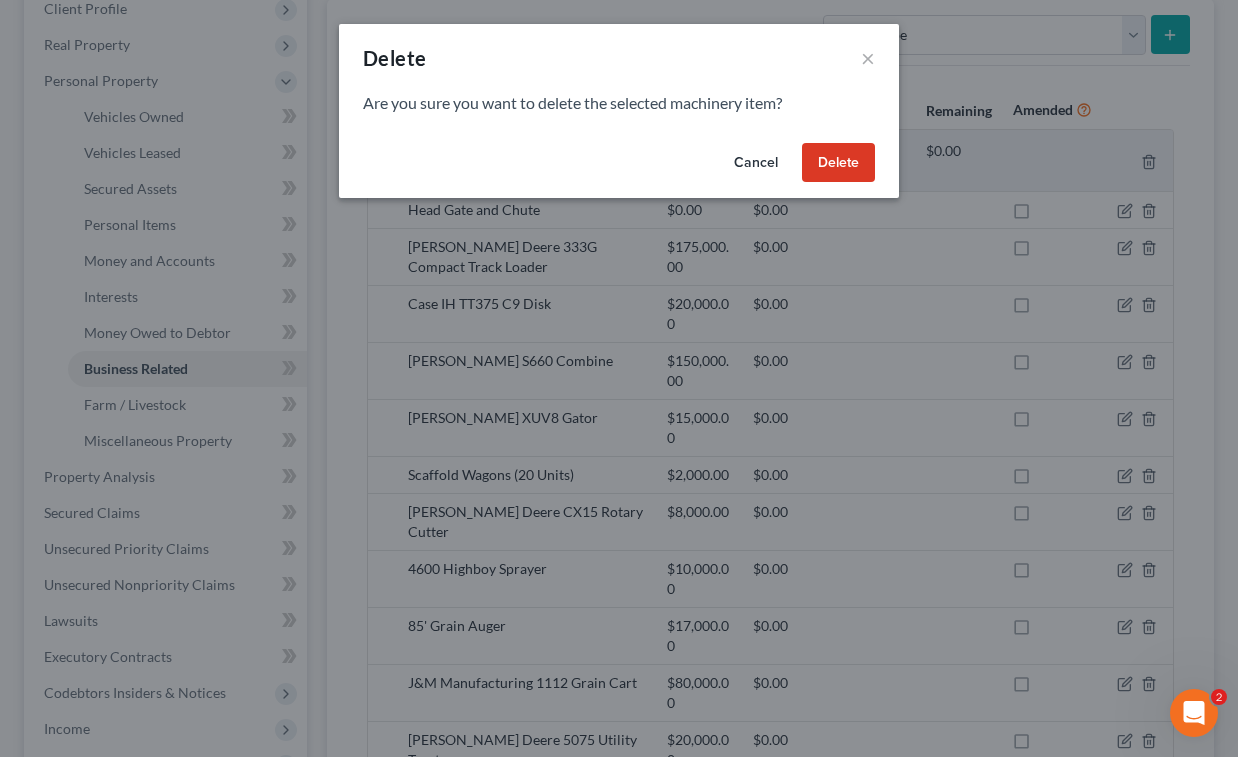 click on "Delete" at bounding box center (838, 163) 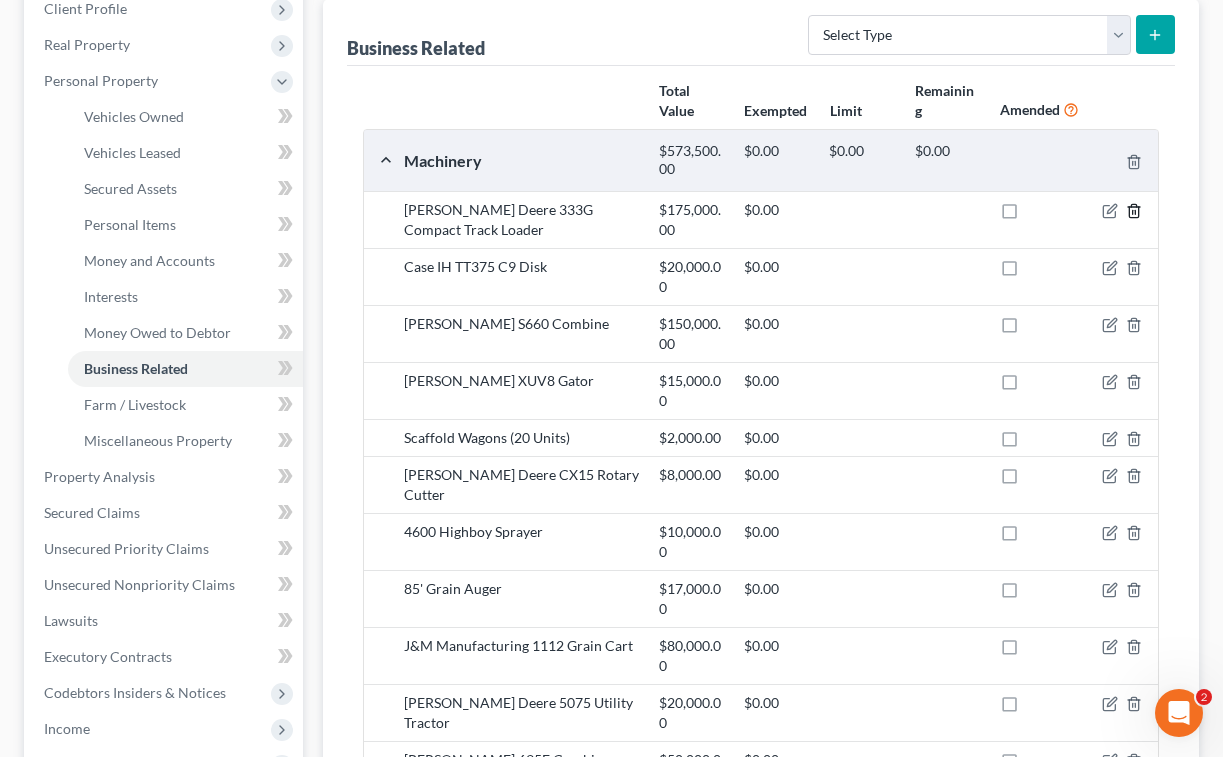 click 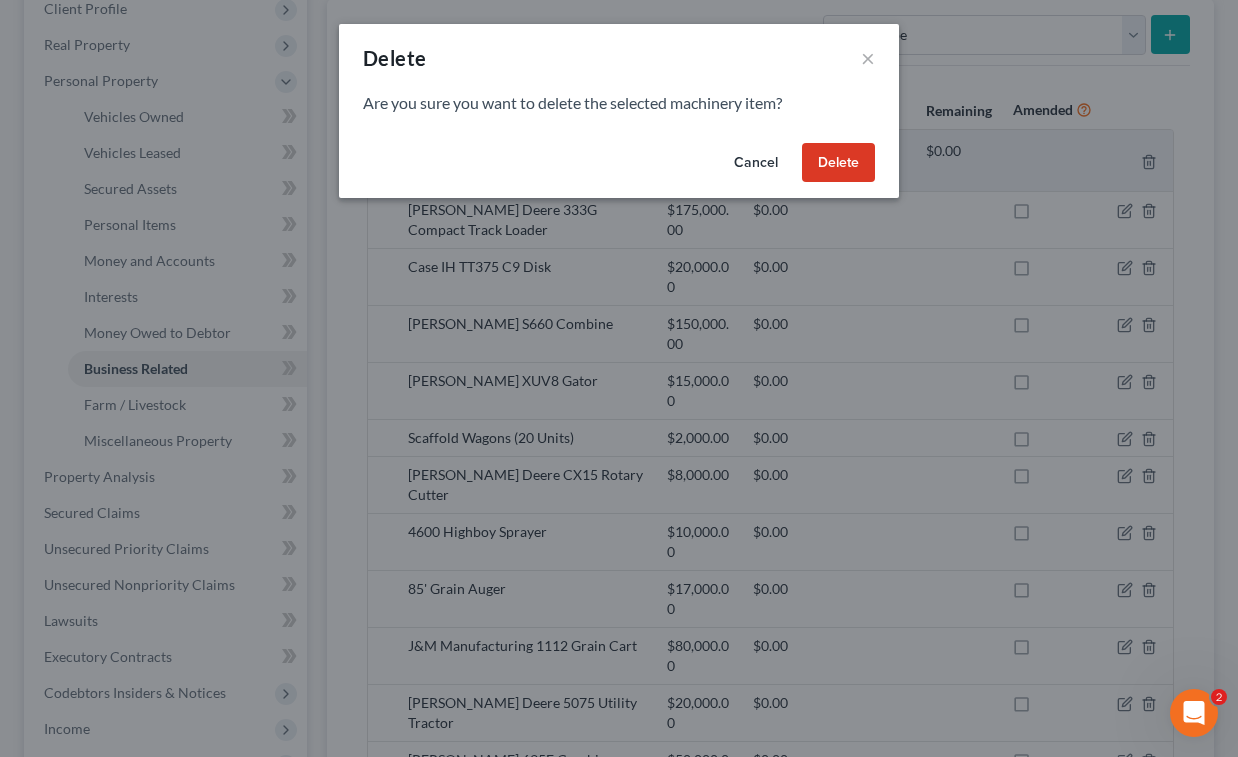 click on "Delete" at bounding box center [838, 163] 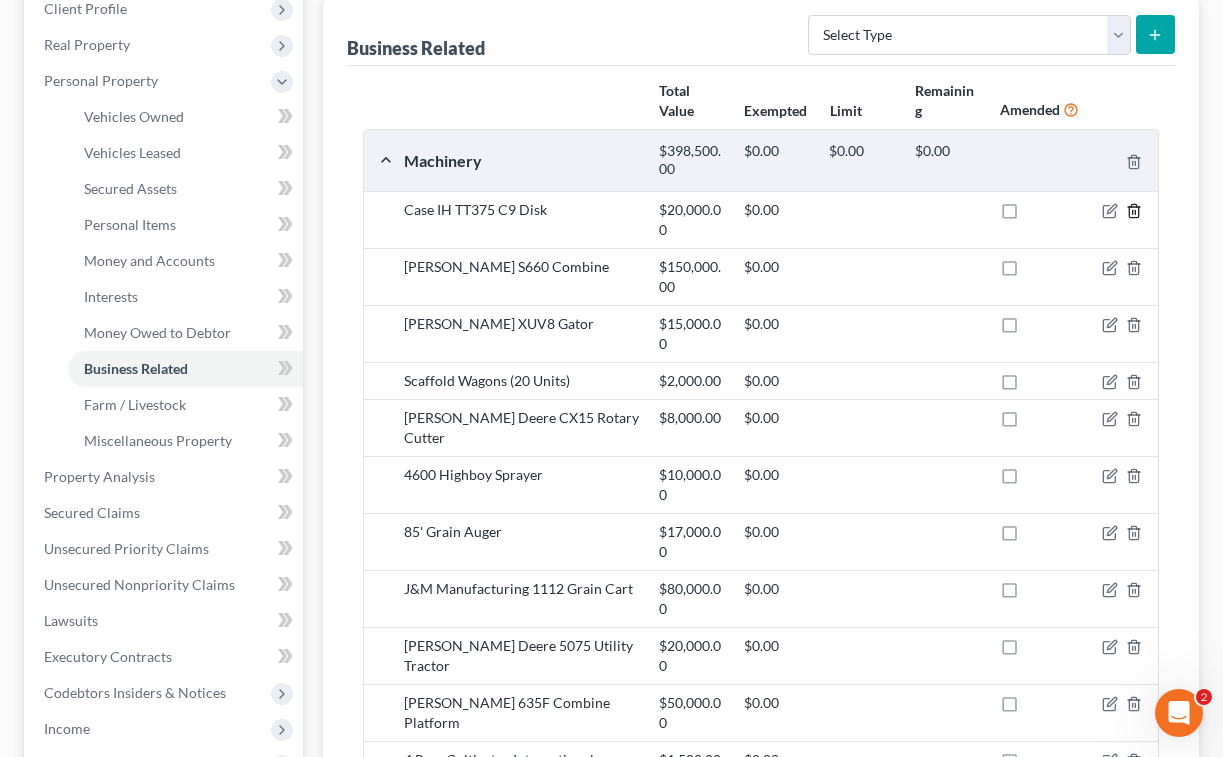 click 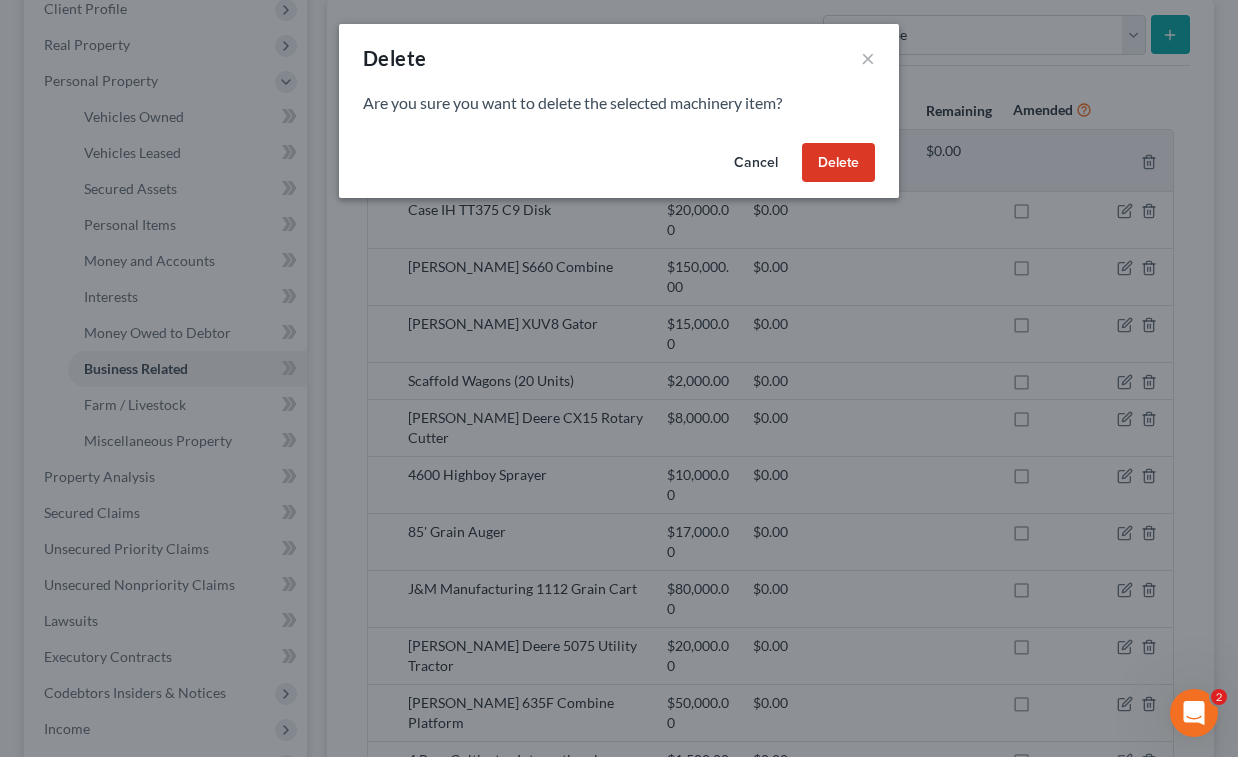 click on "Delete" at bounding box center (838, 163) 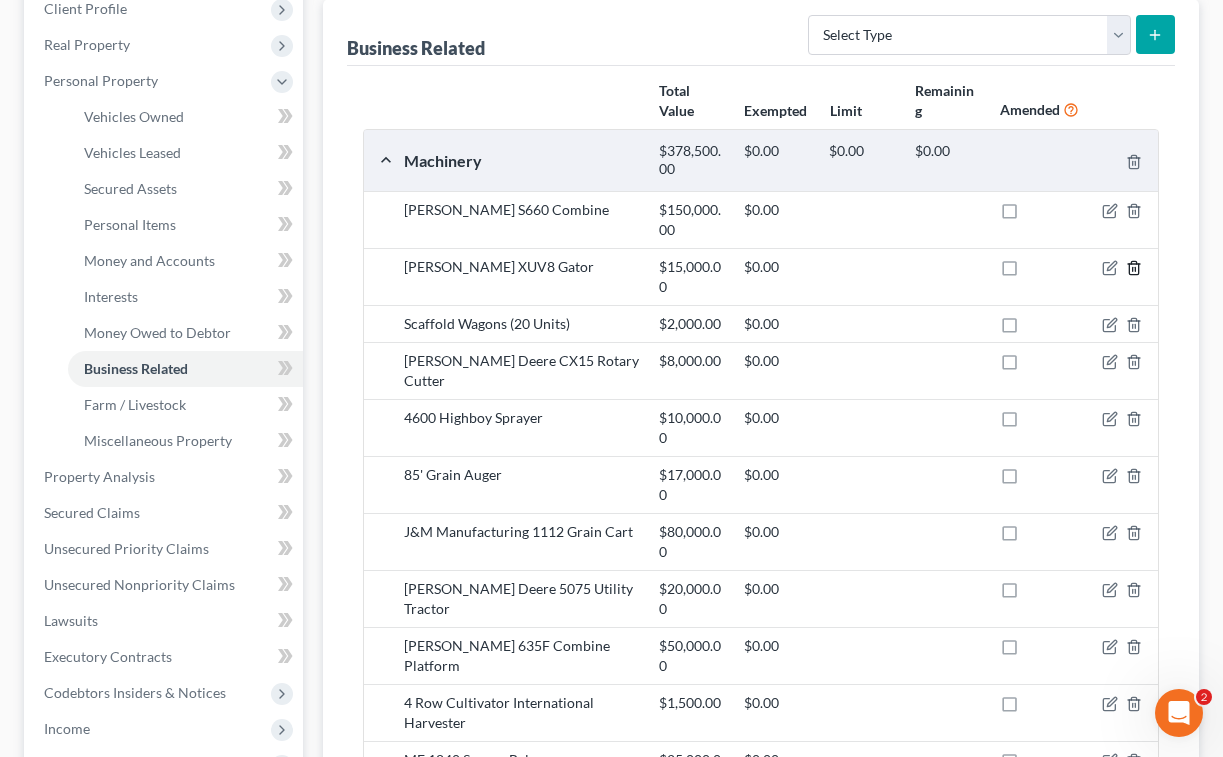 click 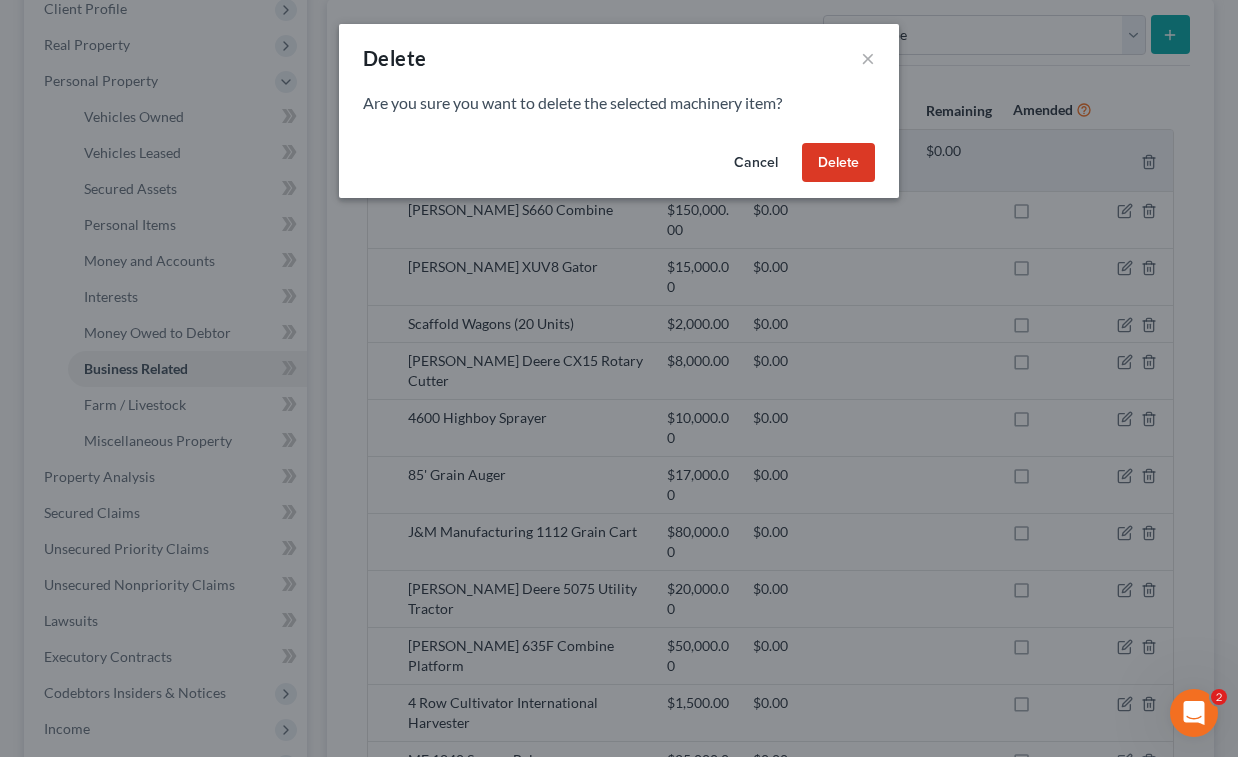 click on "Delete" at bounding box center [838, 163] 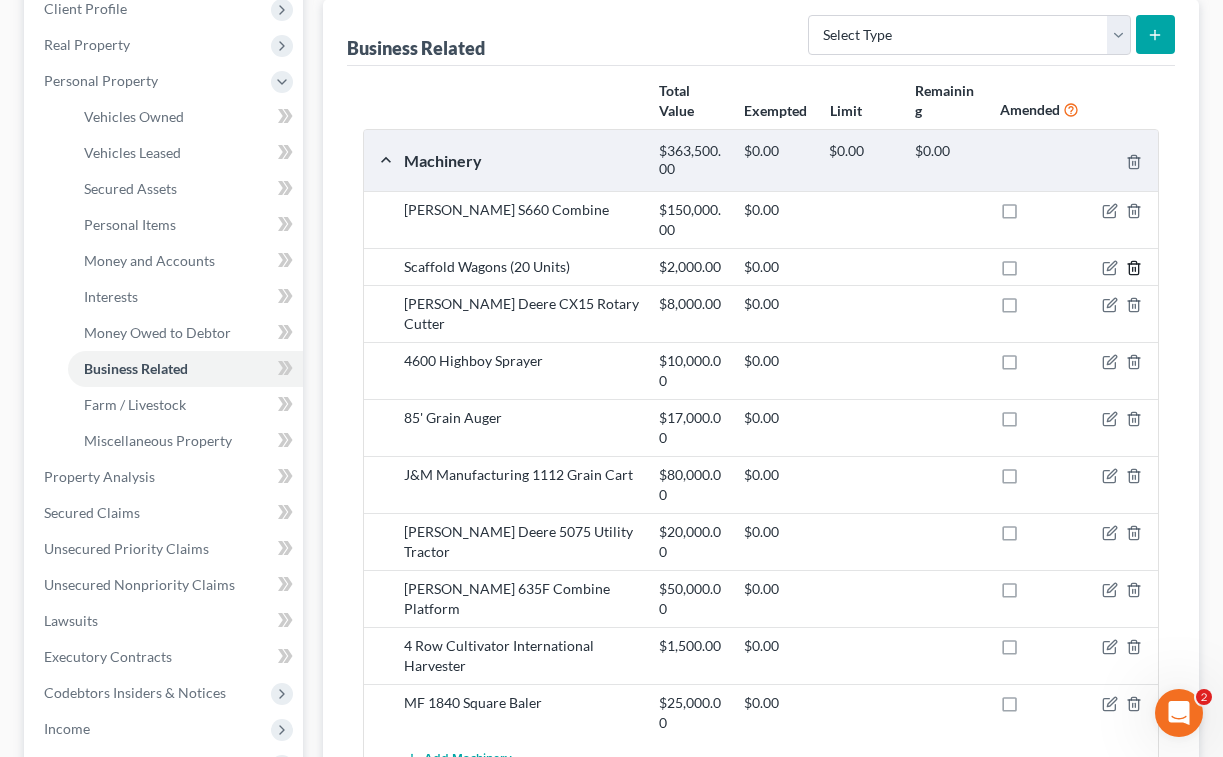 click 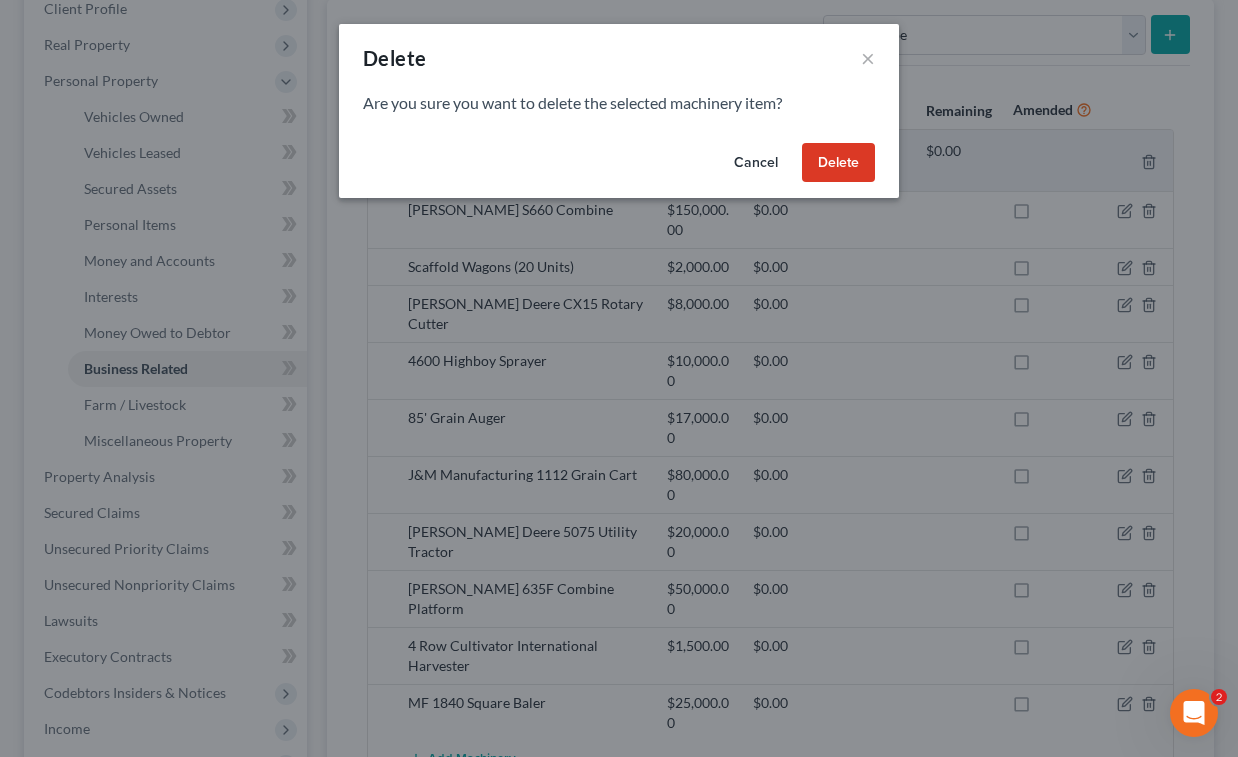 click on "Delete" at bounding box center (838, 163) 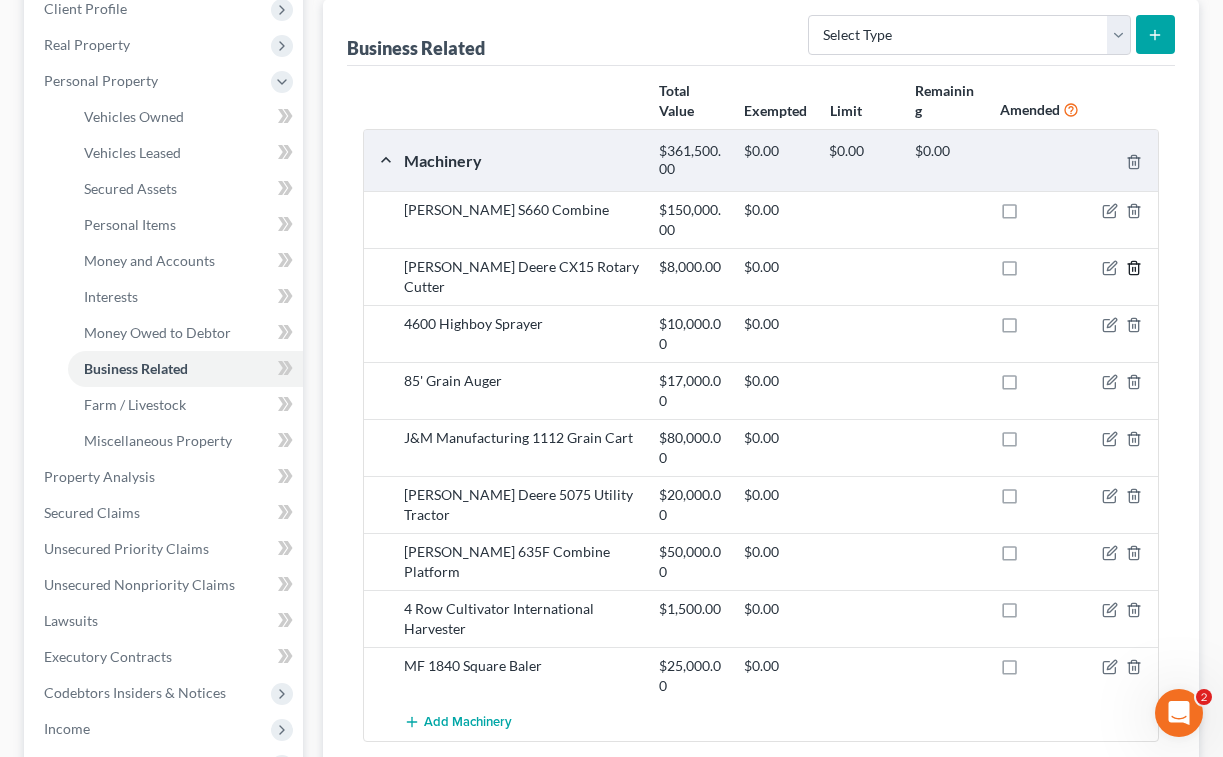 click 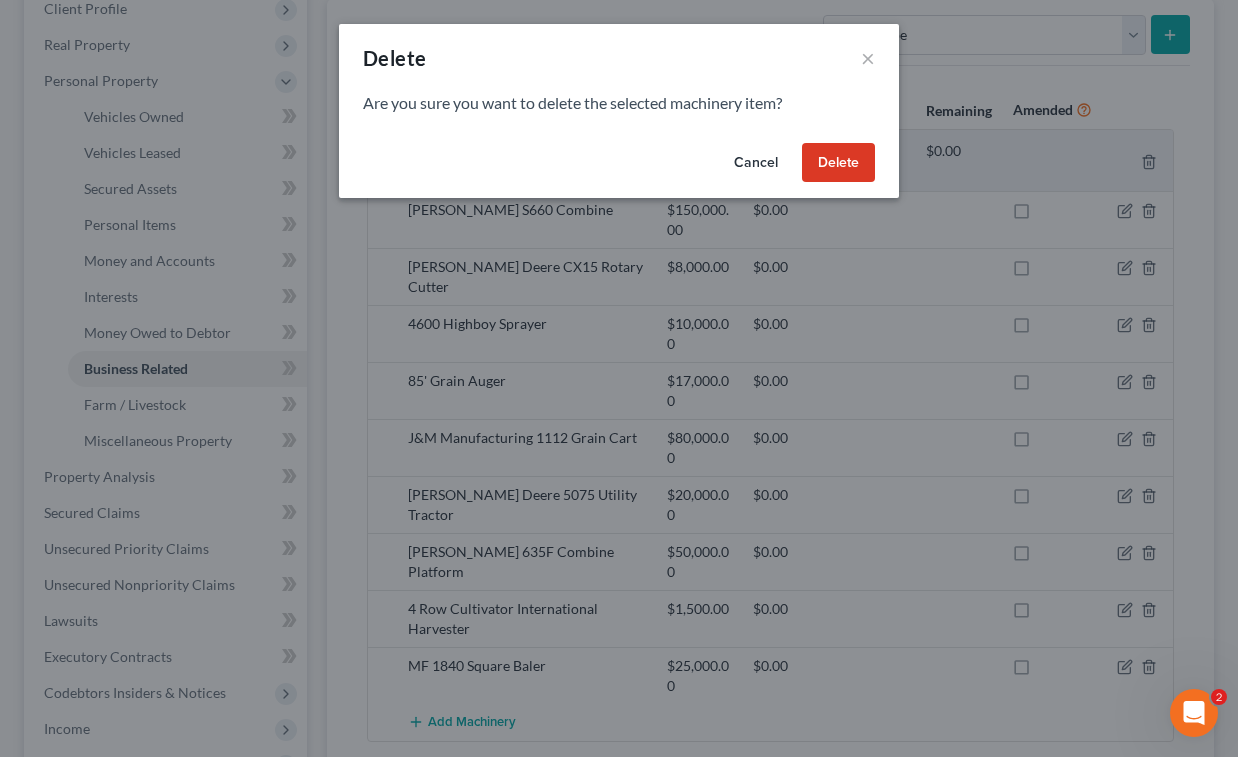 click on "Delete" at bounding box center (838, 163) 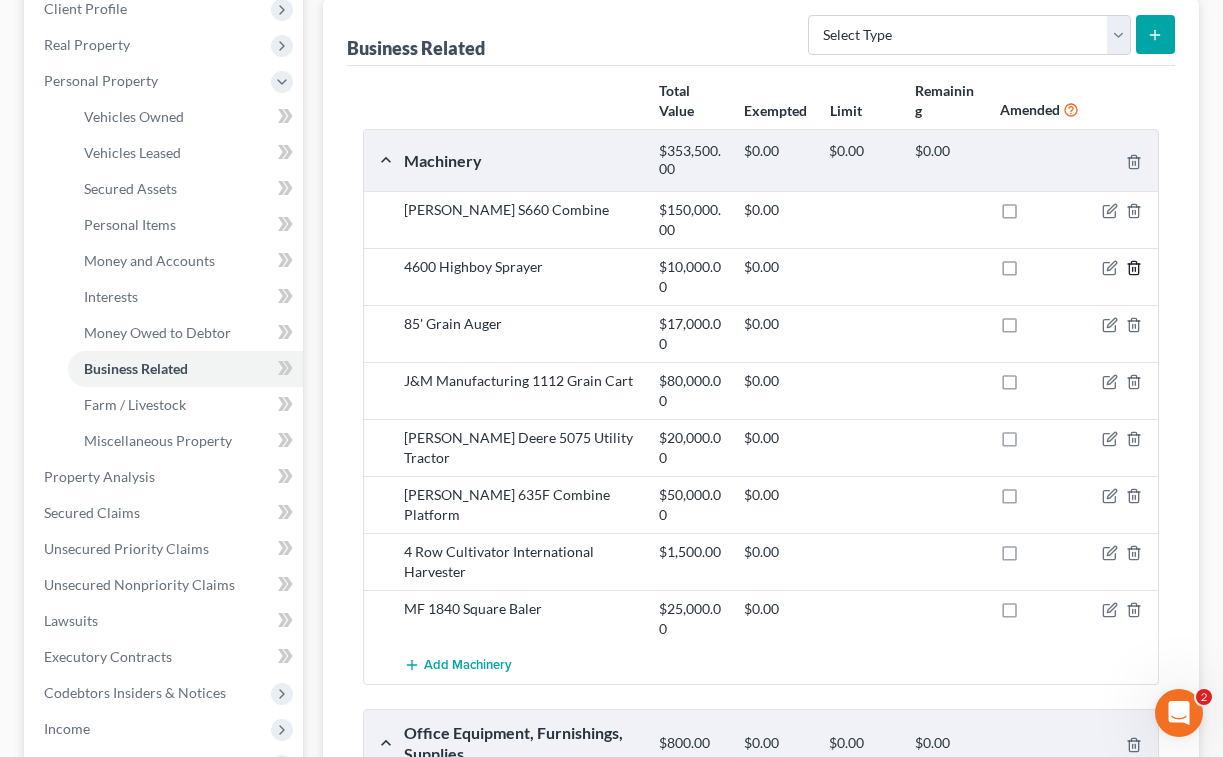 click 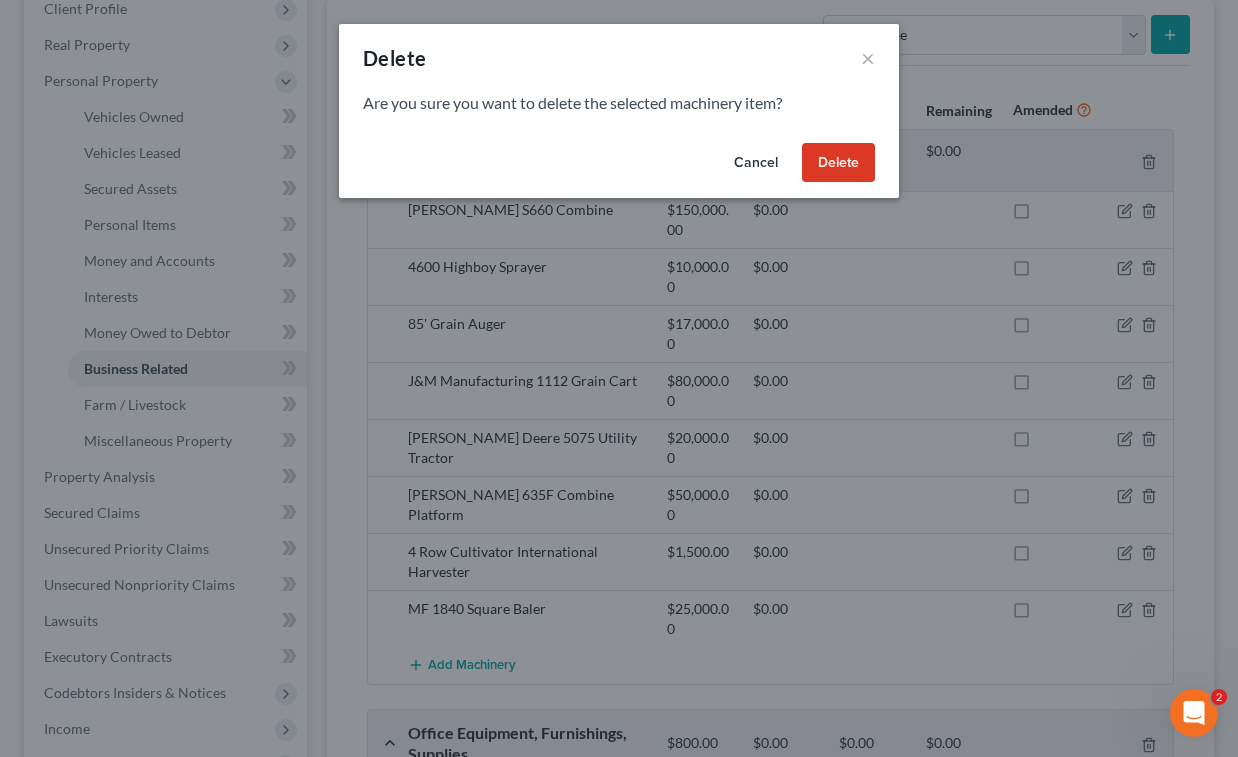 click on "Delete" at bounding box center [838, 163] 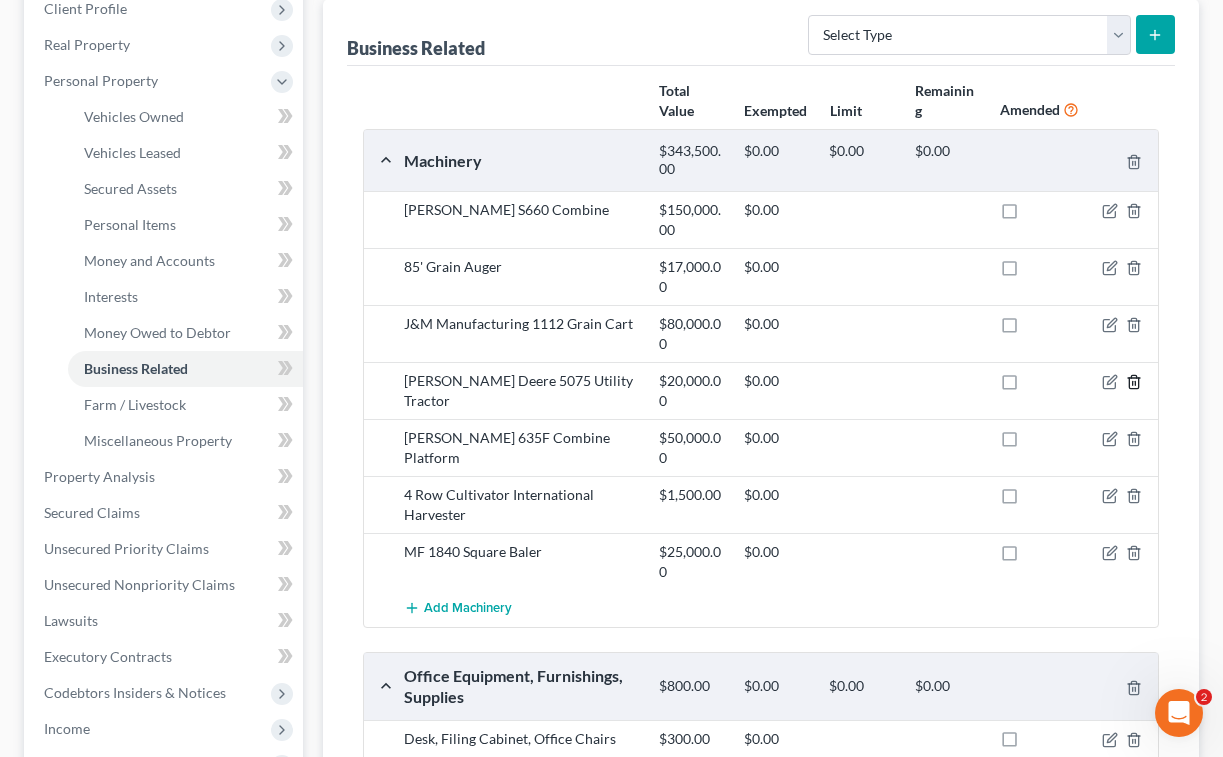click 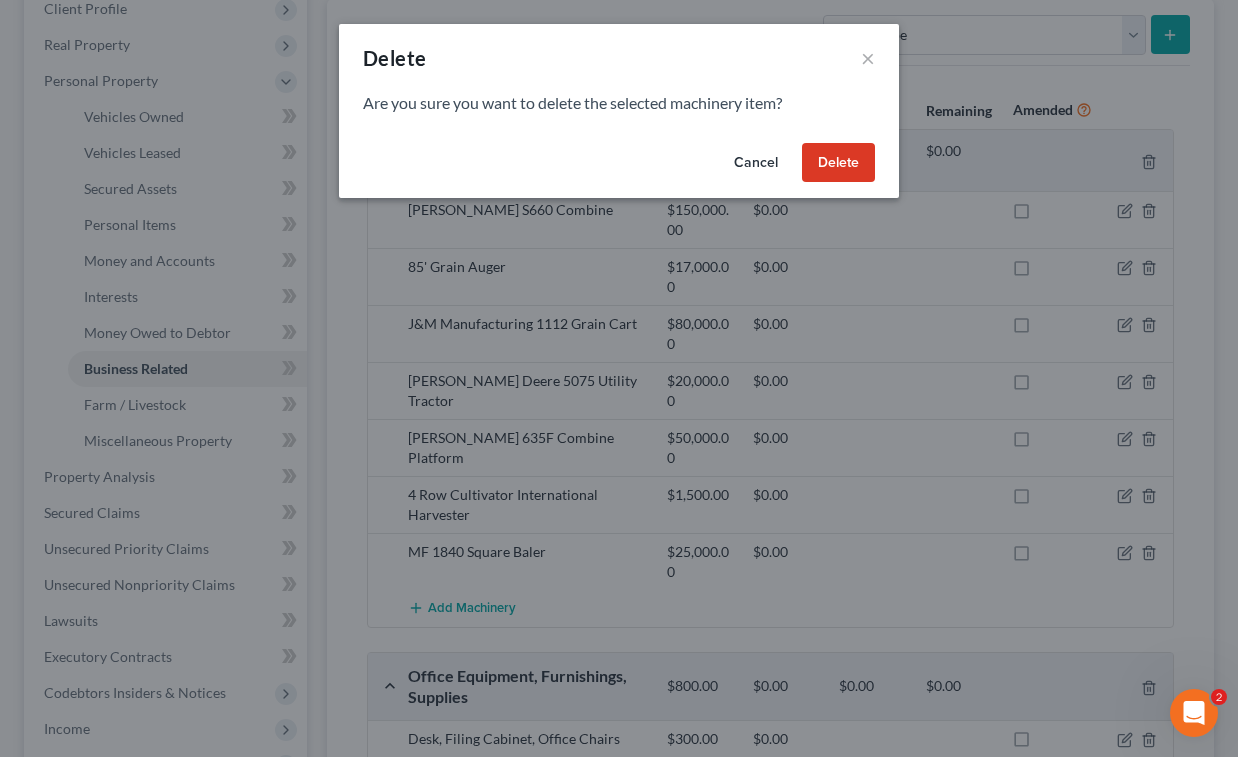 click on "Delete" at bounding box center [838, 163] 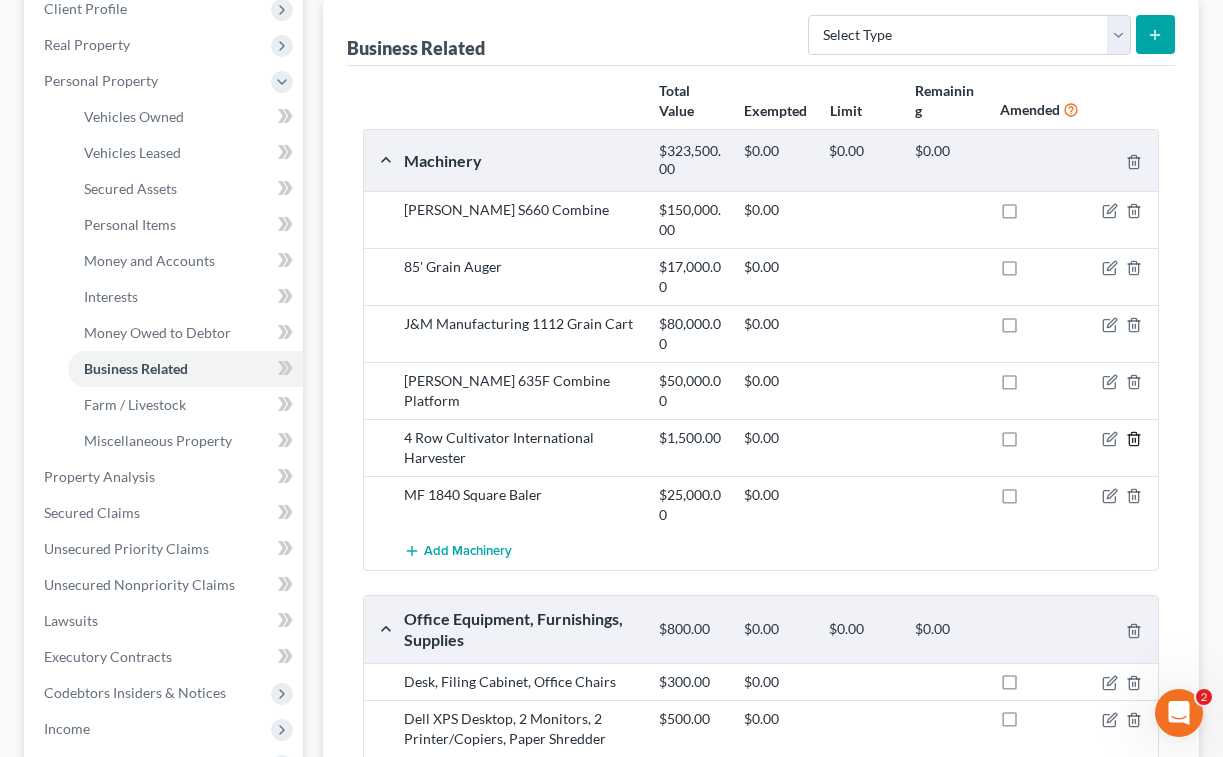 click 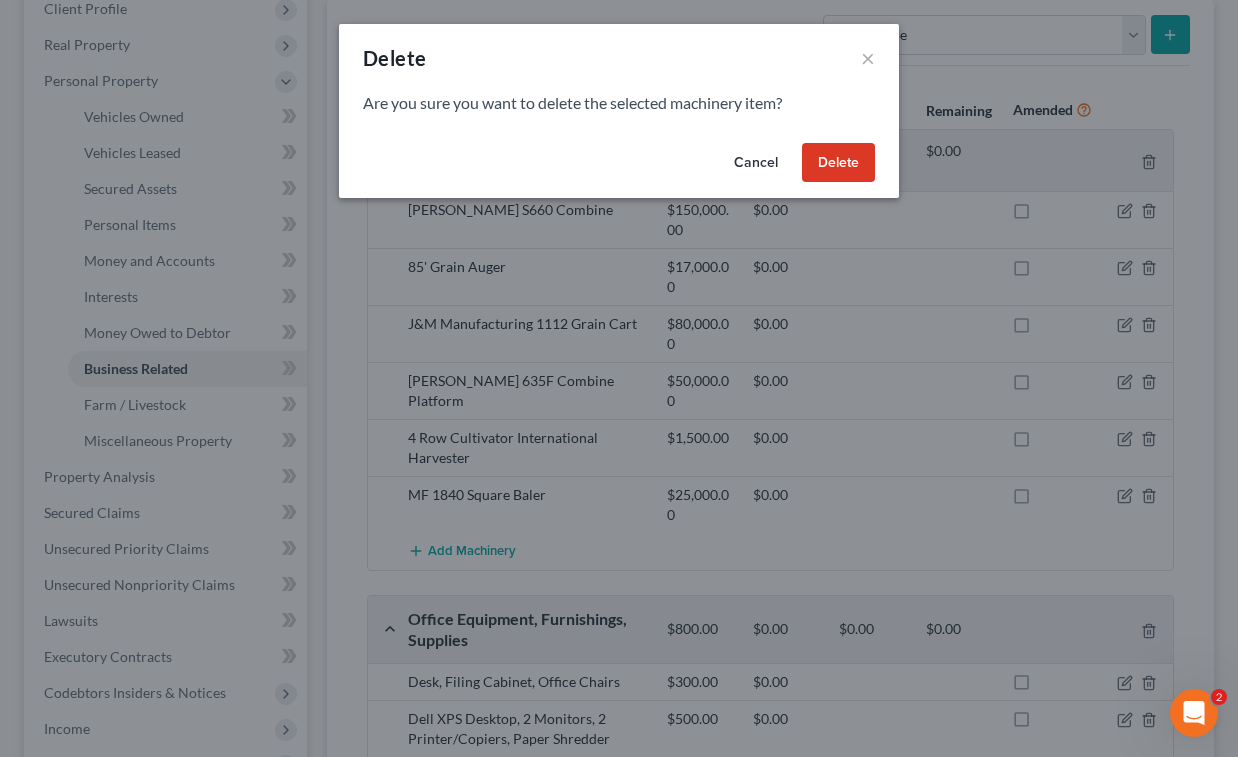 click on "Delete" at bounding box center [838, 163] 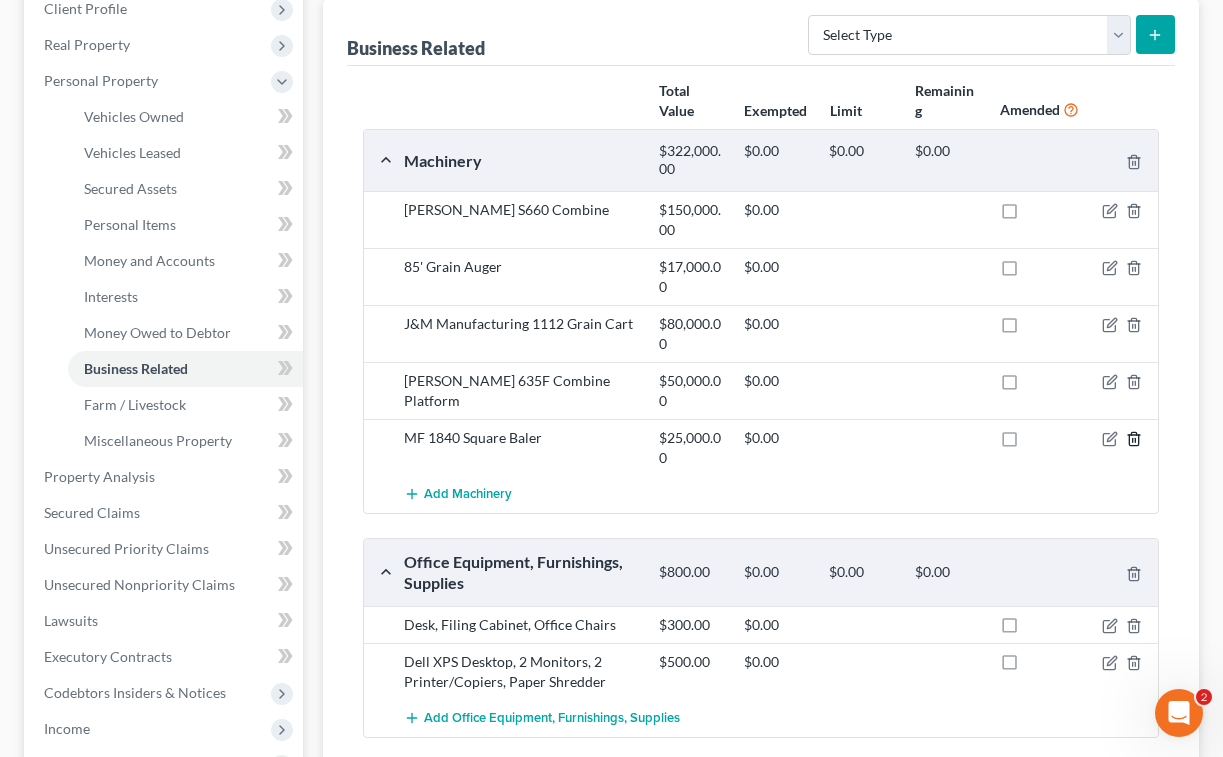 click 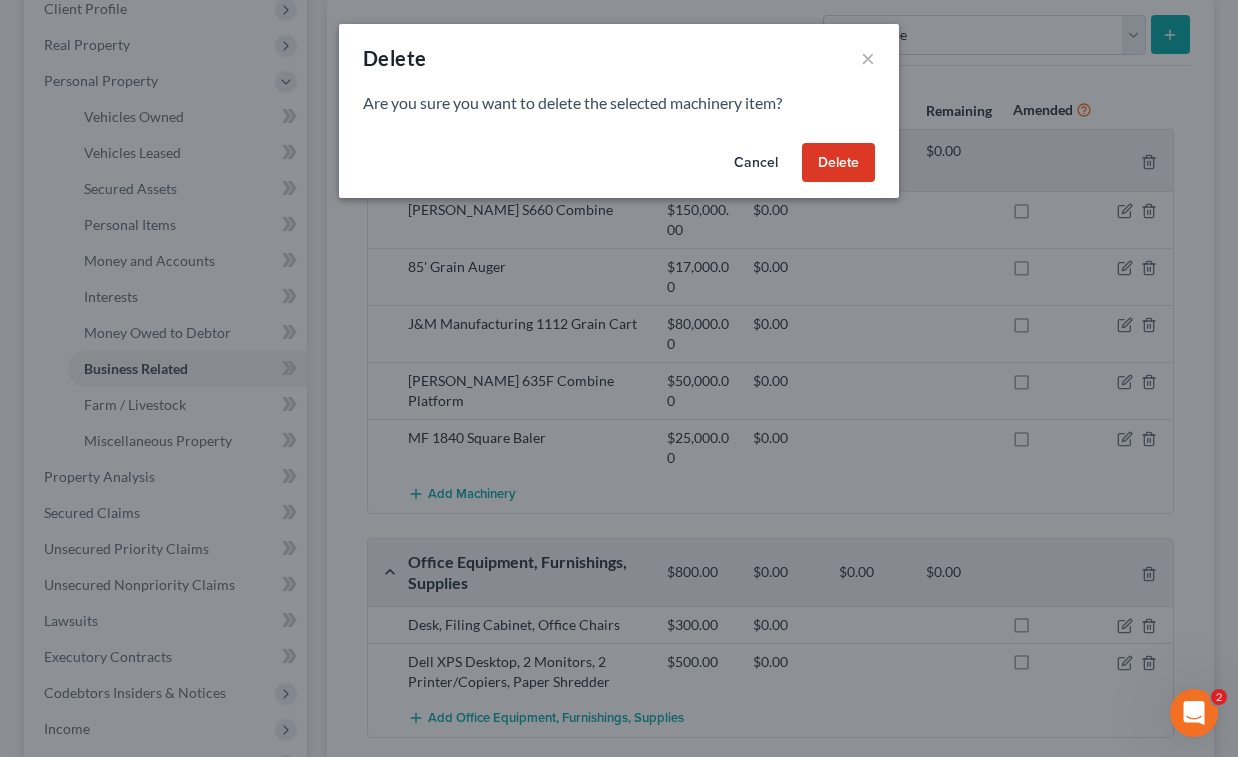 click on "Delete" at bounding box center (838, 163) 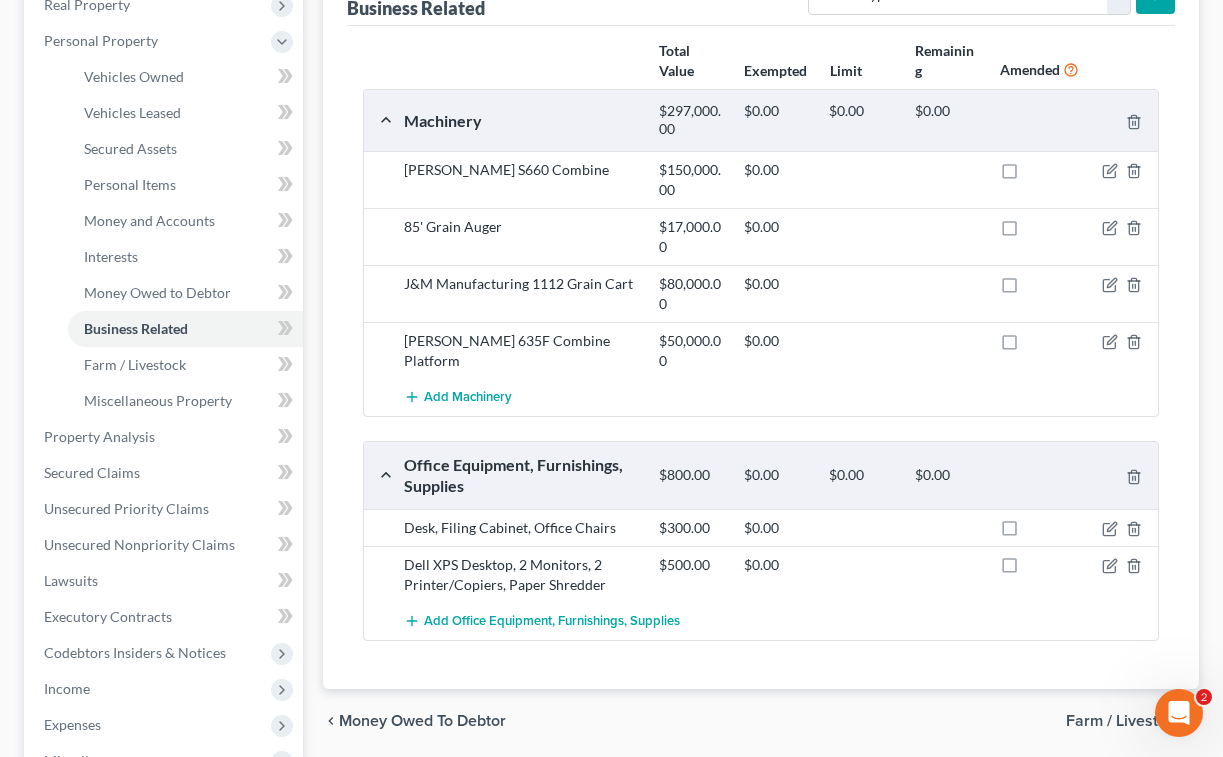 scroll, scrollTop: 325, scrollLeft: 0, axis: vertical 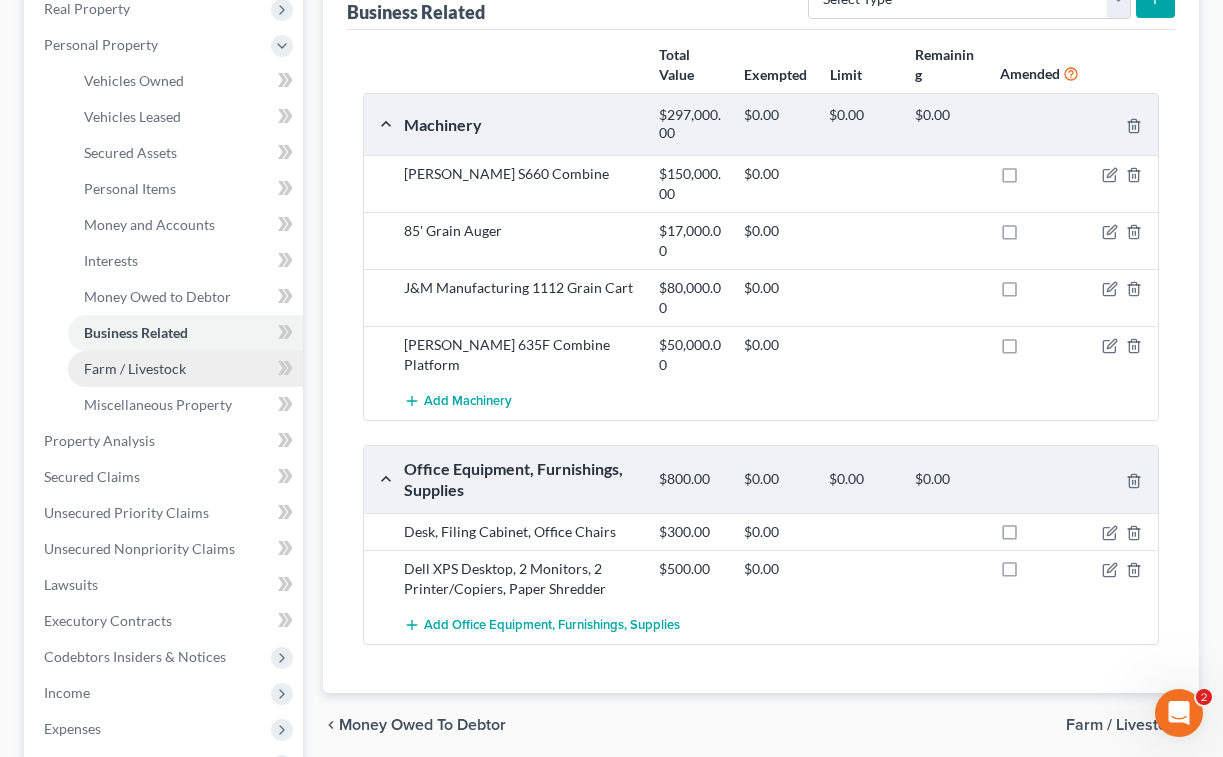 click on "Farm / Livestock" at bounding box center (185, 369) 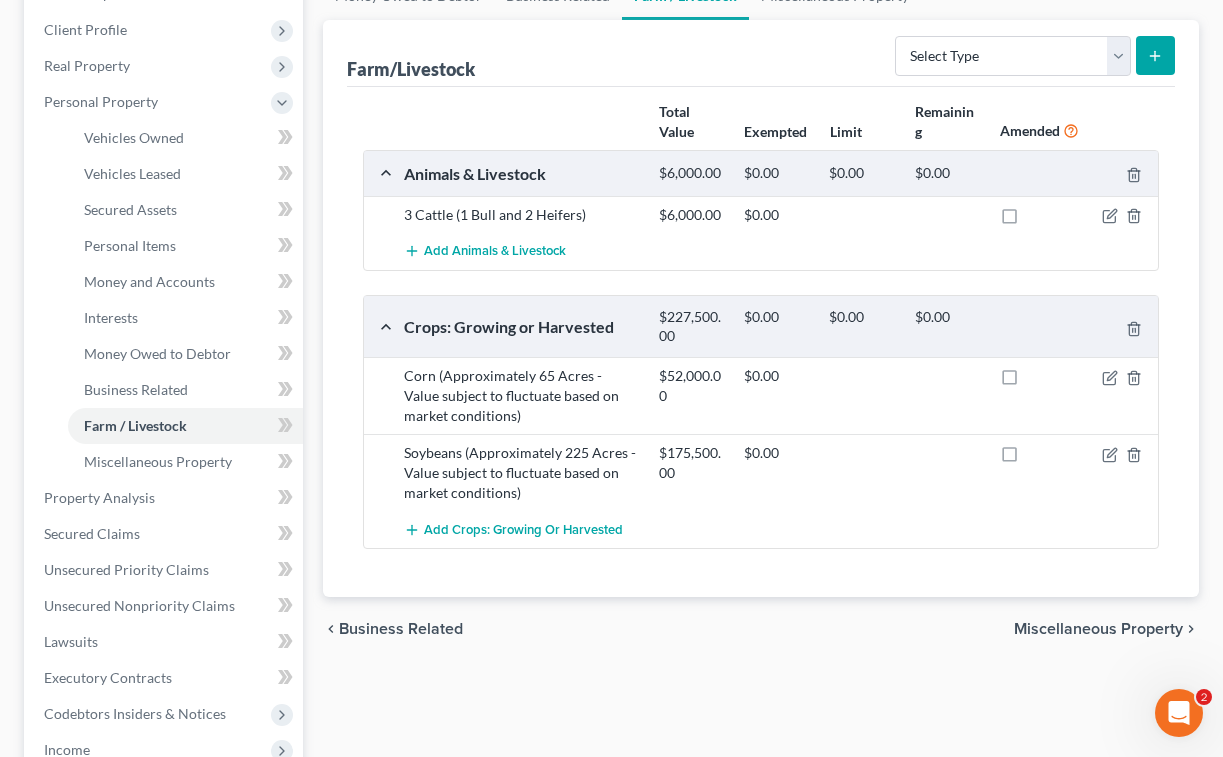 scroll, scrollTop: 310, scrollLeft: 0, axis: vertical 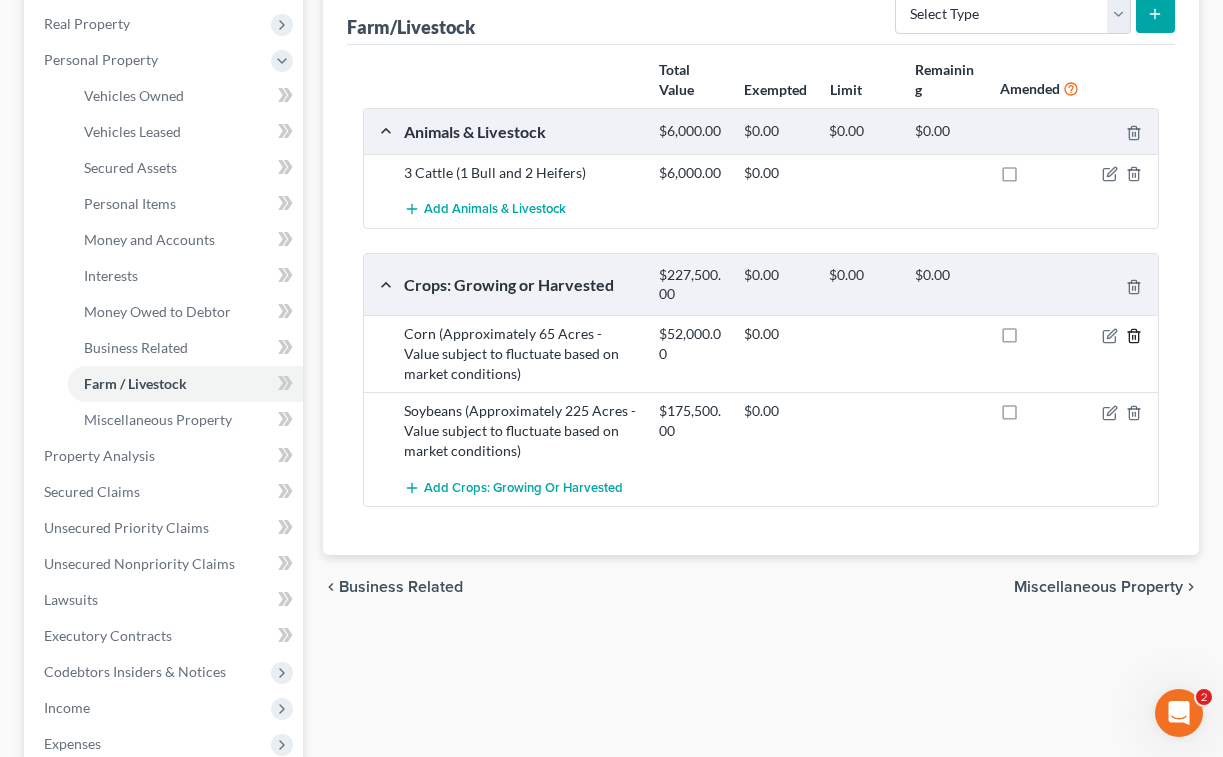 click 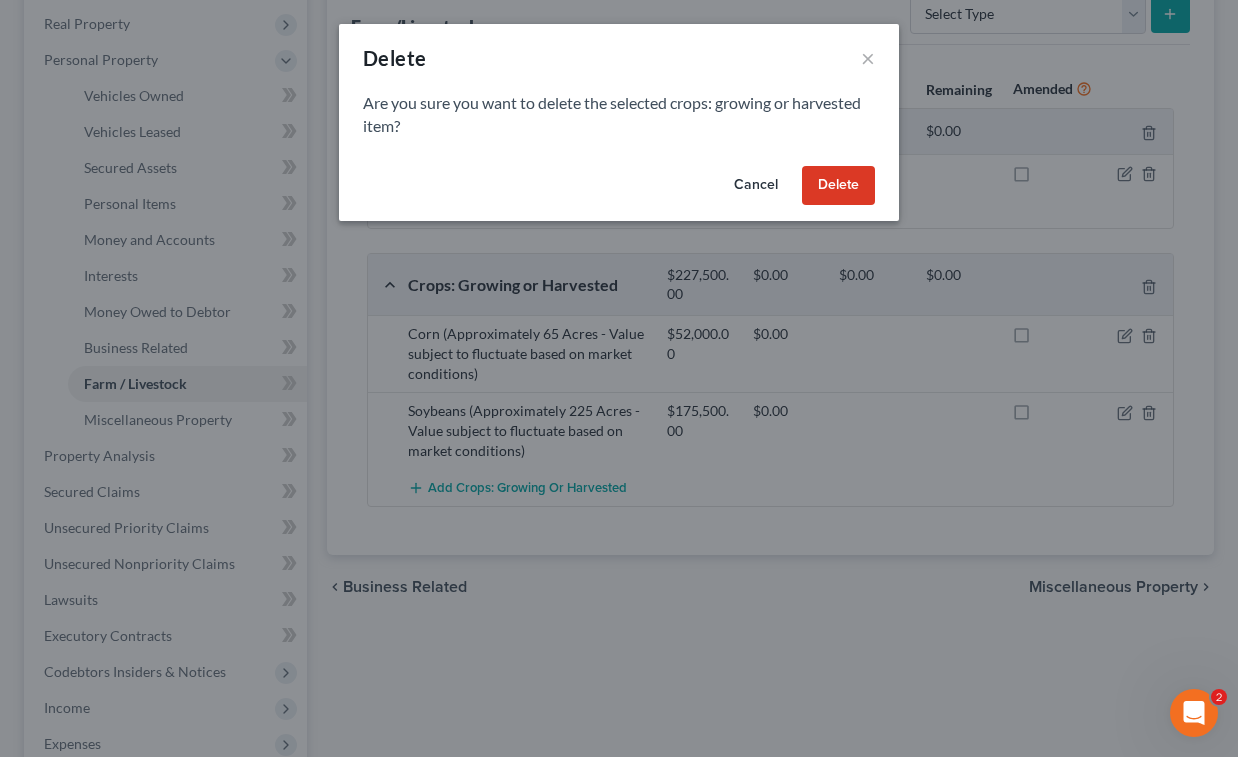 click on "Delete" at bounding box center (838, 186) 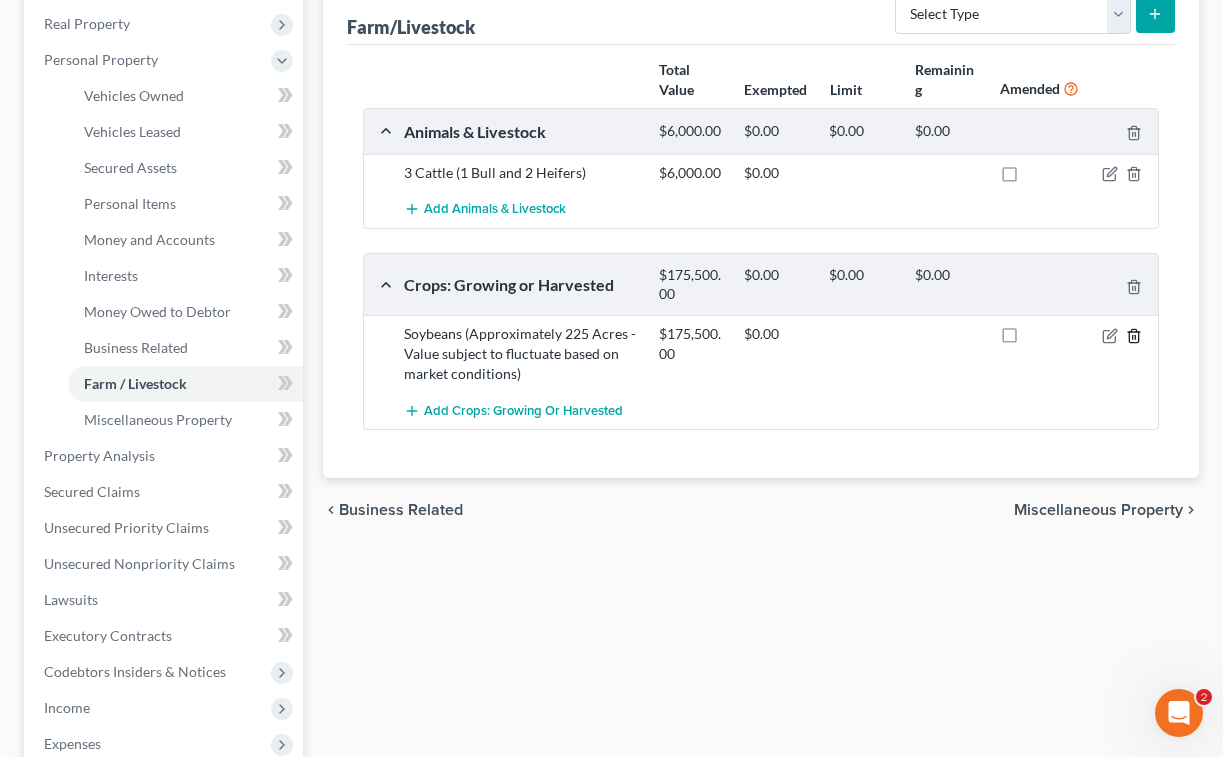click 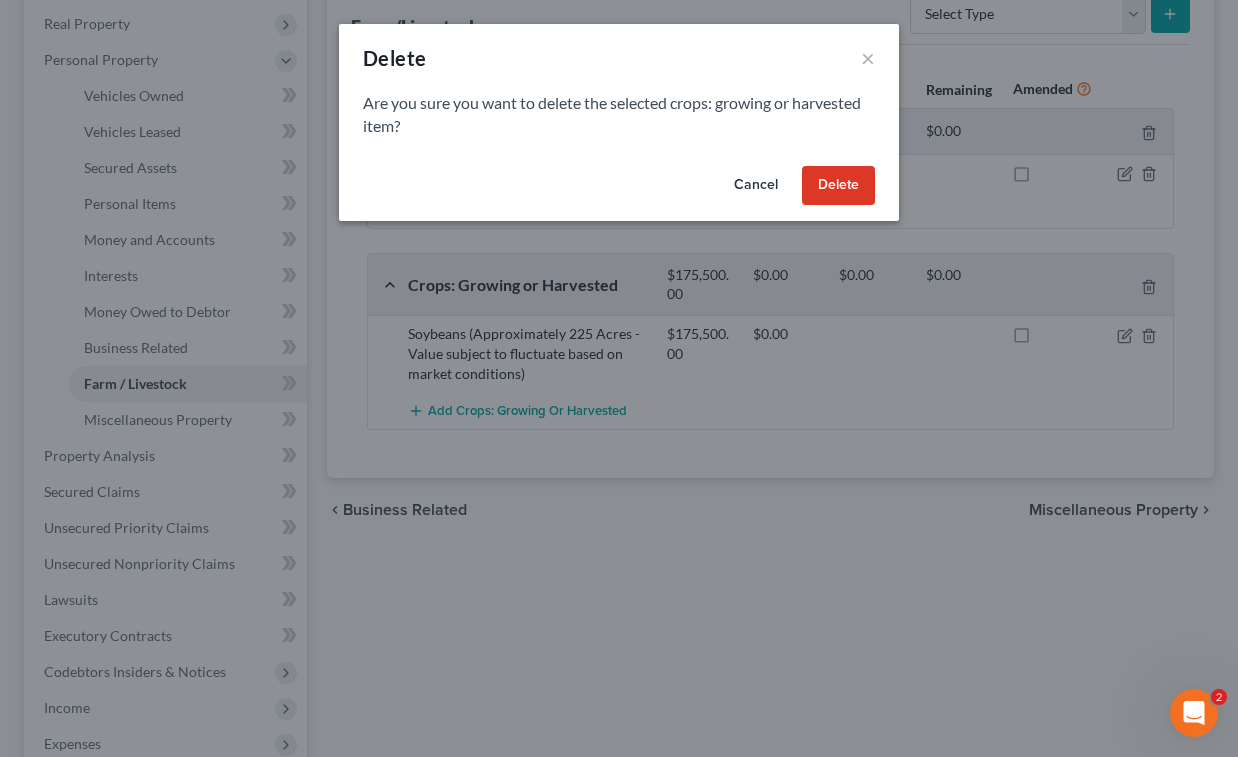 click on "Delete" at bounding box center (838, 186) 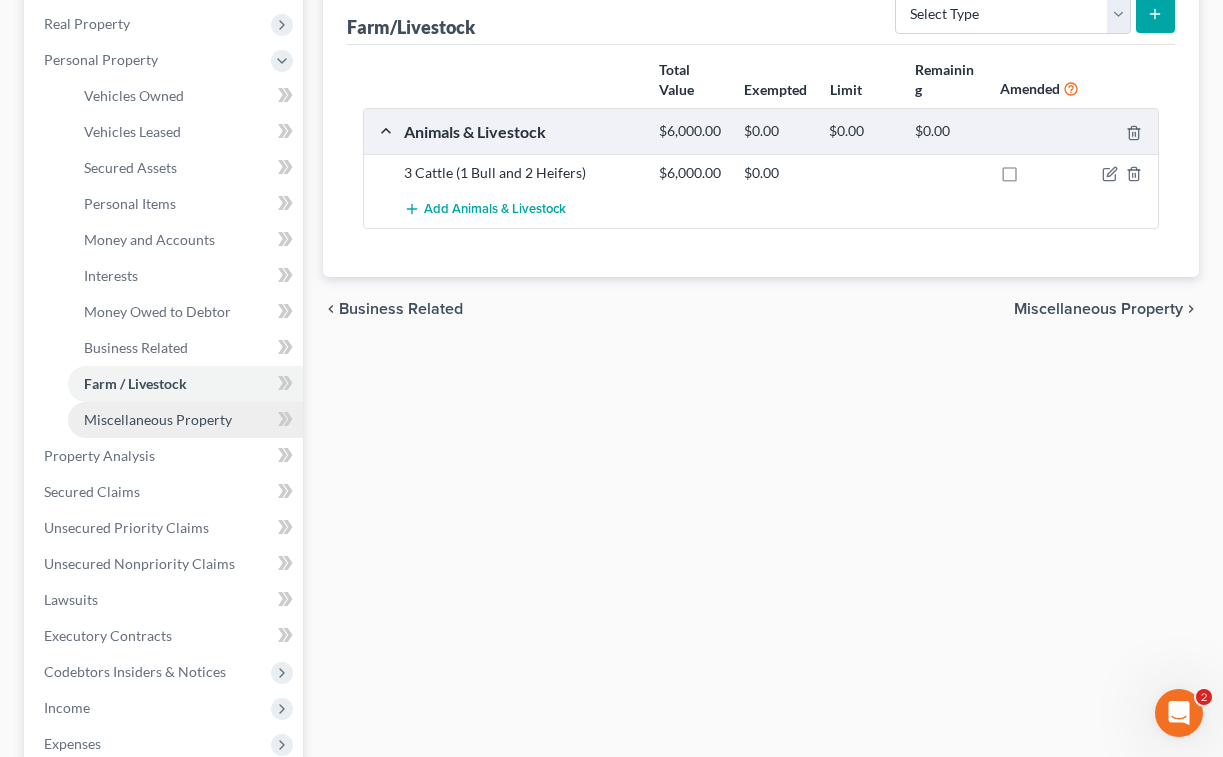 click on "Miscellaneous Property" at bounding box center [158, 419] 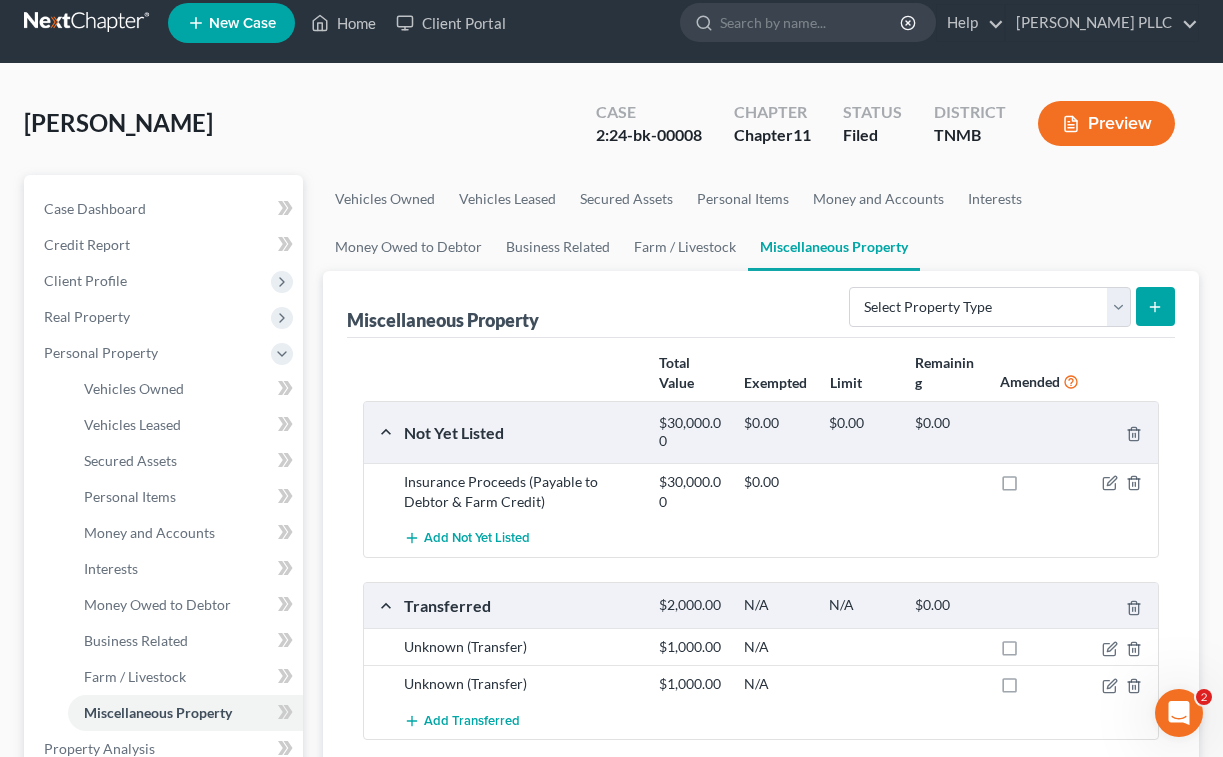 scroll, scrollTop: 118, scrollLeft: 0, axis: vertical 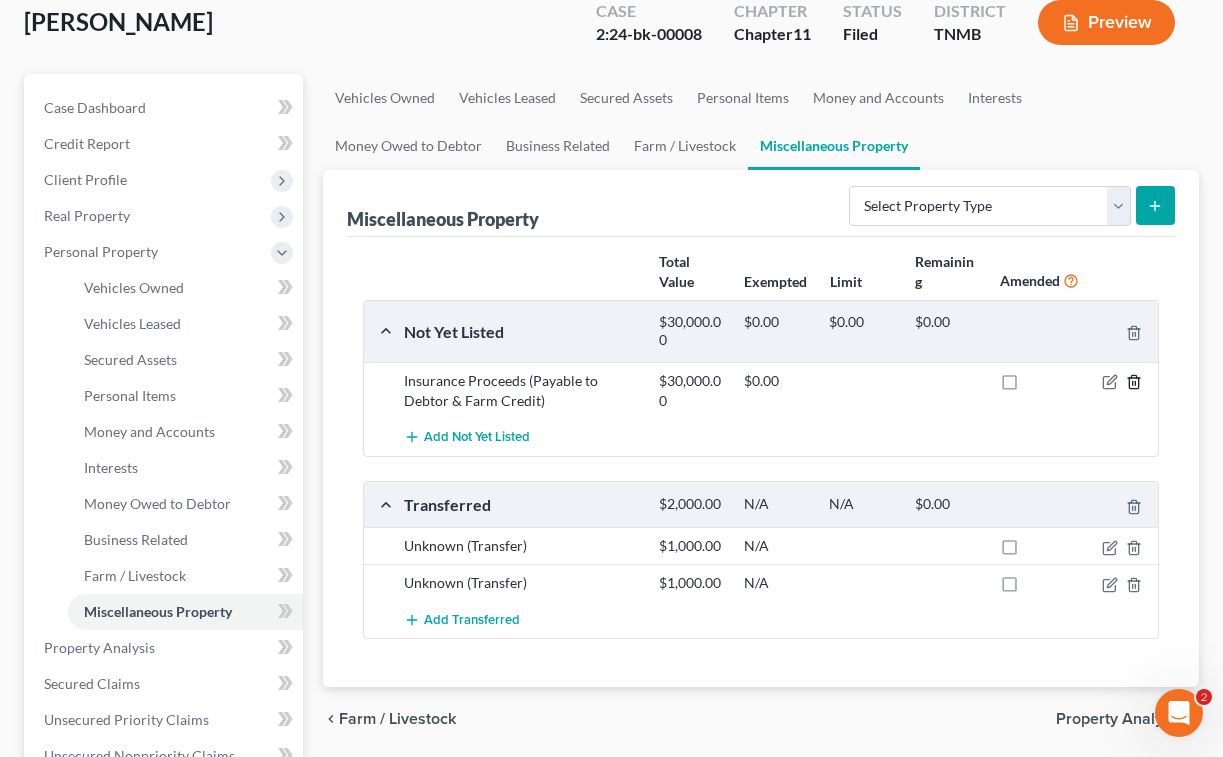click 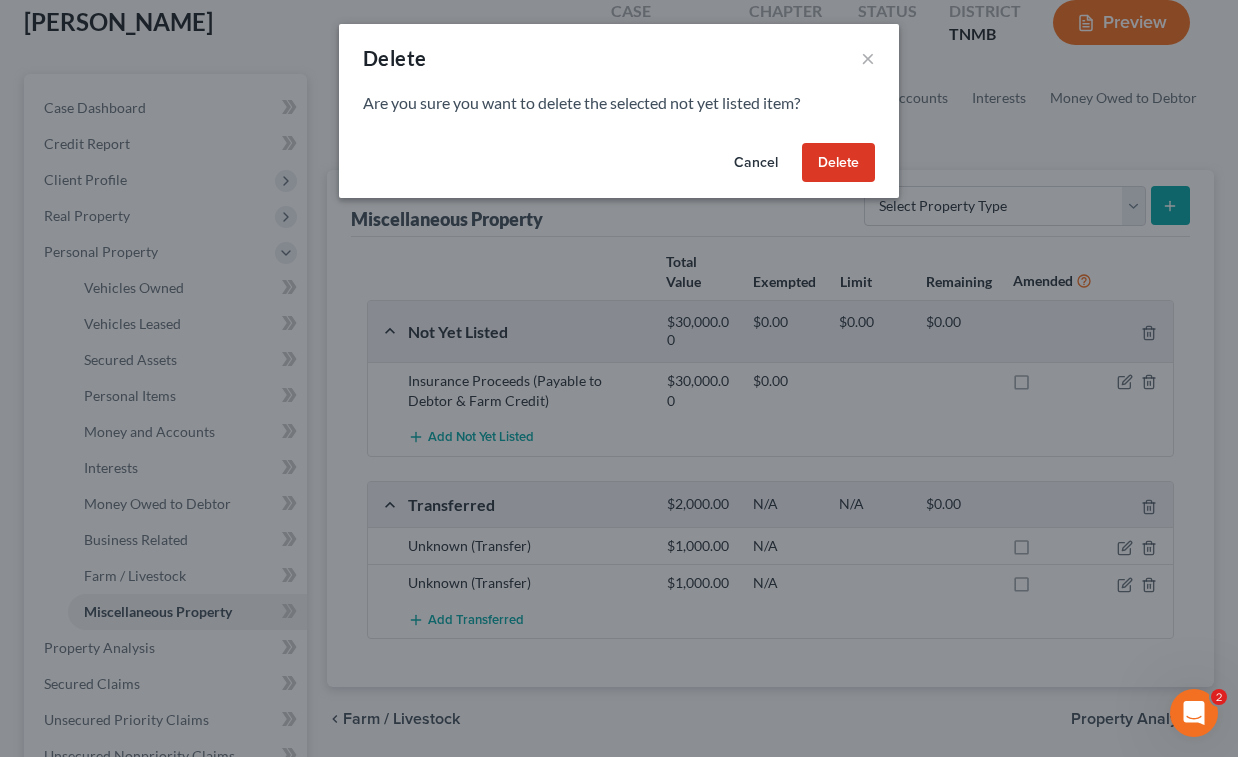 click on "Delete" at bounding box center (838, 163) 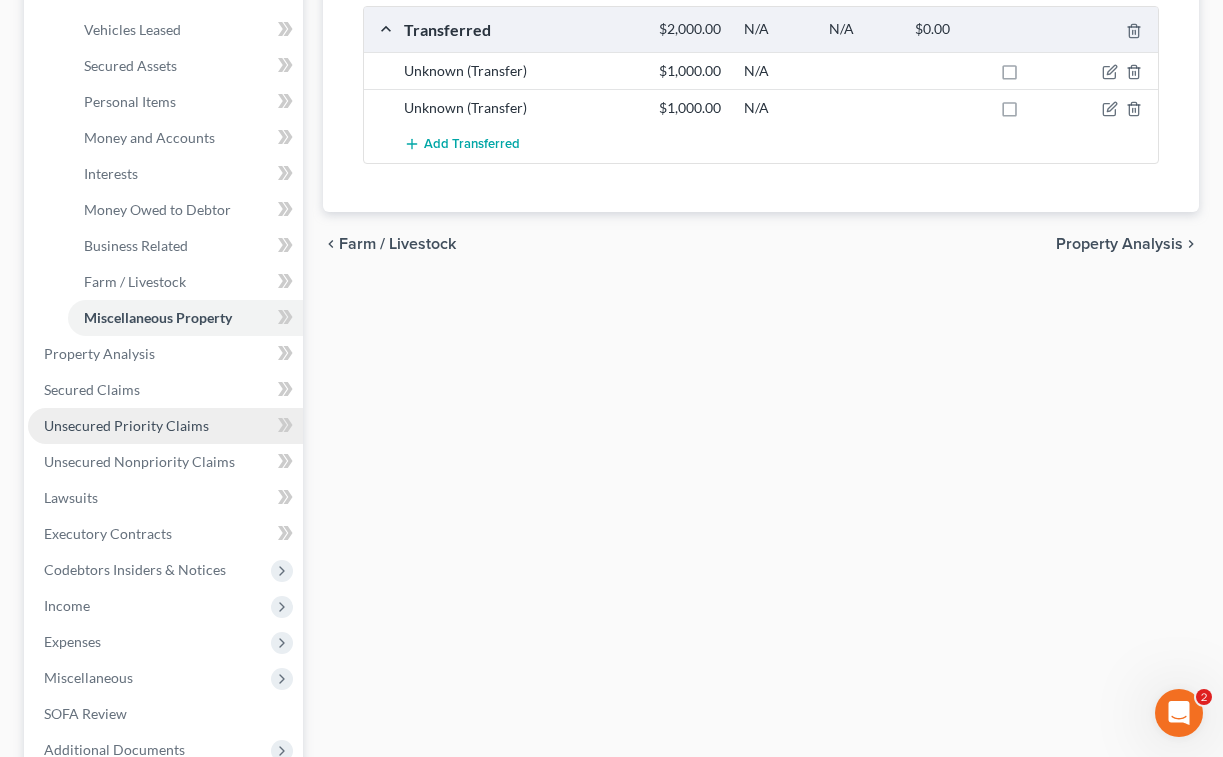scroll, scrollTop: 415, scrollLeft: 0, axis: vertical 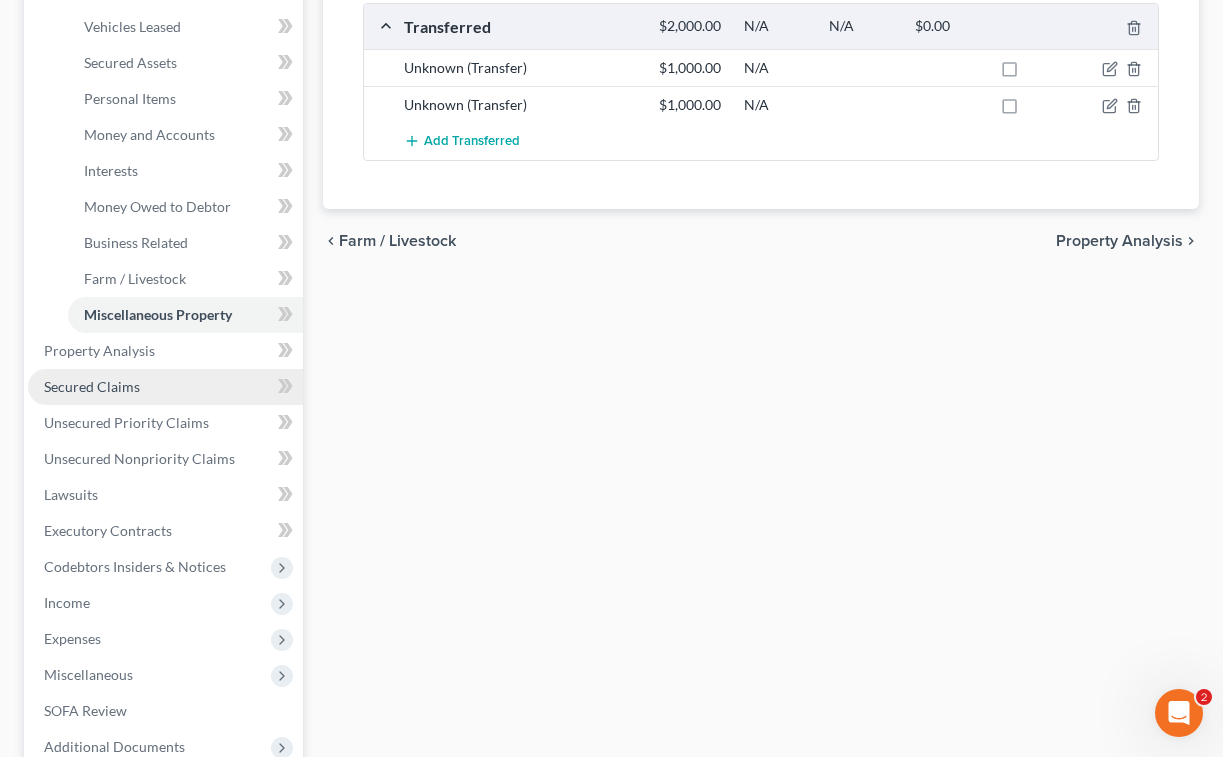 click on "Secured Claims" at bounding box center (92, 386) 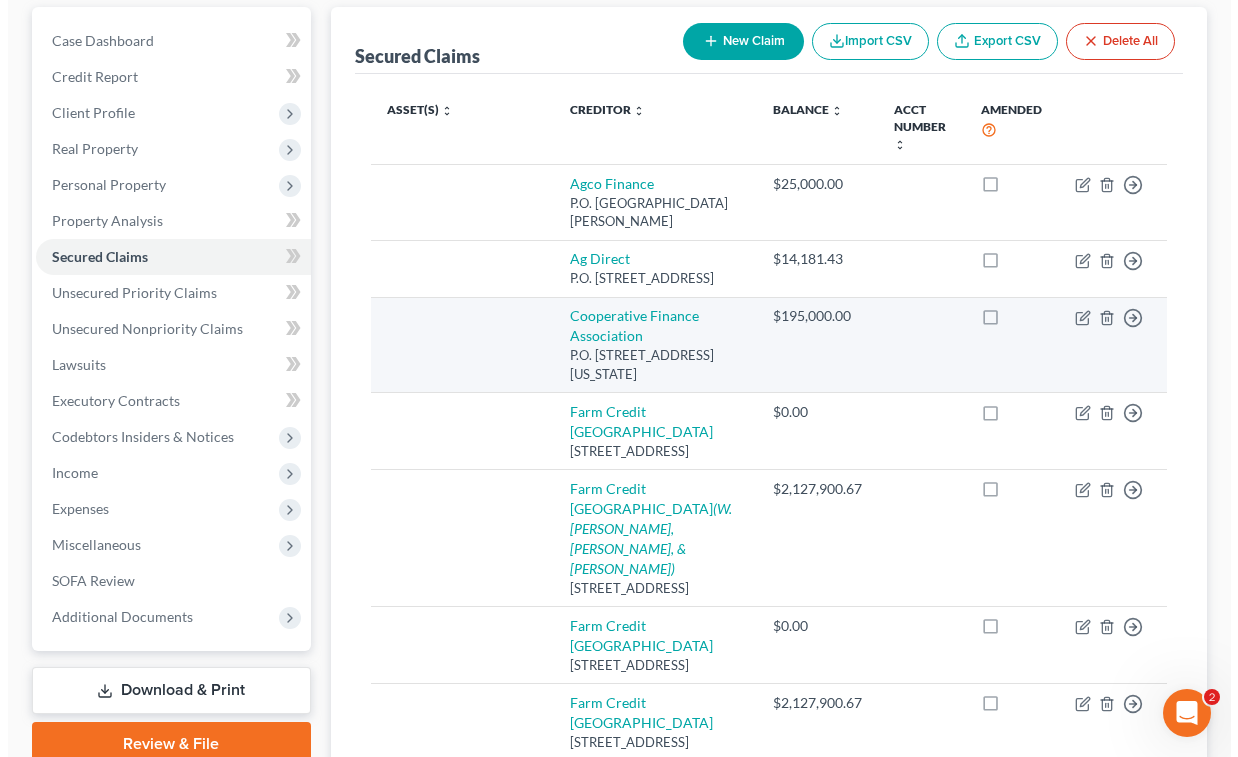 scroll, scrollTop: 188, scrollLeft: 0, axis: vertical 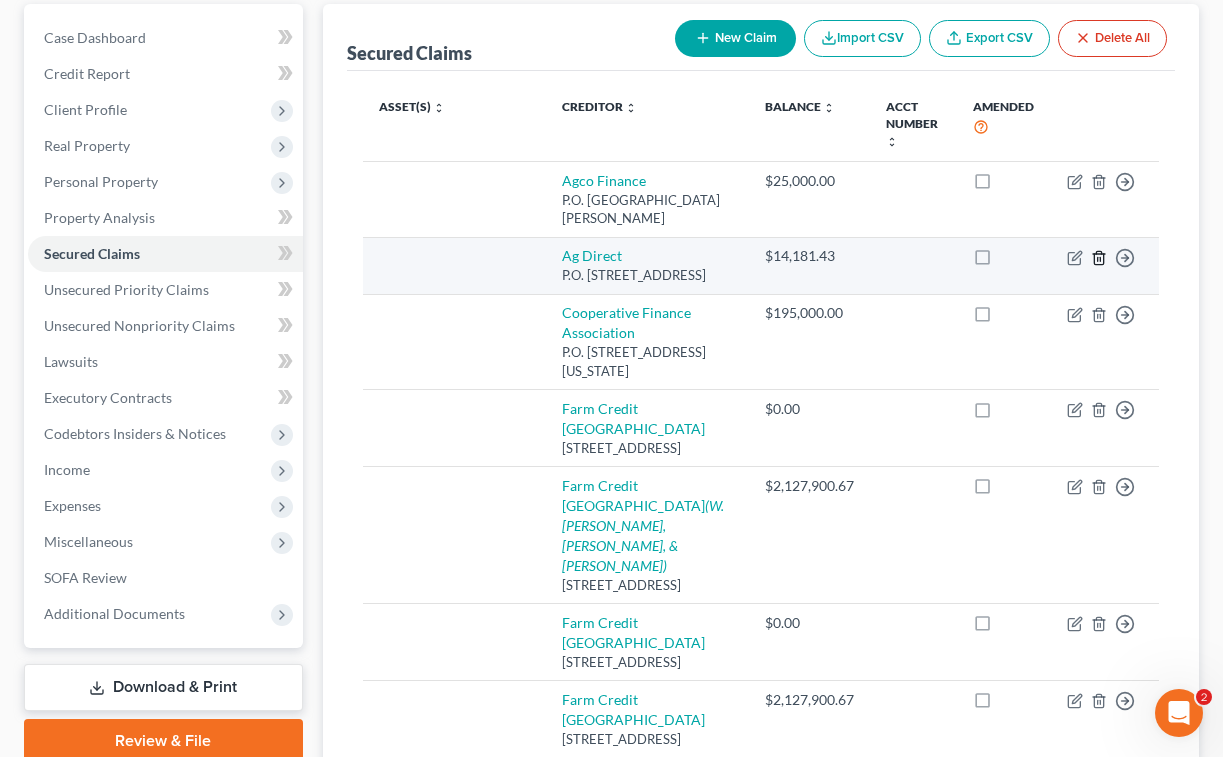 click 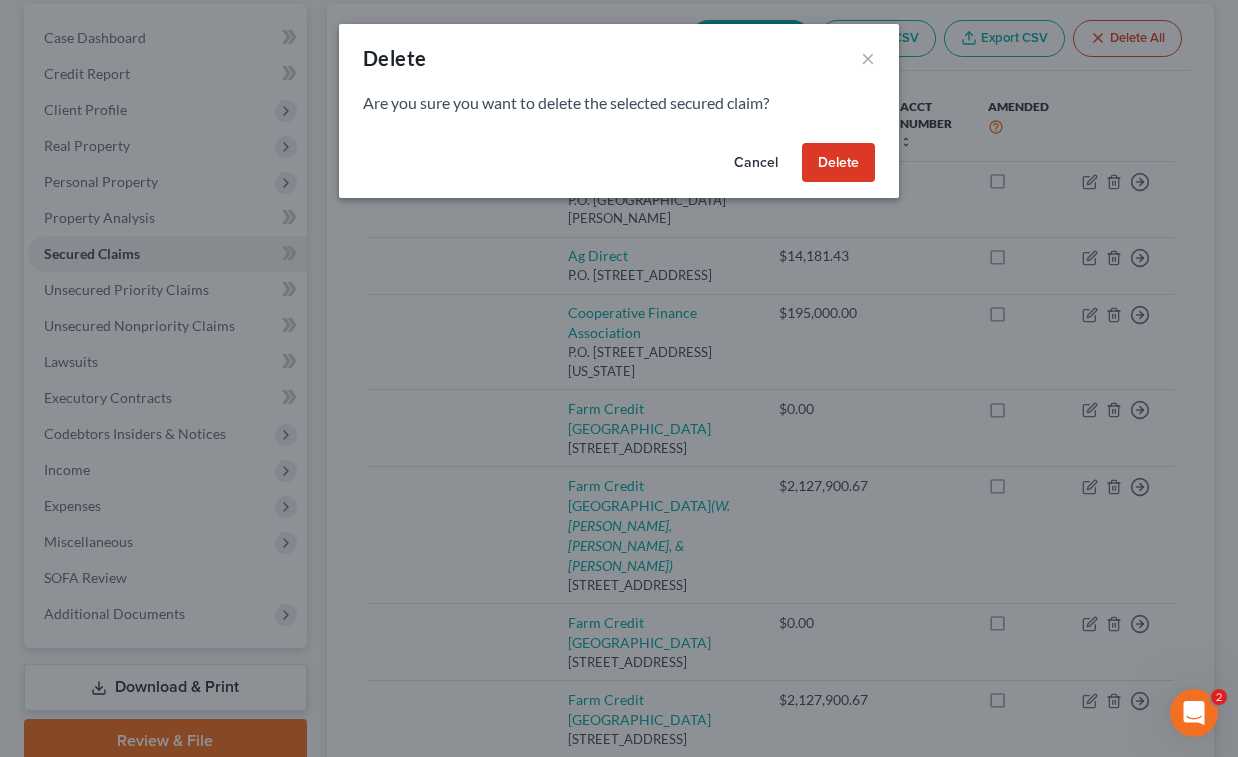 click on "Delete" at bounding box center (838, 163) 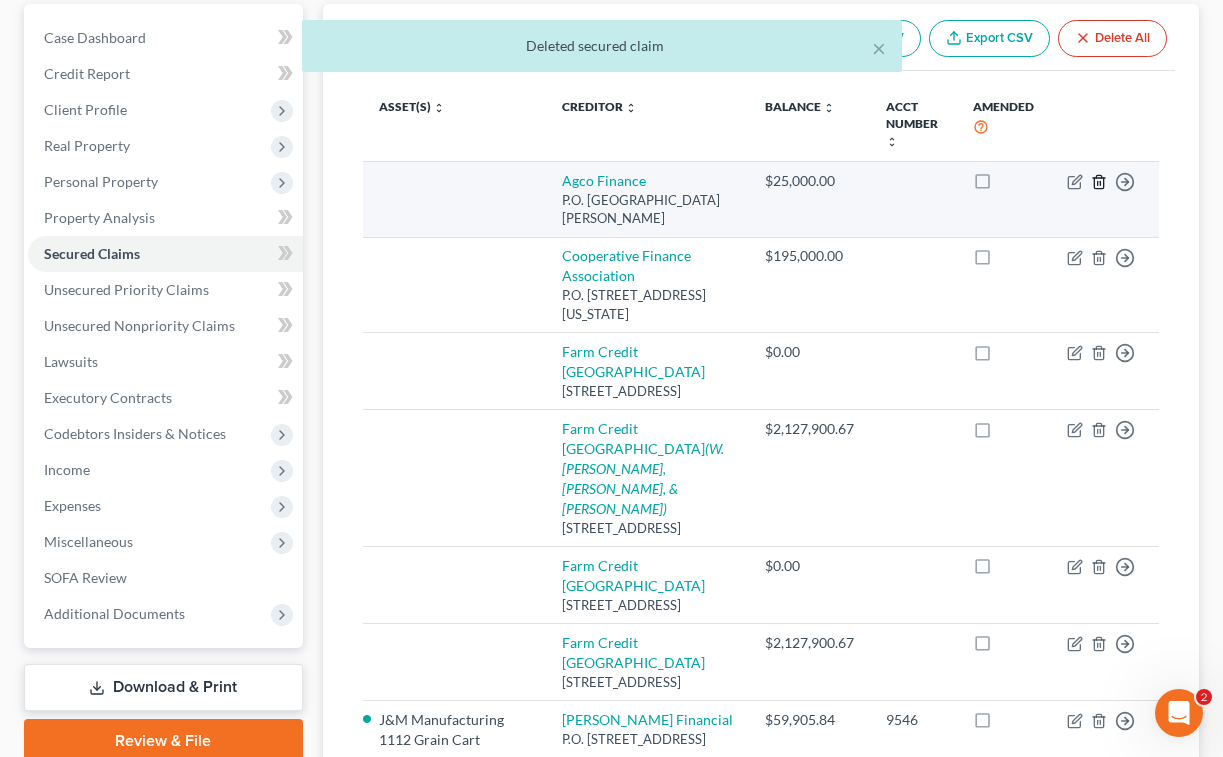 click 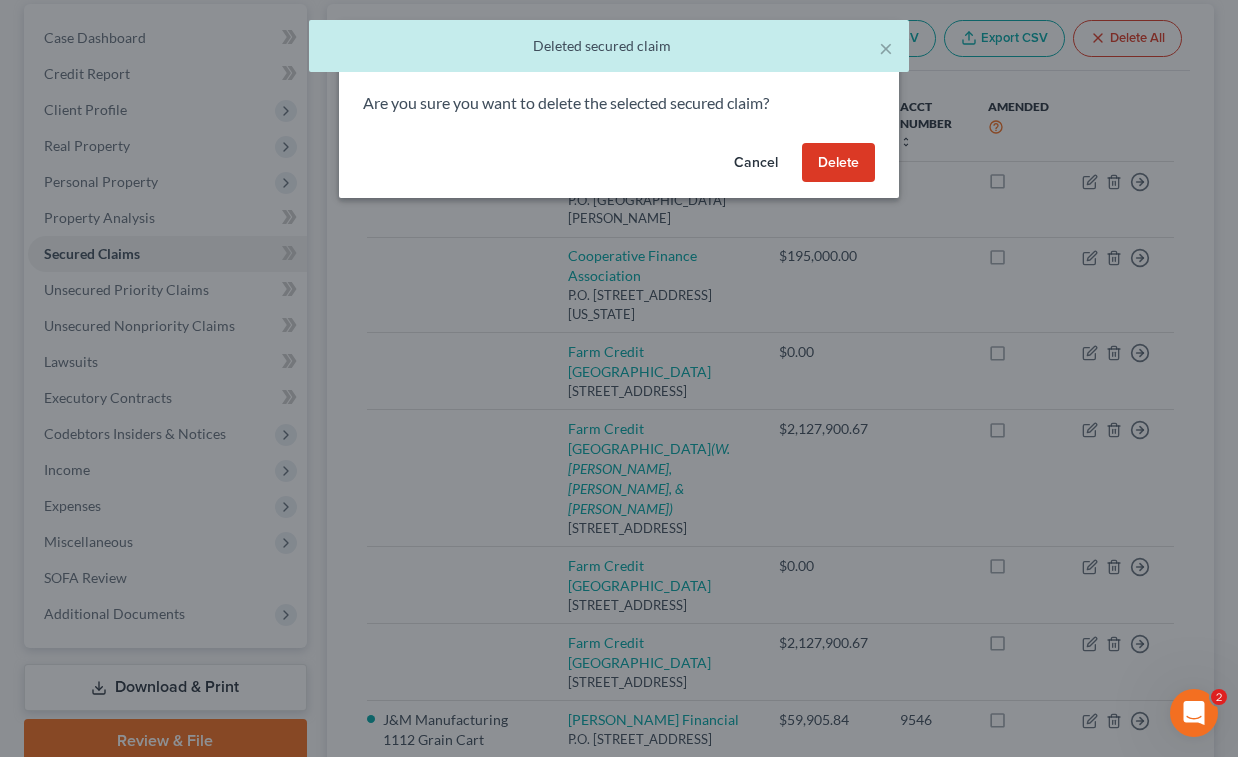 click on "Delete" at bounding box center (838, 163) 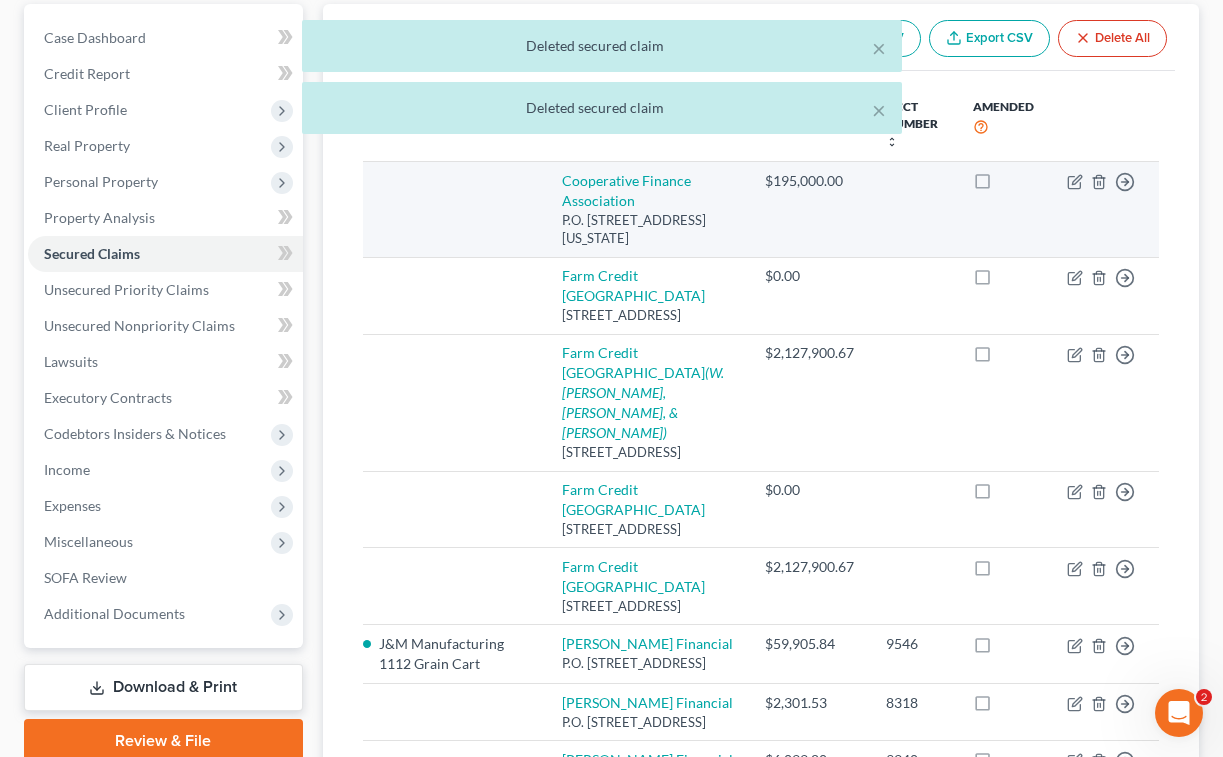 click on "$195,000.00" at bounding box center [809, 210] 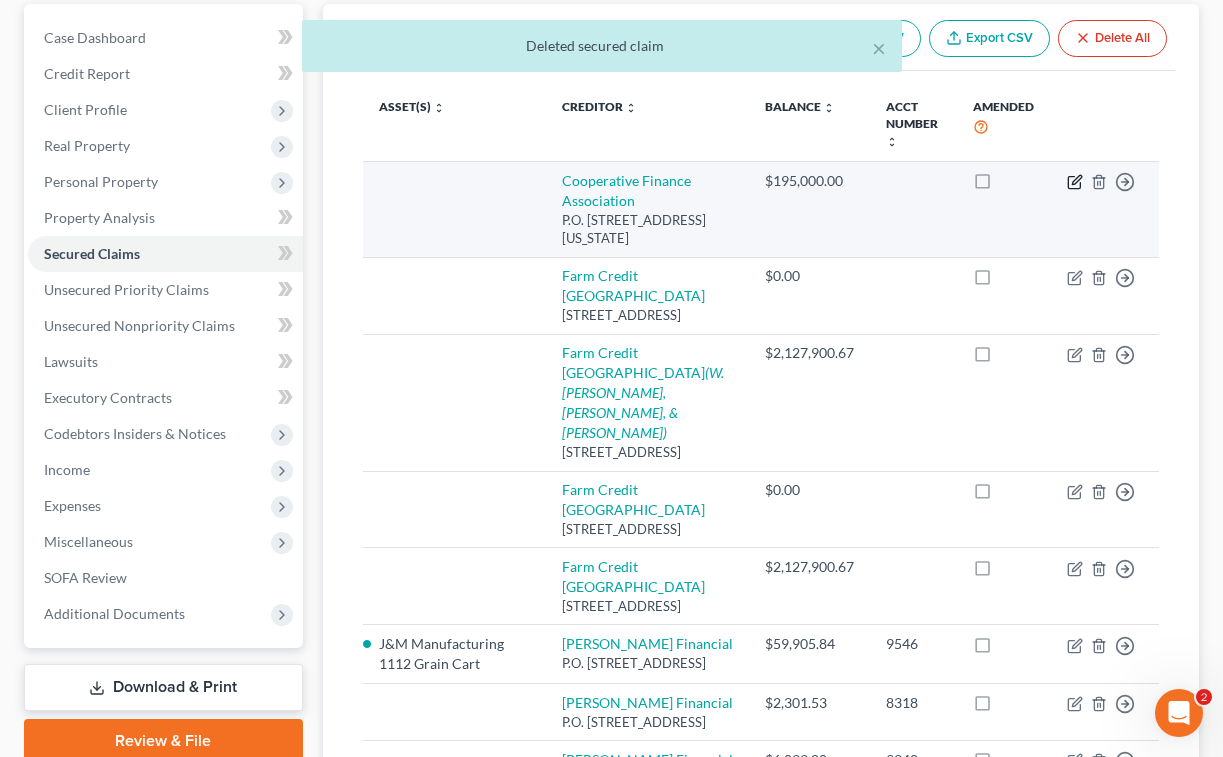 click 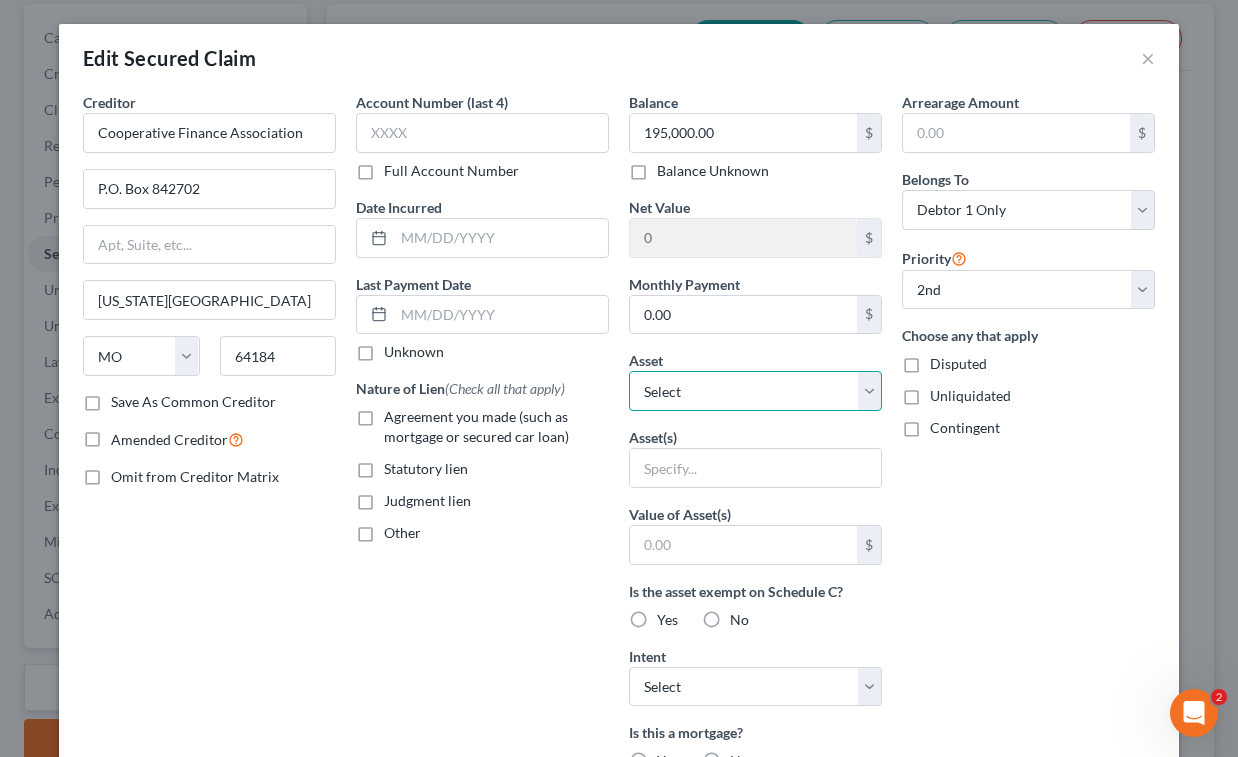 click on "Select Other Multiple Assets 2024 GMC Sierra - $67500.0 1999 [PERSON_NAME] Houseboat - $140000.0 2020 [PERSON_NAME] MMK X6.420 - $0.0 Crop Insurance Claim (2021 & 2022 Crop Years) (owed to debtor) - $0.0 Cash (Cash on Hand) - $4000.0 Desk, Filing Cabinet, Office Chairs - $300.0 Dell XPS Desktop, 2 Monitors, 2 Printer/Copiers, Paper Shredder - $500.0 Pet(s) - 1 Dog - $0.0 Electronics - 2 Televisions - $400.0 Clothing - Misc Clothing - $500.0 Household Goods - Couch & Loveseat, Recliner, Coffee table, 1 Bedroom Set, 1 Desk, Refridgerator, Stove, Microwave, and Dining Table - $500.0 Day trading Stock - $1000.0 [PERSON_NAME] Deere S660 Combine - $150000.0 85' Grain Auger - $17000.0 2023 [GEOGRAPHIC_DATA] Pontoon Boat - $50000.0 Cave Hill Farms LLC - $14000.0 J&M Manufacturing 1112 Grain Cart - $80000.0 [PERSON_NAME] Deere 635F Combine Platform - $50000.0 Factory Pulling LLC - $20000.0 Denali Land Clearing & Excavating - $0.0 GM AMZ LLC - $0.0 GM Home Solutions - $0.0 GM Equities - $0.0 3 Cattle (1 Bull and 2 Heifers) - $6000.0" at bounding box center (755, 391) 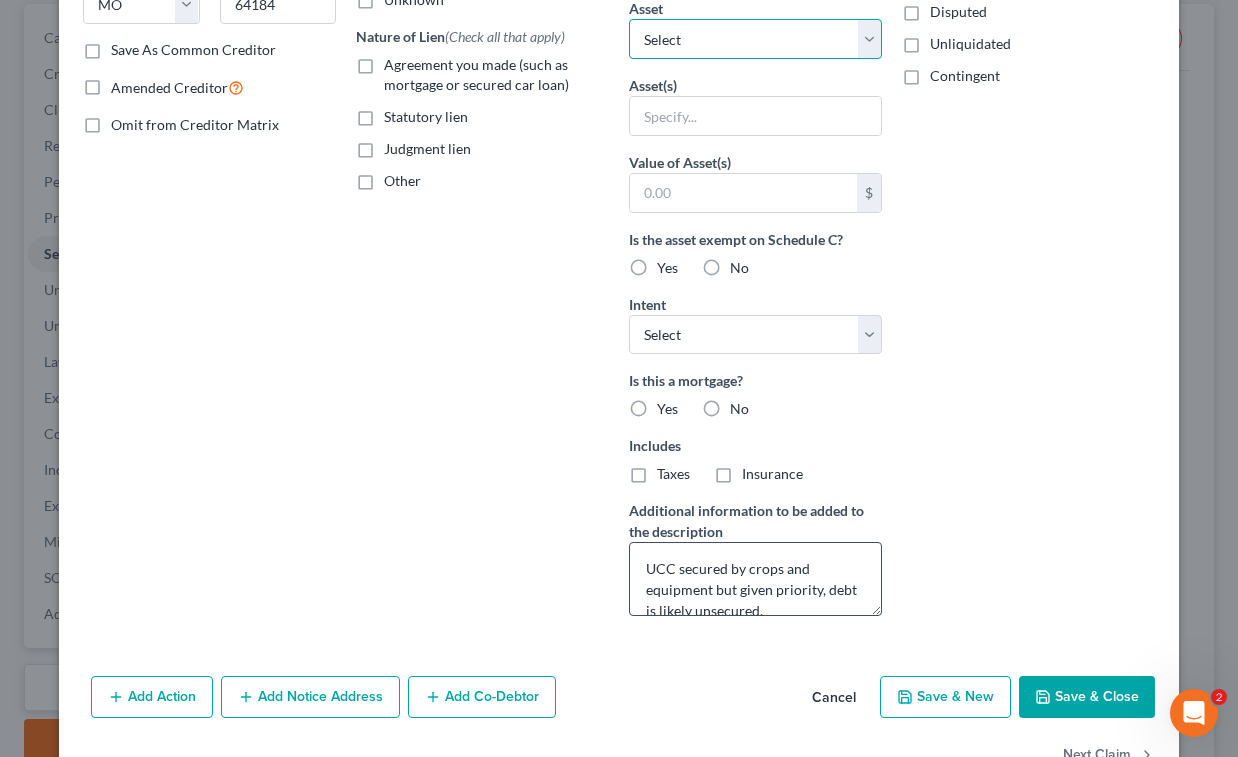 scroll, scrollTop: 355, scrollLeft: 0, axis: vertical 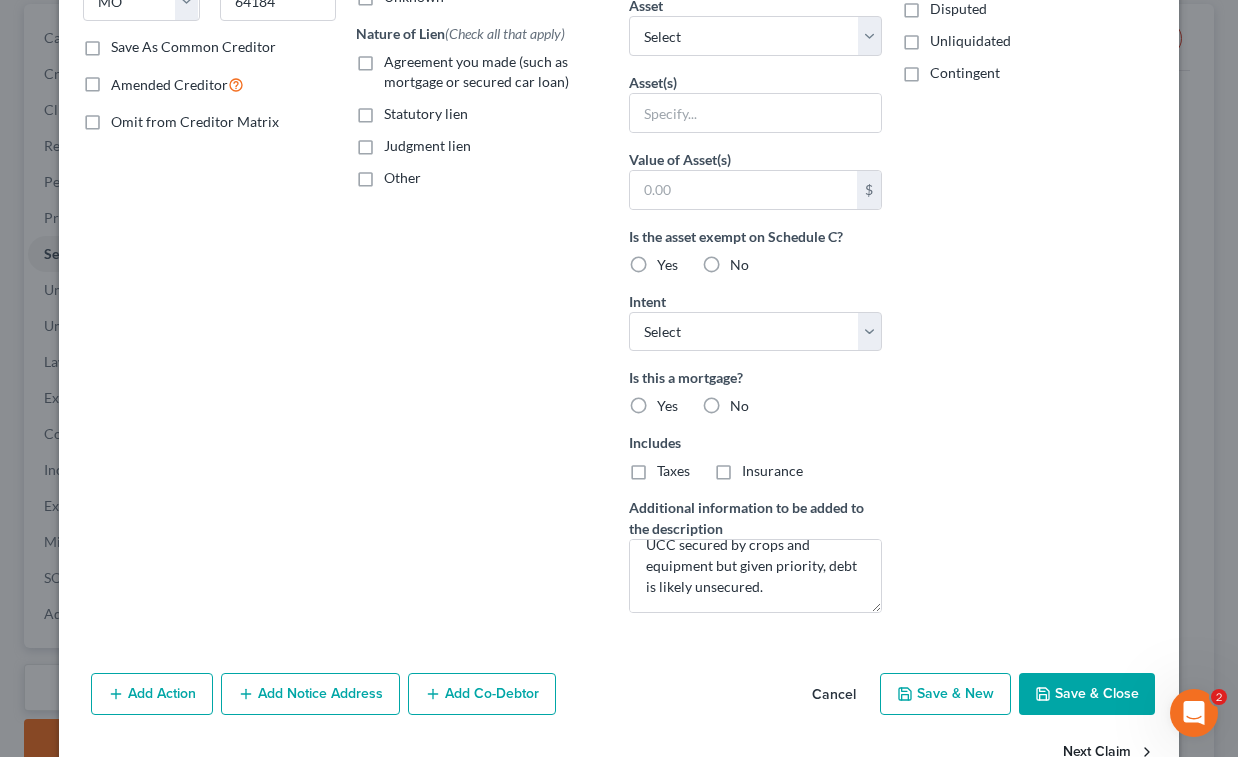 click on "Save & Close" at bounding box center (1087, 694) 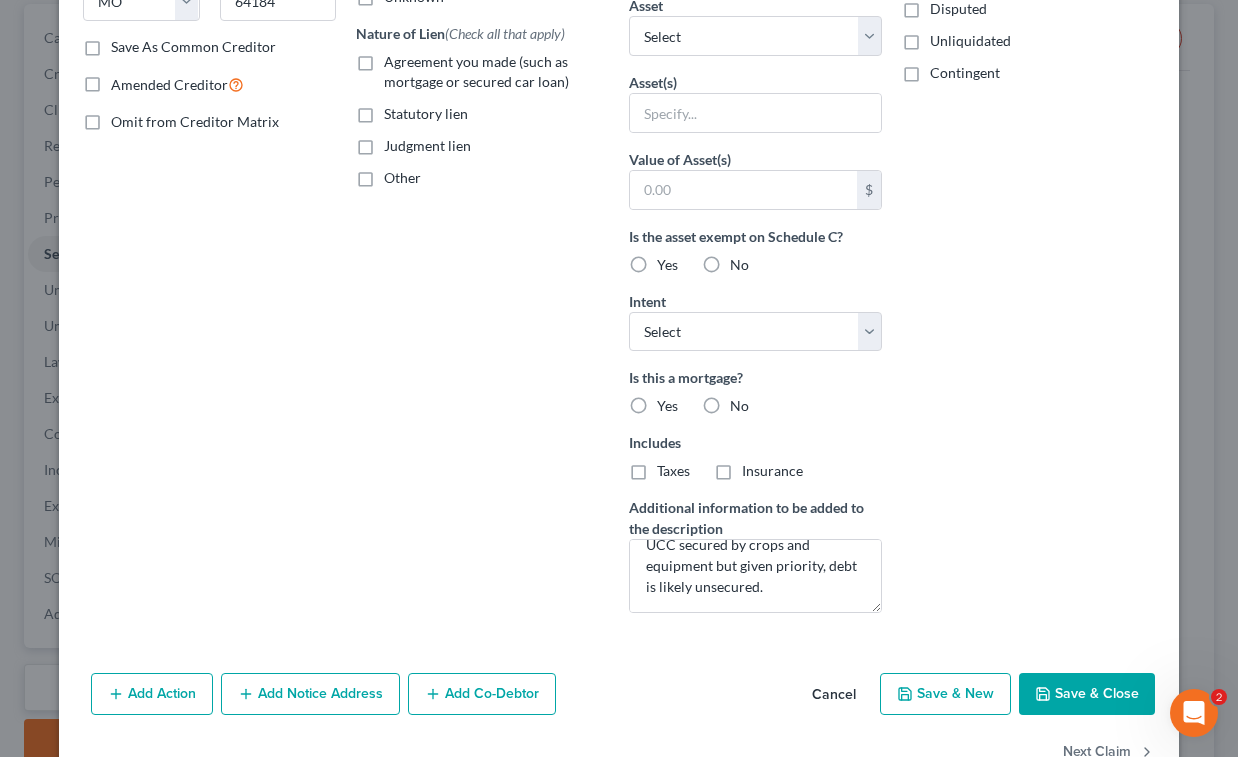 scroll, scrollTop: 192, scrollLeft: 0, axis: vertical 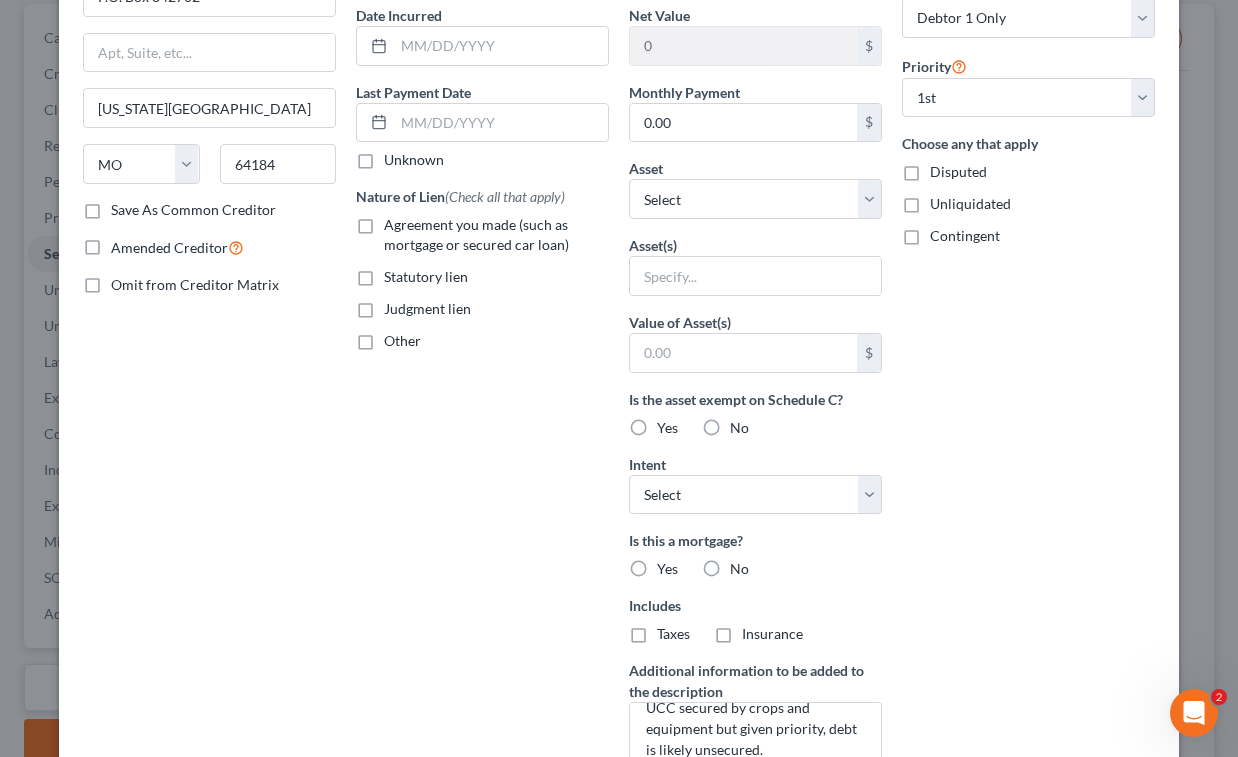 type on "0" 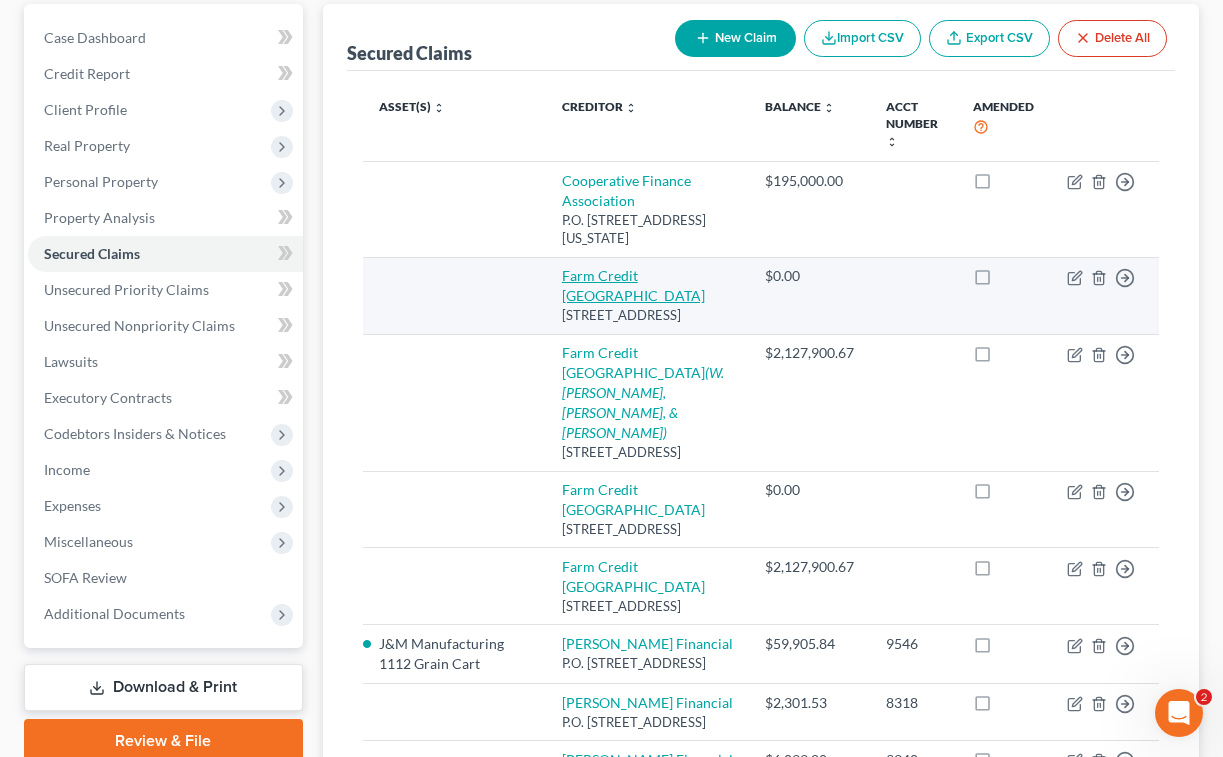 click on "Farm Credit [GEOGRAPHIC_DATA]" at bounding box center (633, 285) 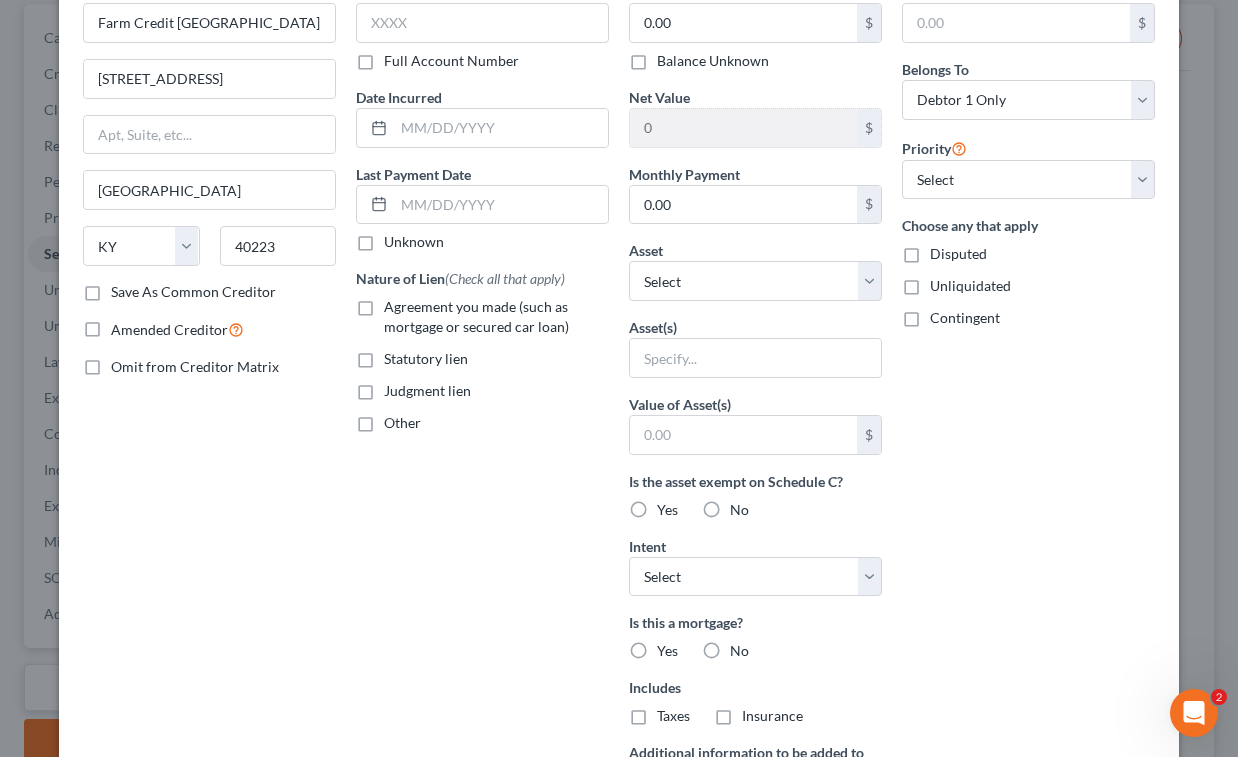 scroll, scrollTop: 0, scrollLeft: 0, axis: both 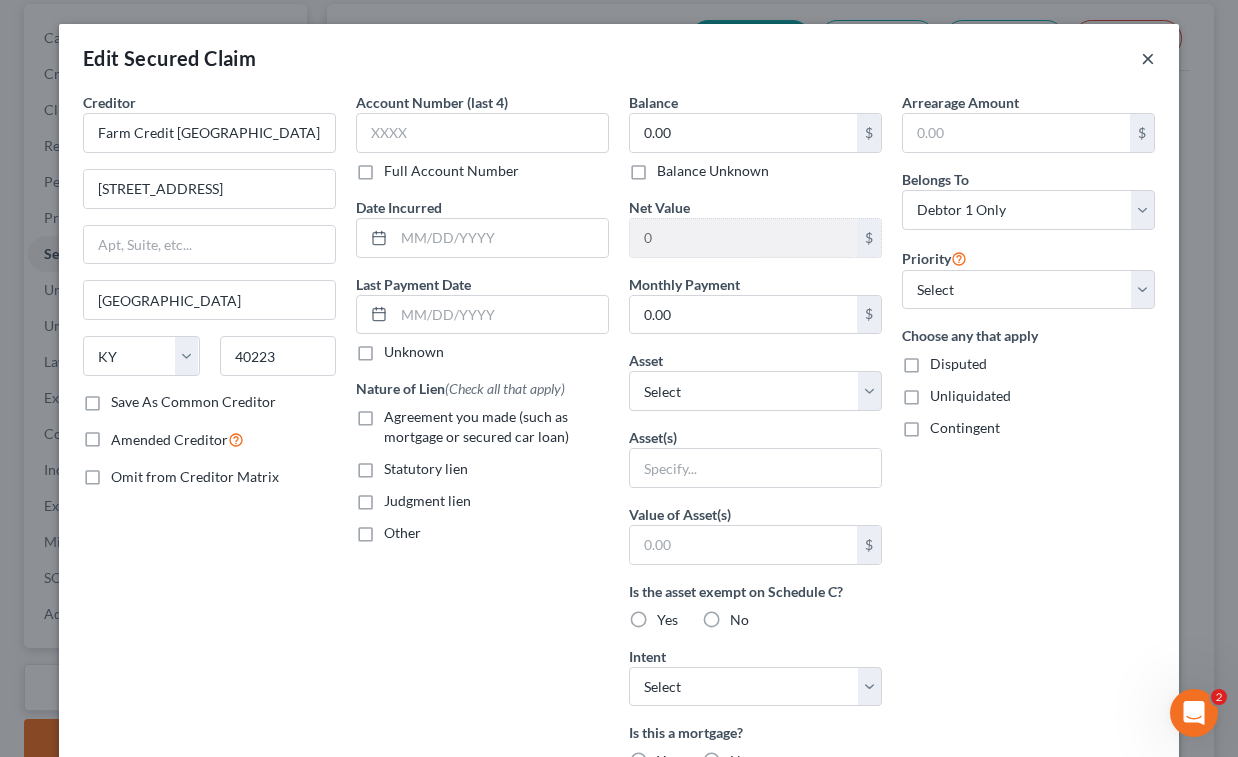 click on "×" at bounding box center [1148, 58] 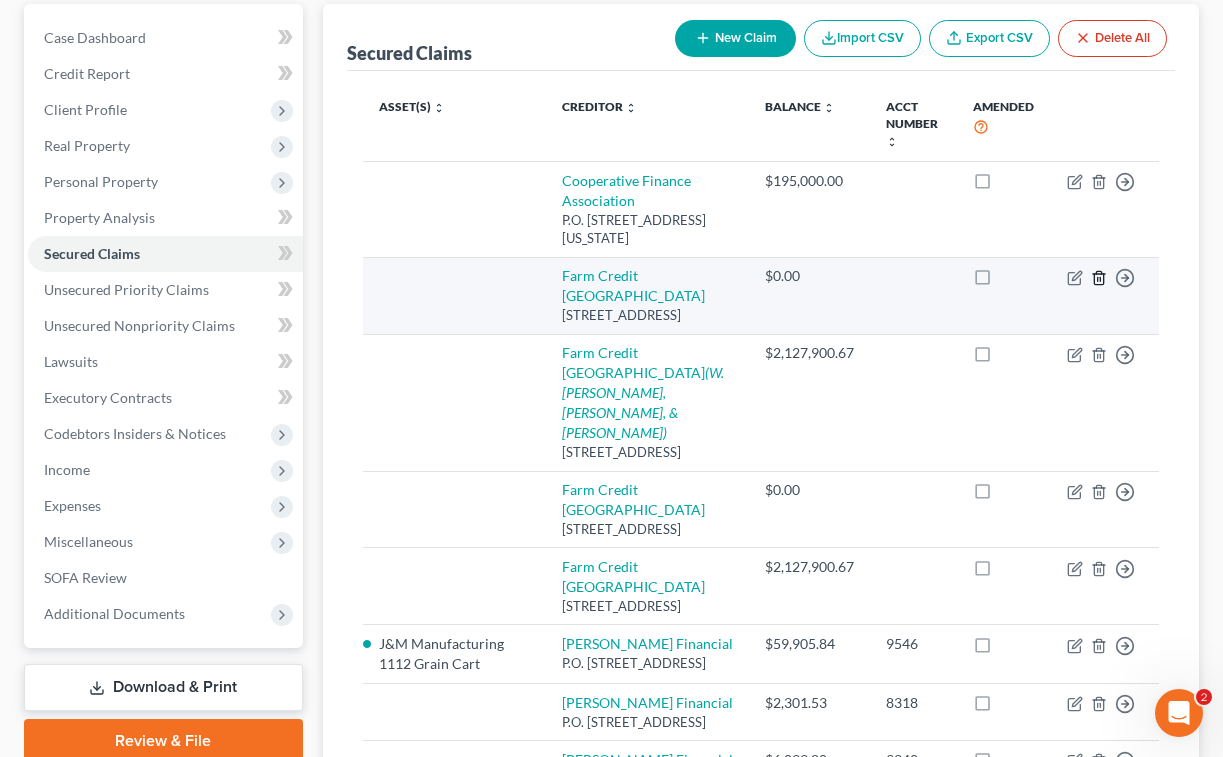 click 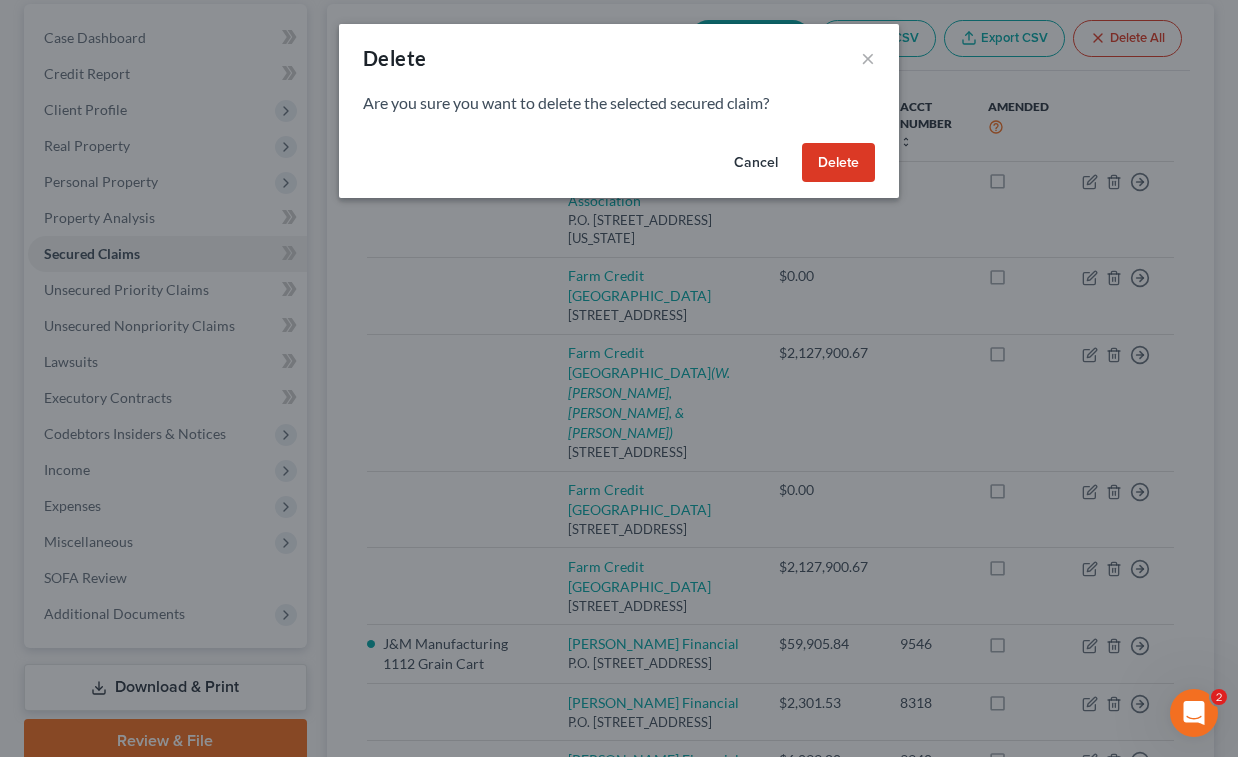 click on "Delete" at bounding box center (838, 163) 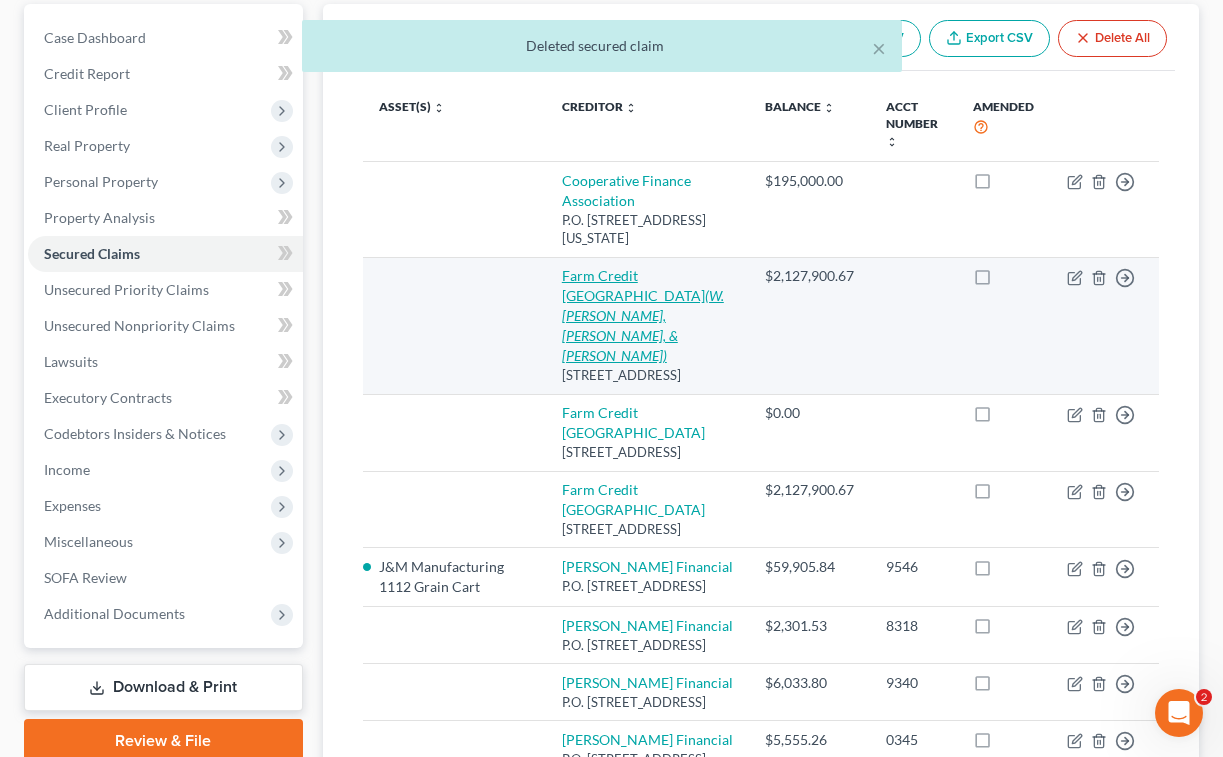 click on "Farm Credit Mid America  (W. [PERSON_NAME], [PERSON_NAME], & [PERSON_NAME])" at bounding box center (643, 315) 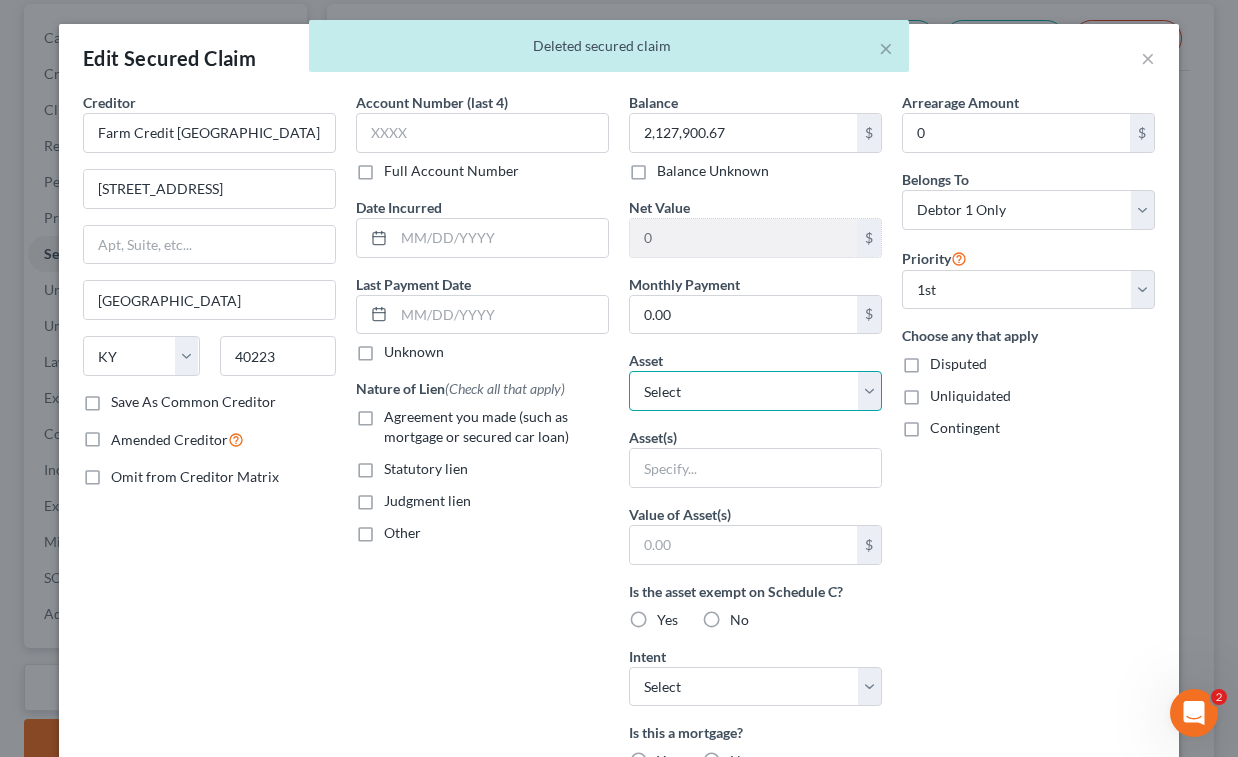 click on "Select Other Multiple Assets 2024 GMC Sierra - $67500.0 1999 [PERSON_NAME] Houseboat - $140000.0 2020 [PERSON_NAME] MMK X6.420 - $0.0 Crop Insurance Claim (2021 & 2022 Crop Years) (owed to debtor) - $0.0 Cash (Cash on Hand) - $4000.0 Desk, Filing Cabinet, Office Chairs - $300.0 Dell XPS Desktop, 2 Monitors, 2 Printer/Copiers, Paper Shredder - $500.0 Pet(s) - 1 Dog - $0.0 Electronics - 2 Televisions - $400.0 Clothing - Misc Clothing - $500.0 Household Goods - Couch & Loveseat, Recliner, Coffee table, 1 Bedroom Set, 1 Desk, Refridgerator, Stove, Microwave, and Dining Table - $500.0 Day trading Stock - $1000.0 [PERSON_NAME] Deere S660 Combine - $150000.0 85' Grain Auger - $17000.0 2023 [GEOGRAPHIC_DATA] Pontoon Boat - $50000.0 Cave Hill Farms LLC - $14000.0 J&M Manufacturing 1112 Grain Cart - $80000.0 [PERSON_NAME] Deere 635F Combine Platform - $50000.0 Factory Pulling LLC - $20000.0 Denali Land Clearing & Excavating - $0.0 GM AMZ LLC - $0.0 GM Home Solutions - $0.0 GM Equities - $0.0 3 Cattle (1 Bull and 2 Heifers) - $6000.0" at bounding box center (755, 391) 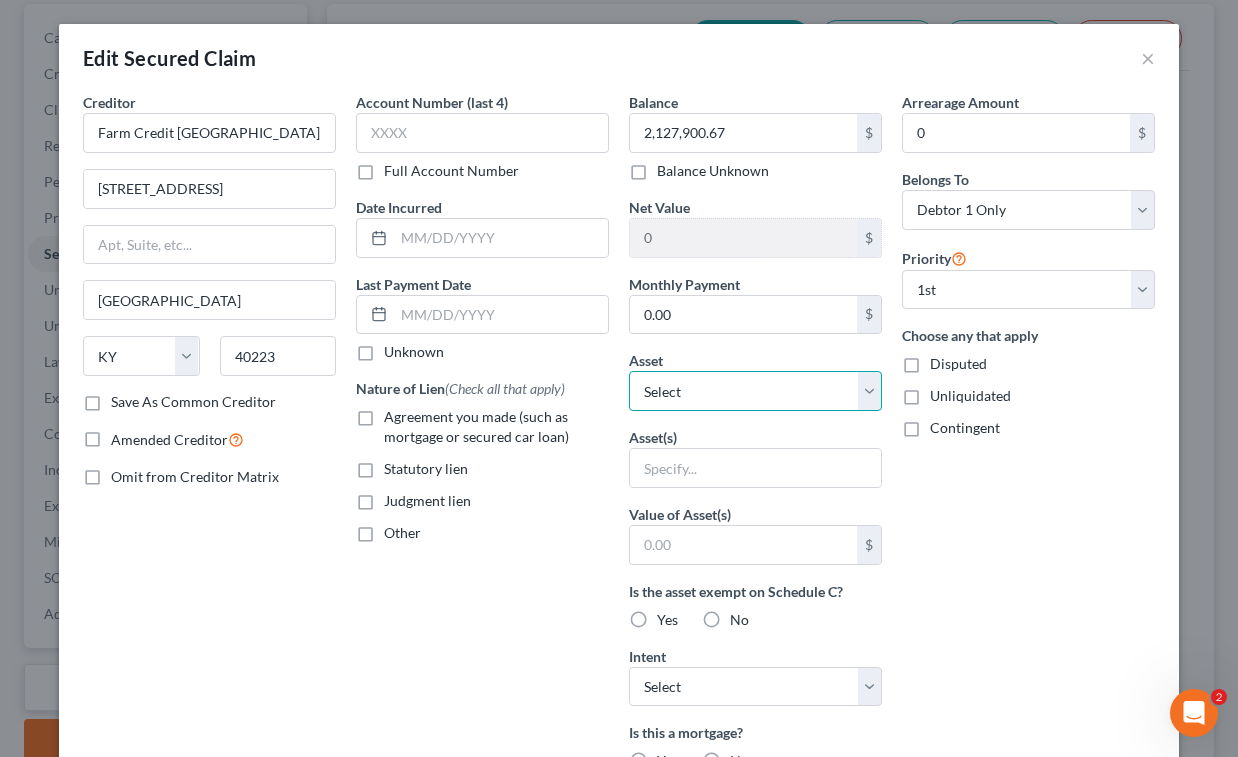select on "14" 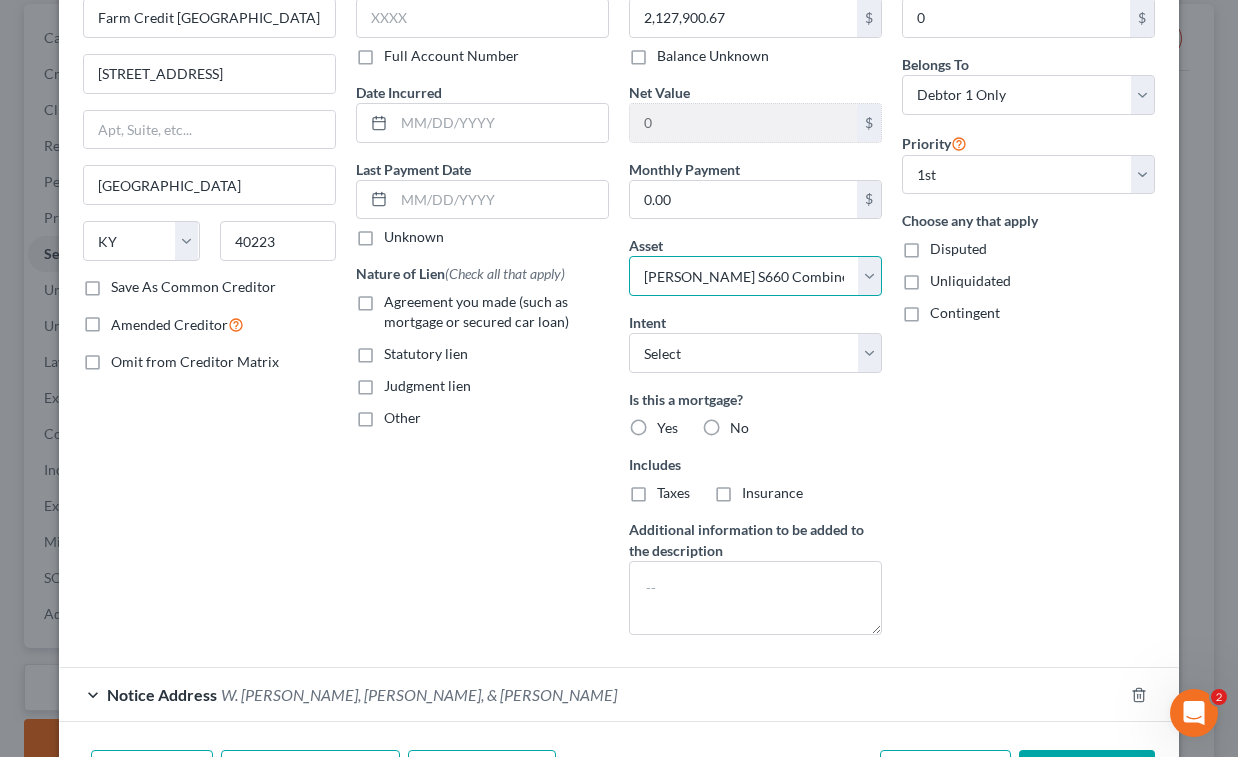 scroll, scrollTop: 247, scrollLeft: 0, axis: vertical 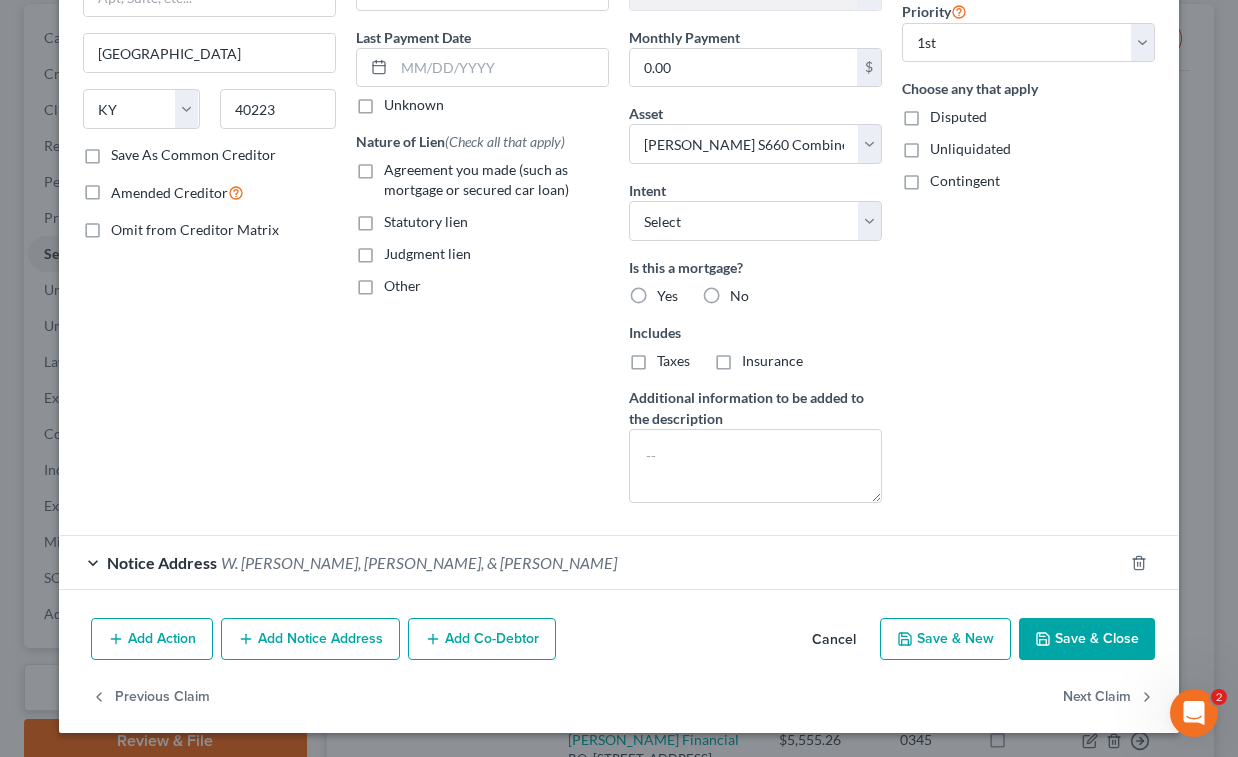click on "Save & Close" at bounding box center [1087, 639] 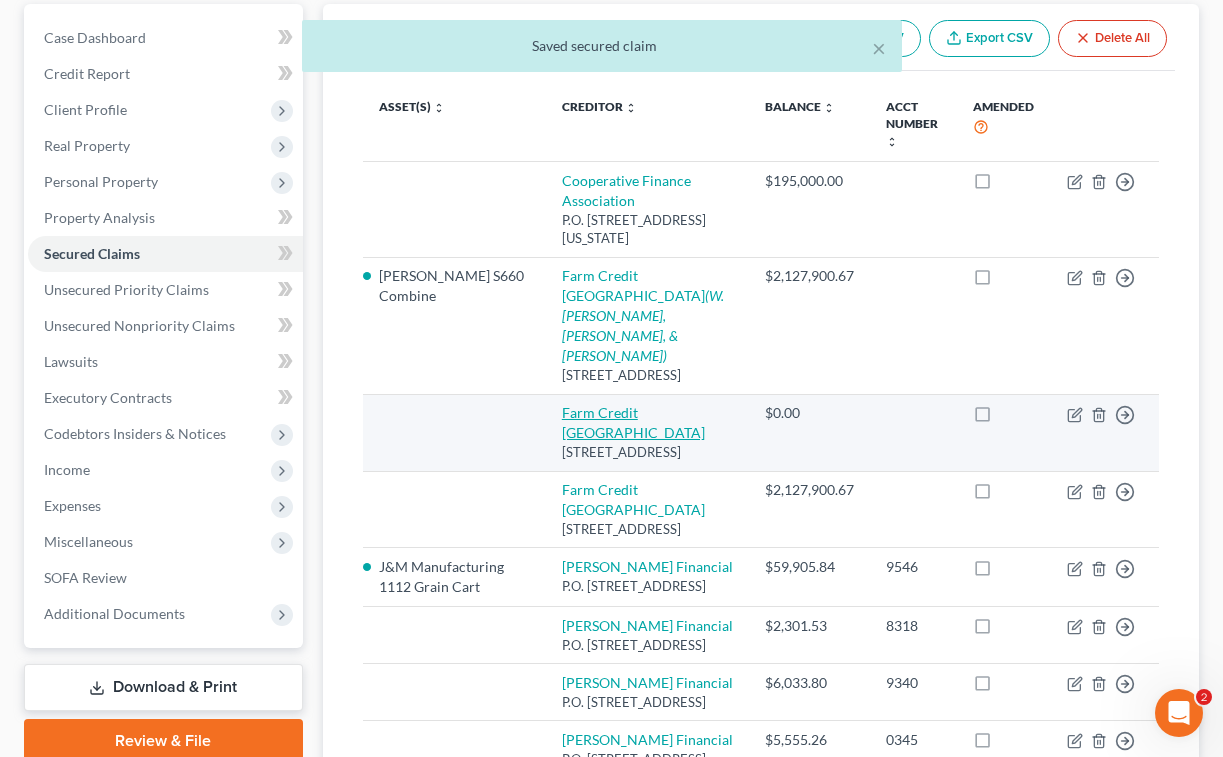 click on "Farm Credit [GEOGRAPHIC_DATA]" at bounding box center (633, 422) 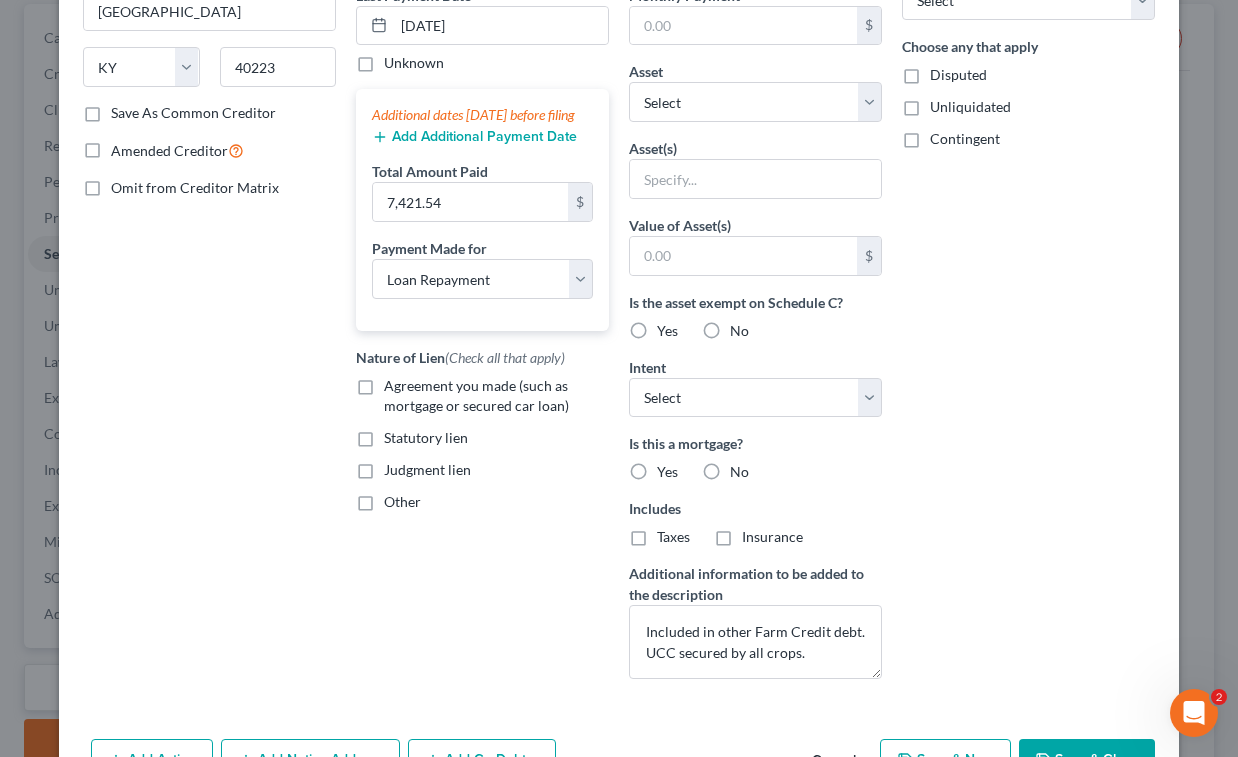 scroll, scrollTop: 86, scrollLeft: 0, axis: vertical 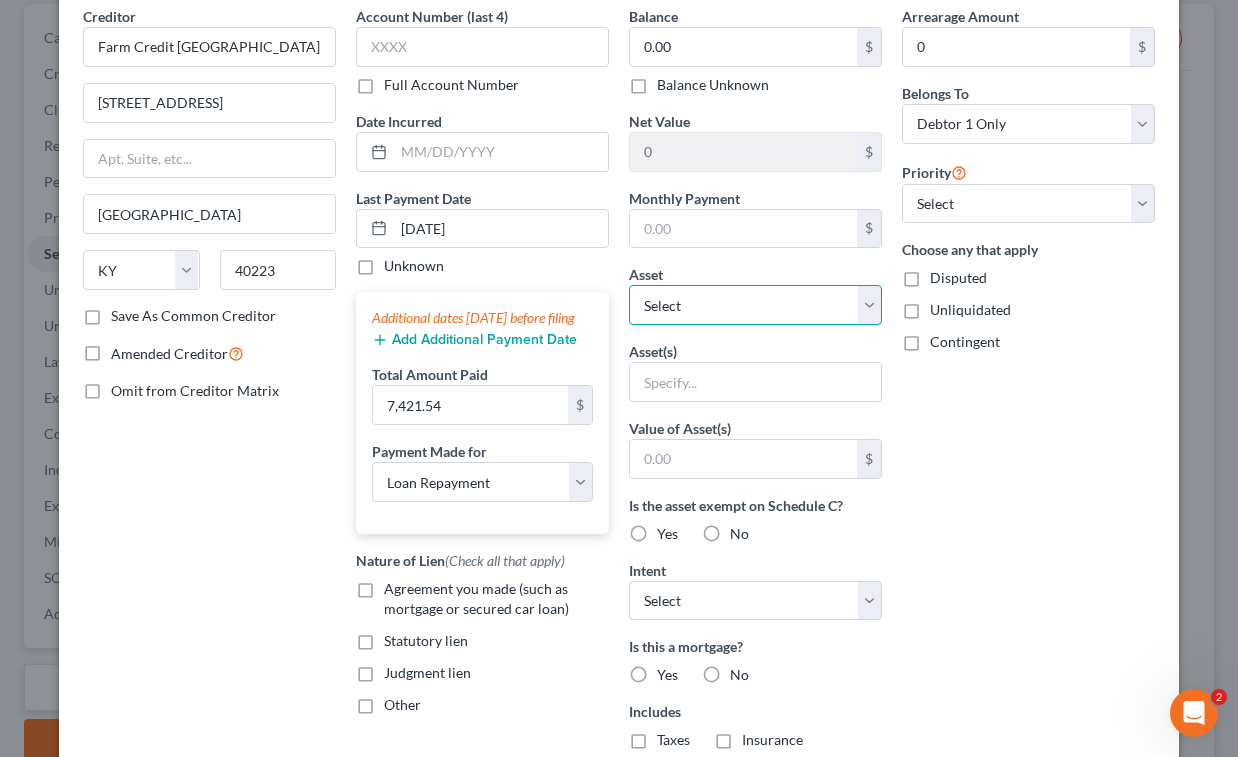 click on "Select Other Multiple Assets 2024 GMC Sierra - $67500.0 1999 [PERSON_NAME] Houseboat - $140000.0 2020 [PERSON_NAME] MMK X6.420 - $0.0 Crop Insurance Claim (2021 & 2022 Crop Years) (owed to debtor) - $0.0 Cash (Cash on Hand) - $4000.0 Desk, Filing Cabinet, Office Chairs - $300.0 Dell XPS Desktop, 2 Monitors, 2 Printer/Copiers, Paper Shredder - $500.0 Pet(s) - 1 Dog - $0.0 Electronics - 2 Televisions - $400.0 Clothing - Misc Clothing - $500.0 Household Goods - Couch & Loveseat, Recliner, Coffee table, 1 Bedroom Set, 1 Desk, Refridgerator, Stove, Microwave, and Dining Table - $500.0 Day trading Stock - $1000.0 [PERSON_NAME] Deere S660 Combine - $150000.0 85' Grain Auger - $17000.0 2023 [GEOGRAPHIC_DATA] Pontoon Boat - $50000.0 Cave Hill Farms LLC - $14000.0 J&M Manufacturing 1112 Grain Cart - $80000.0 [PERSON_NAME] Deere 635F Combine Platform - $50000.0 Factory Pulling LLC - $20000.0 Denali Land Clearing & Excavating - $0.0 GM AMZ LLC - $0.0 GM Home Solutions - $0.0 GM Equities - $0.0 3 Cattle (1 Bull and 2 Heifers) - $6000.0" at bounding box center (755, 305) 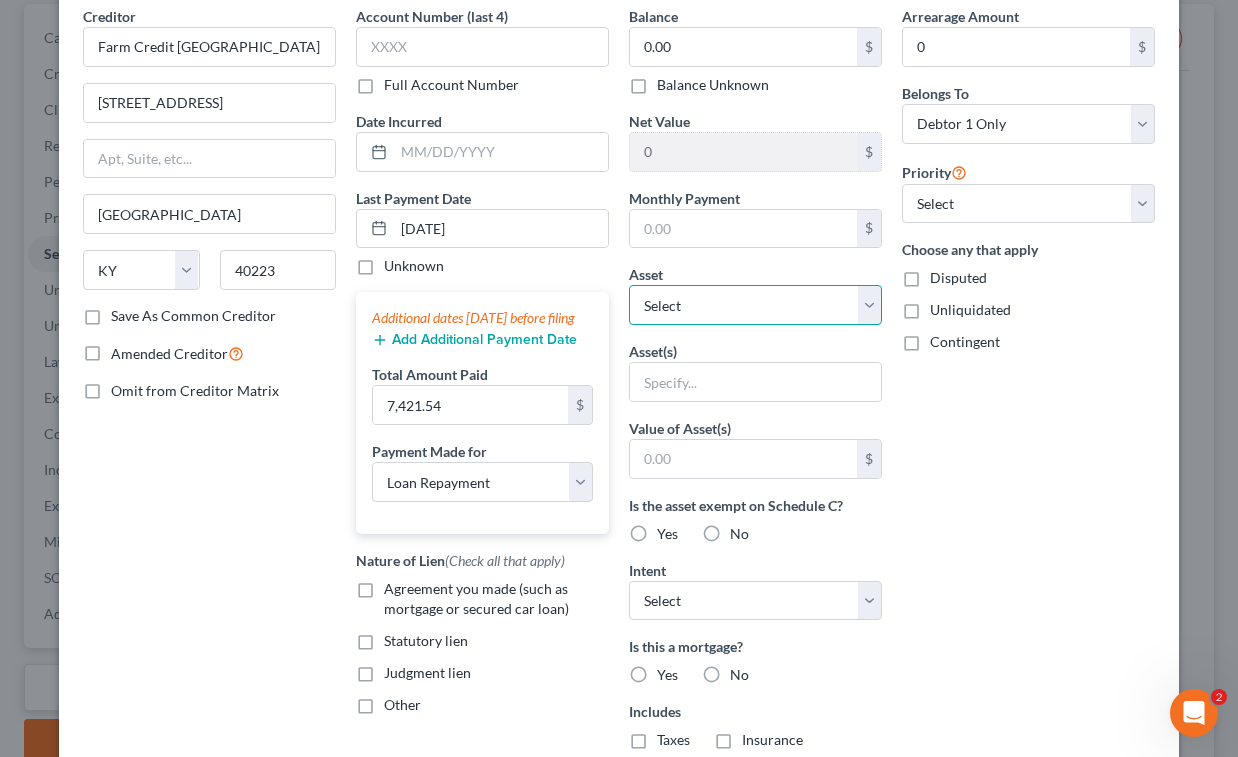 select on "19" 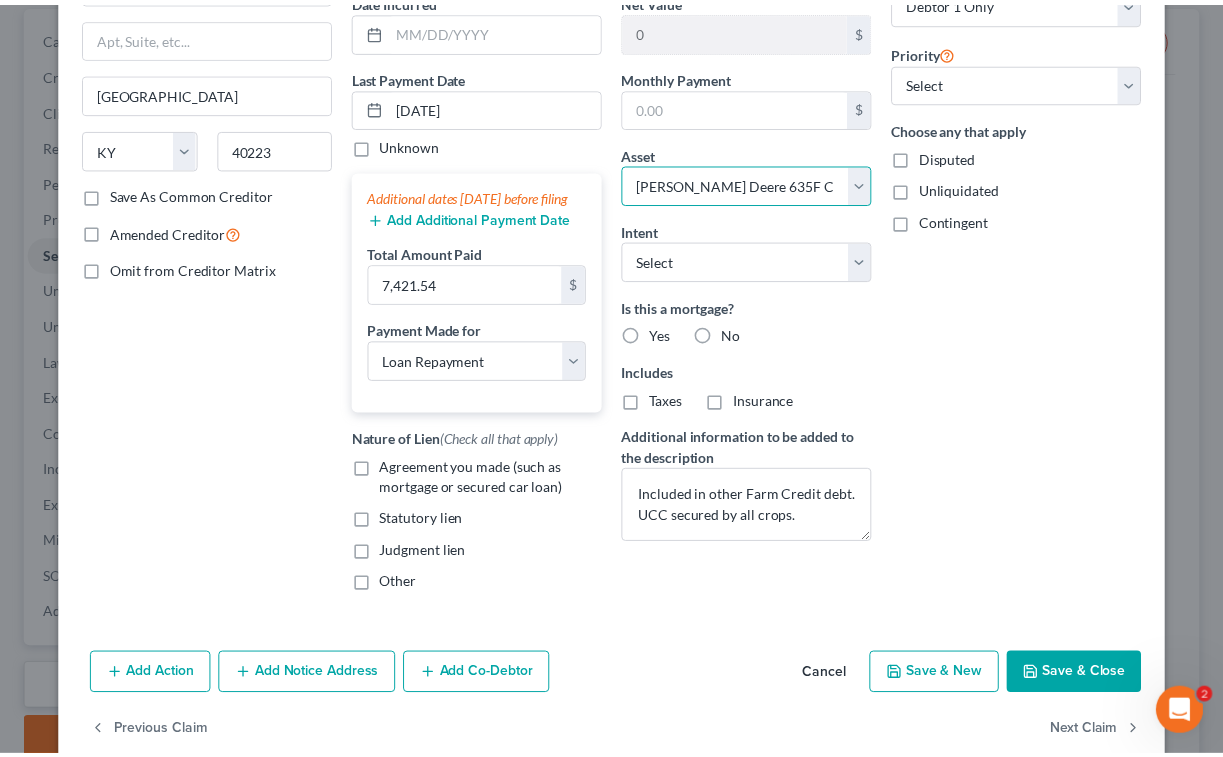 scroll, scrollTop: 263, scrollLeft: 0, axis: vertical 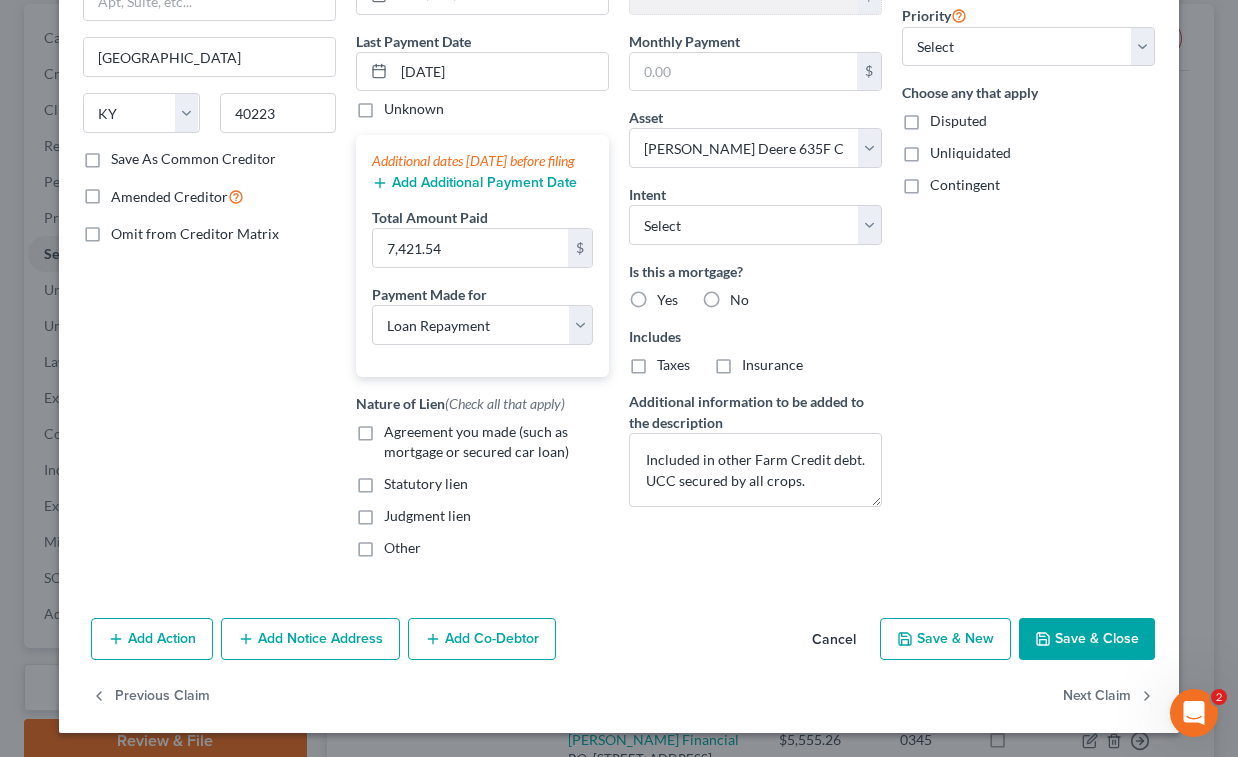 click on "Save & Close" at bounding box center (1087, 639) 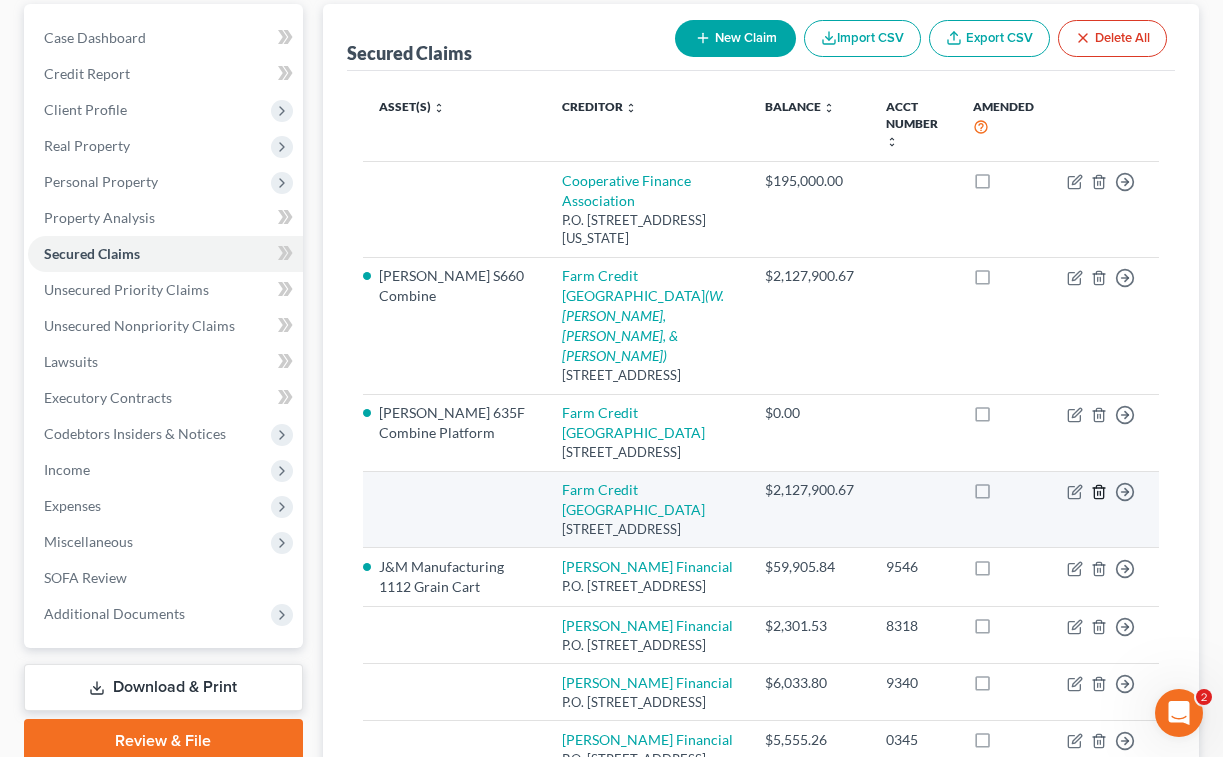 click 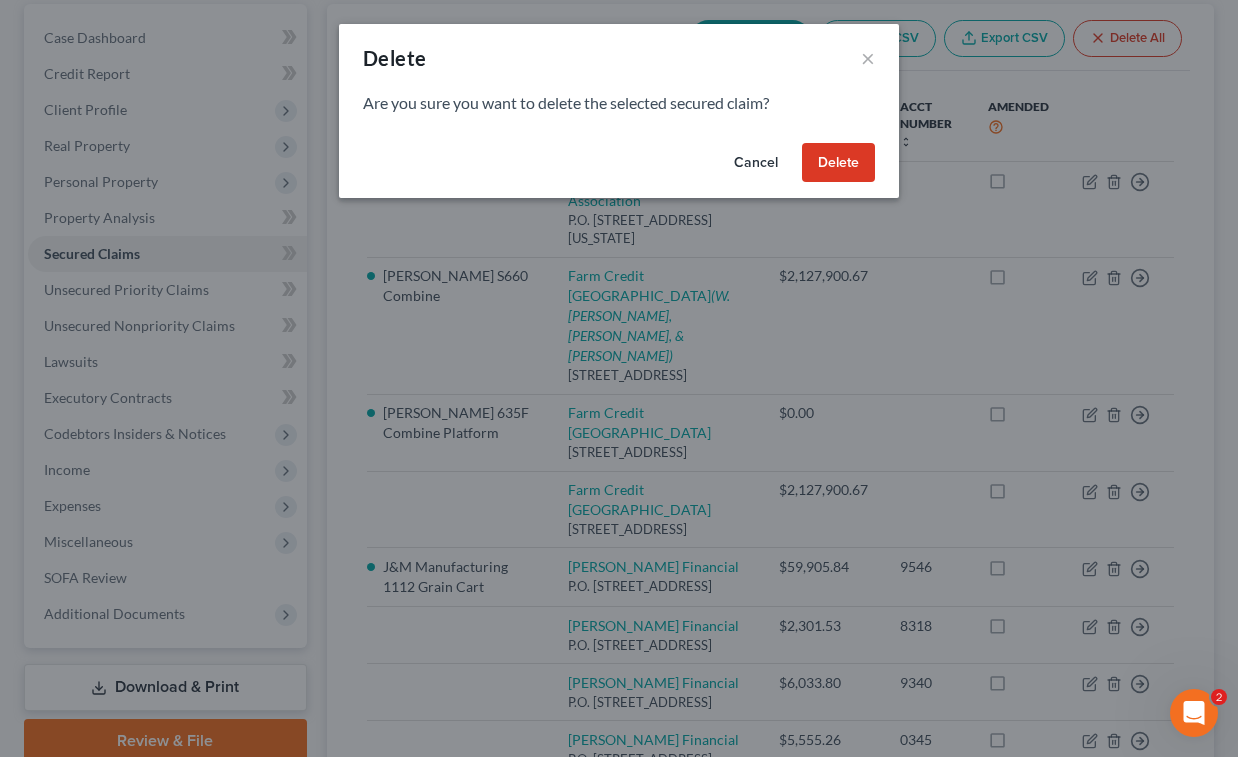 click on "Delete" at bounding box center [838, 163] 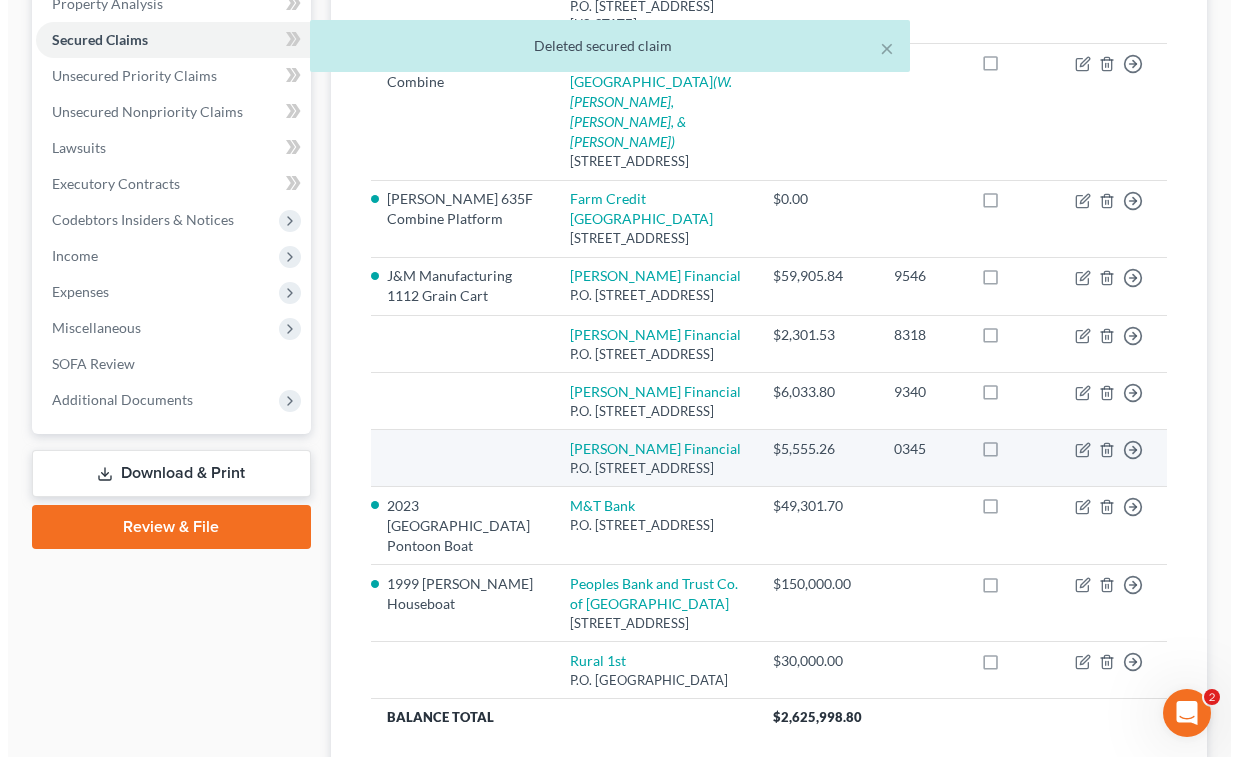 scroll, scrollTop: 407, scrollLeft: 0, axis: vertical 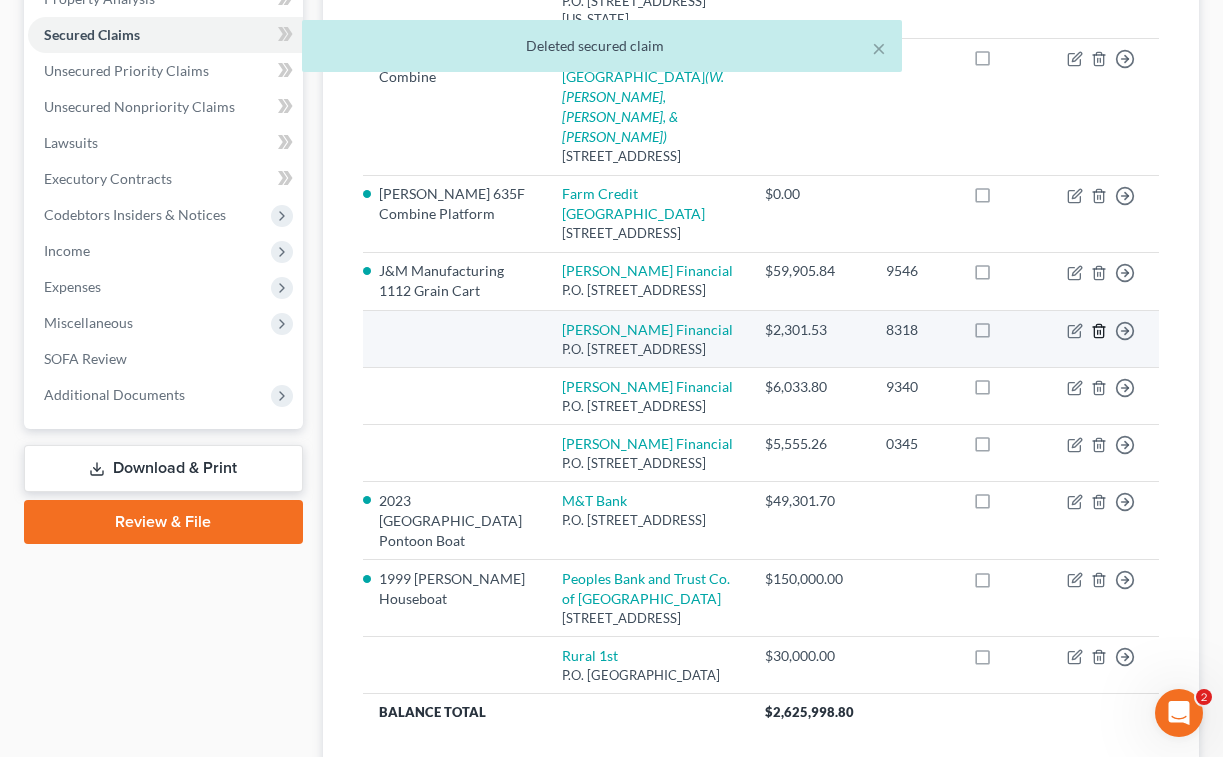 click 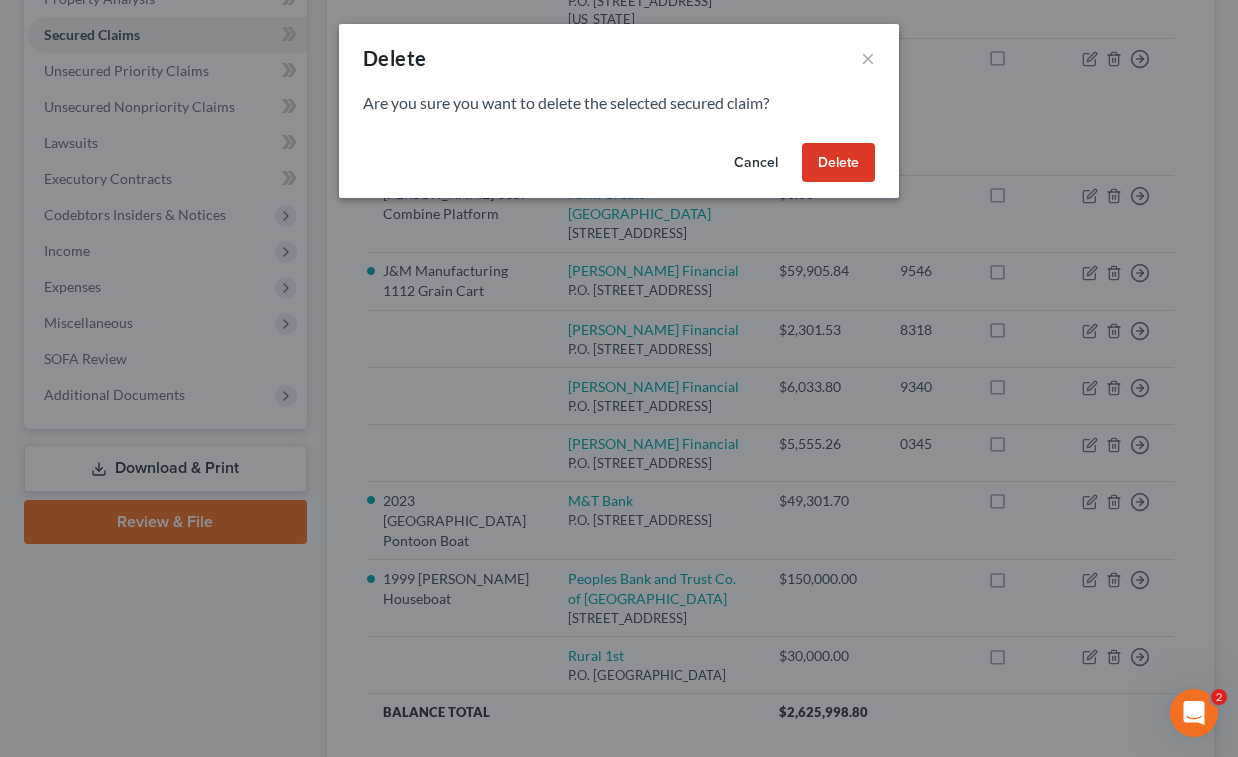 click on "Delete" at bounding box center [838, 163] 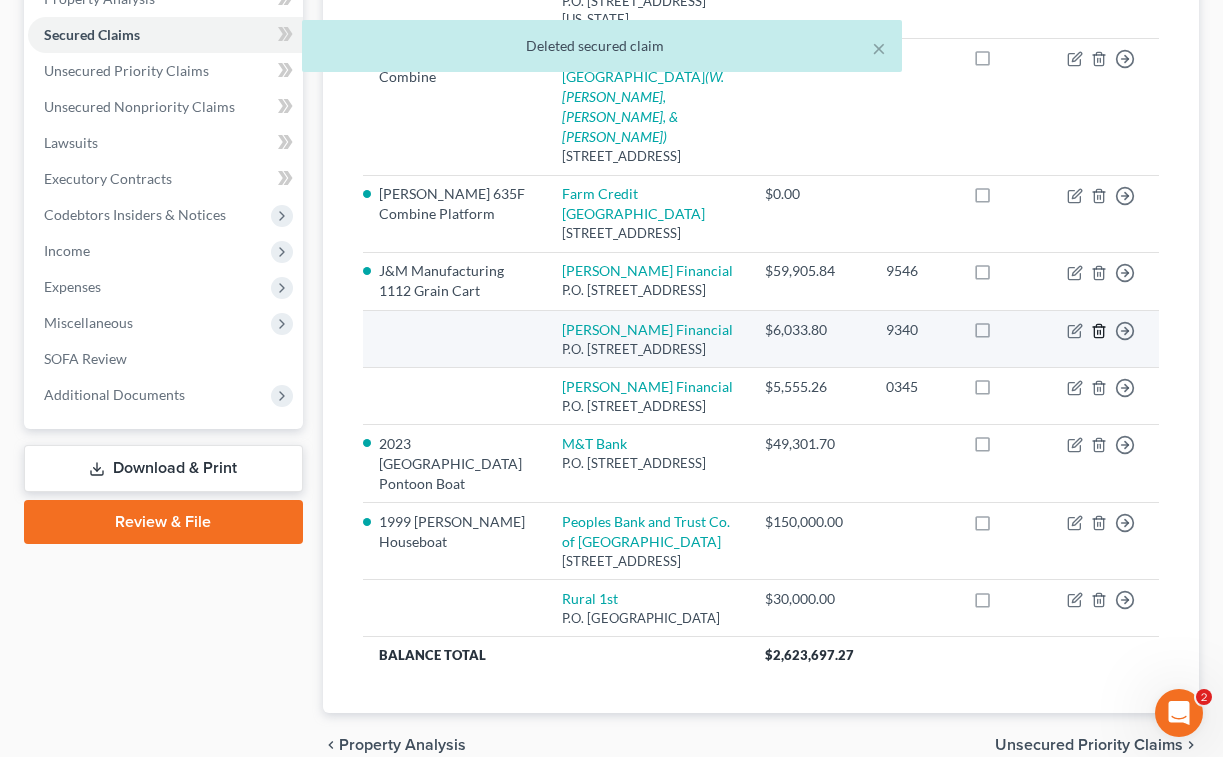 click 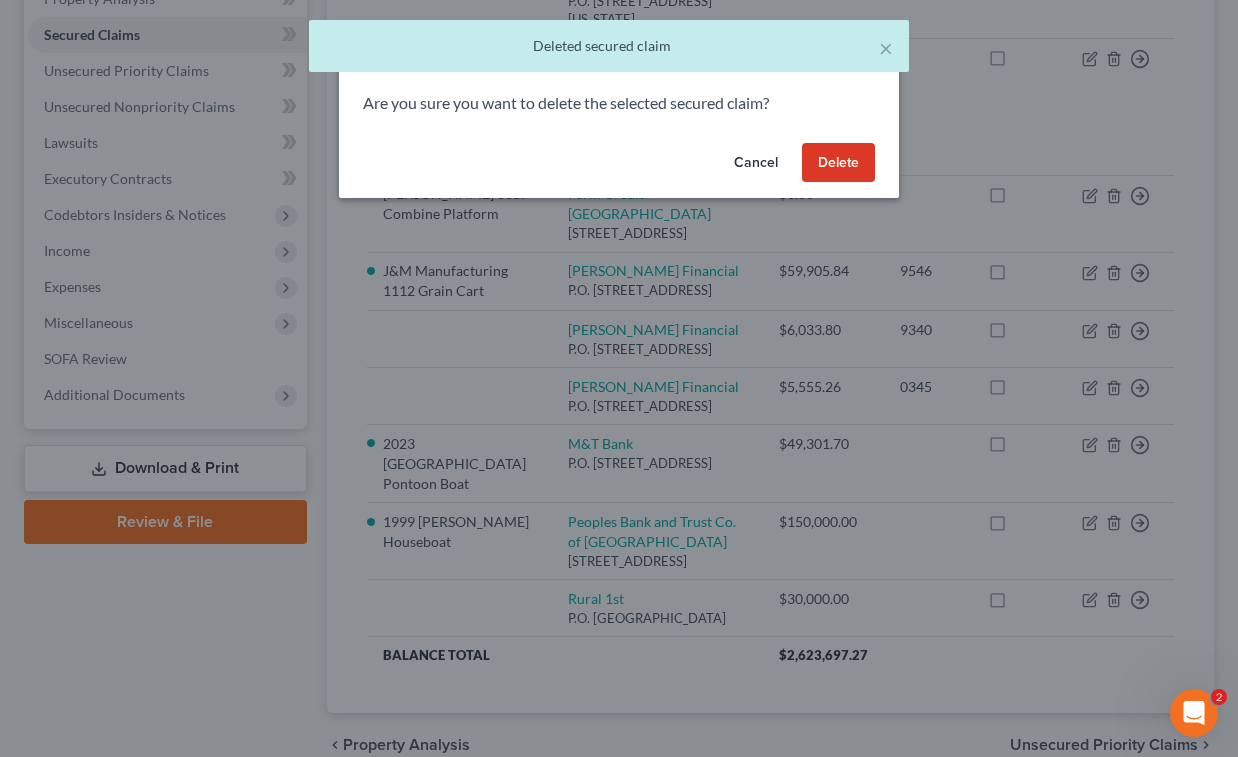 click on "Delete" at bounding box center [838, 163] 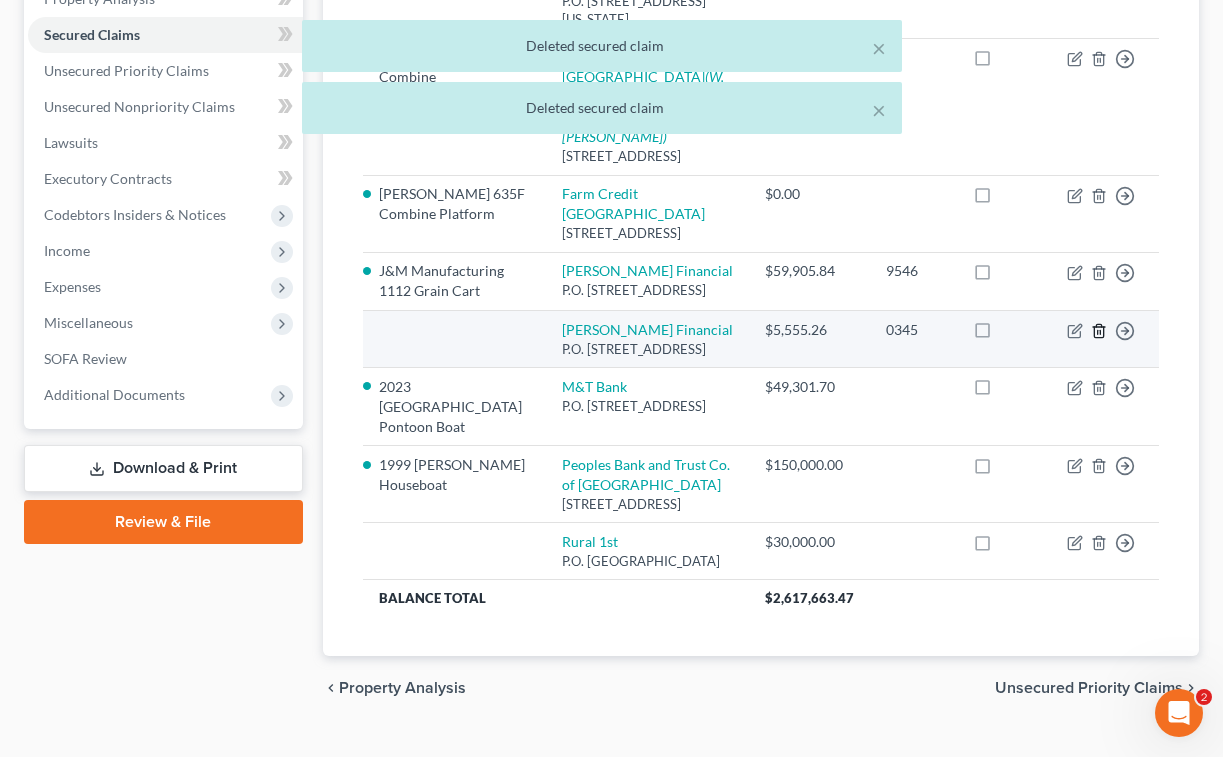click 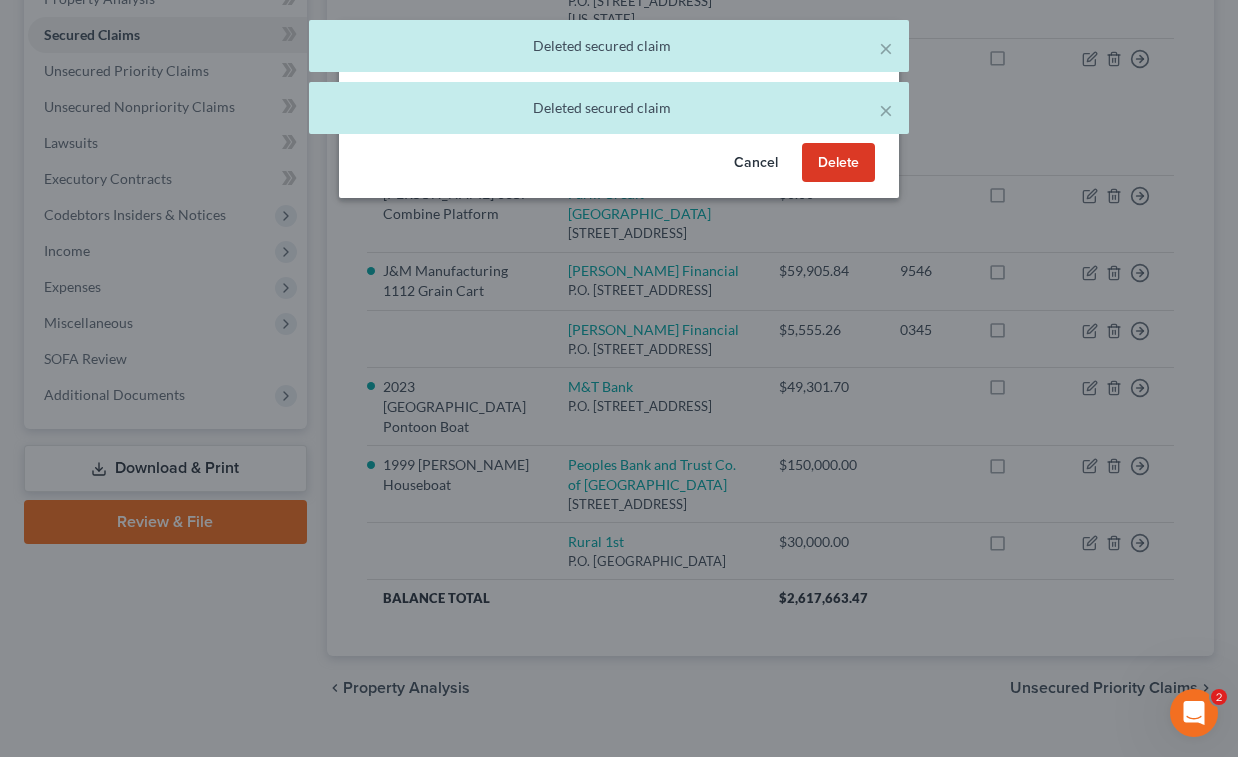 click on "Delete" at bounding box center [838, 163] 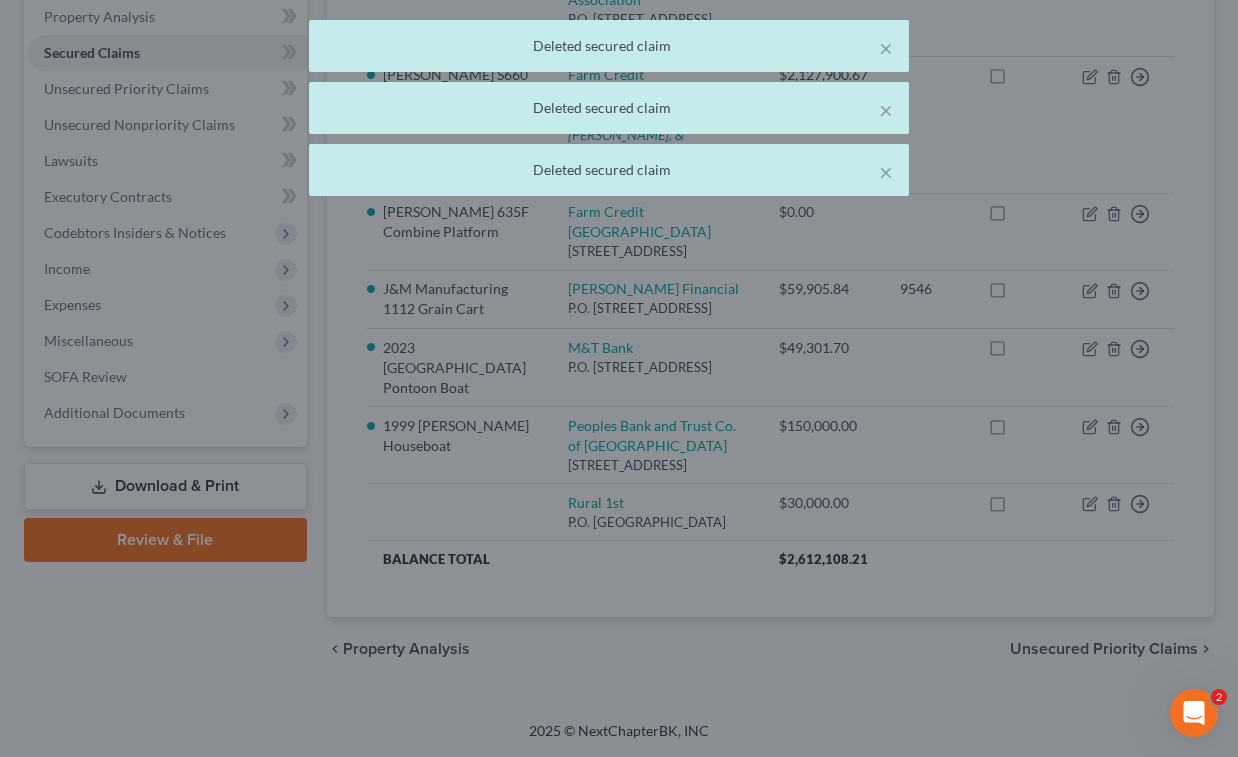 scroll, scrollTop: 405, scrollLeft: 0, axis: vertical 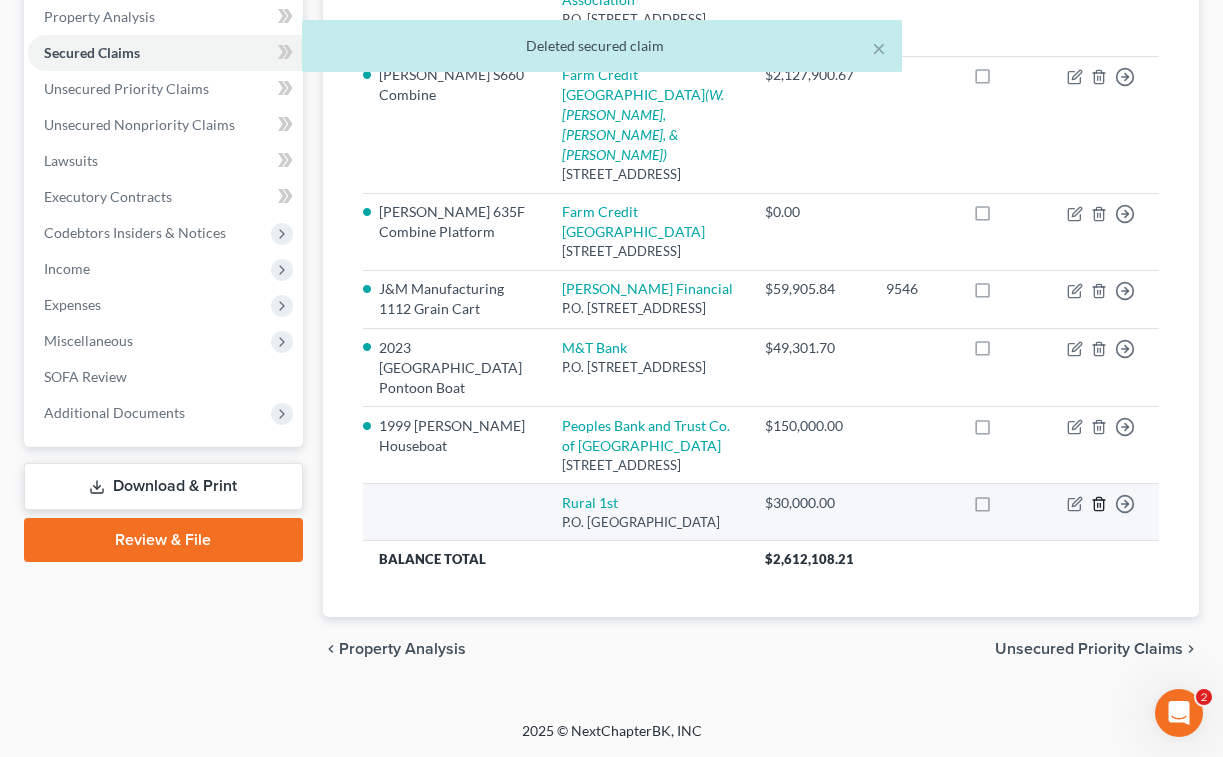 click 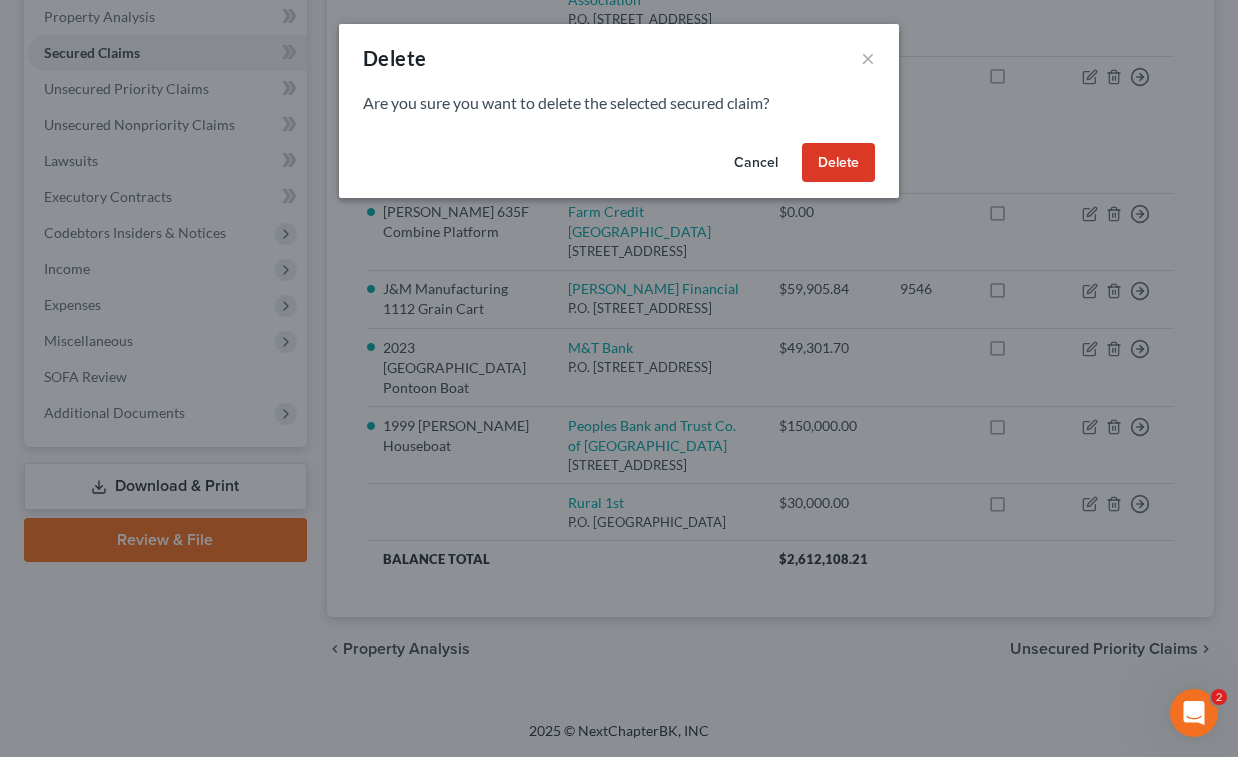 click on "Delete" at bounding box center [838, 163] 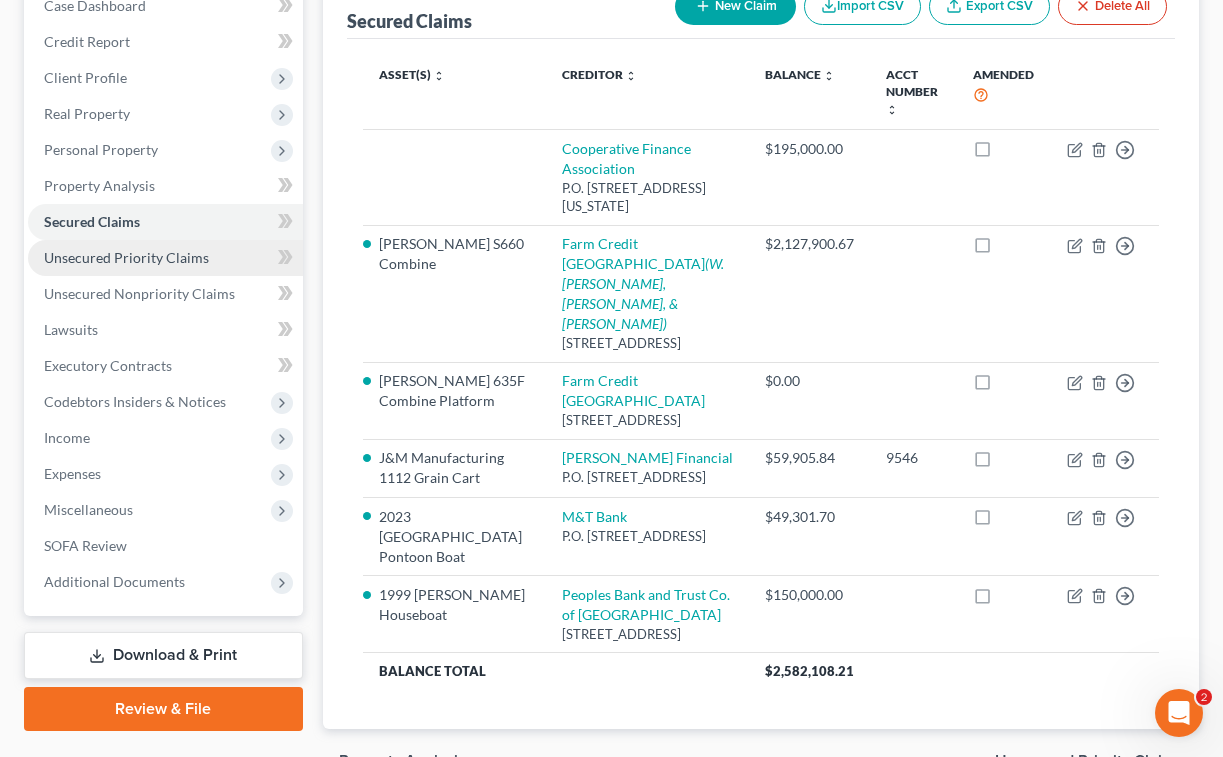 scroll, scrollTop: 131, scrollLeft: 0, axis: vertical 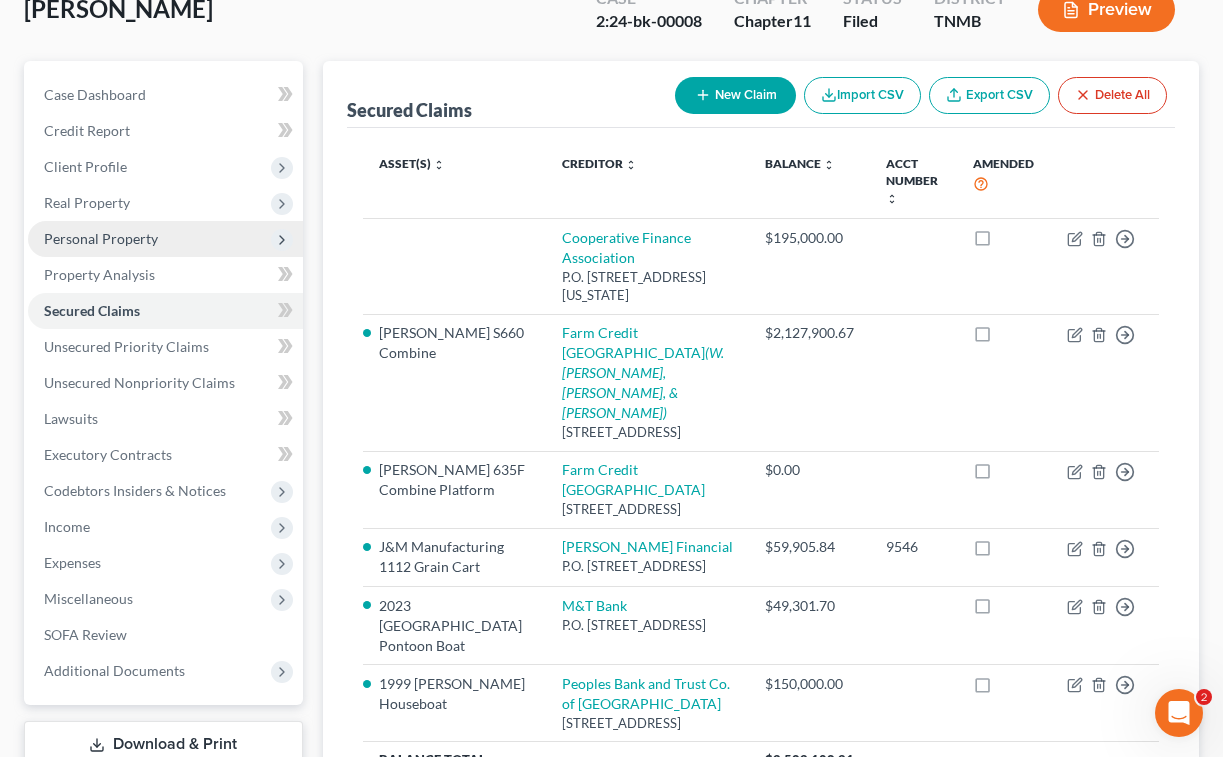 click on "Personal Property" at bounding box center (165, 239) 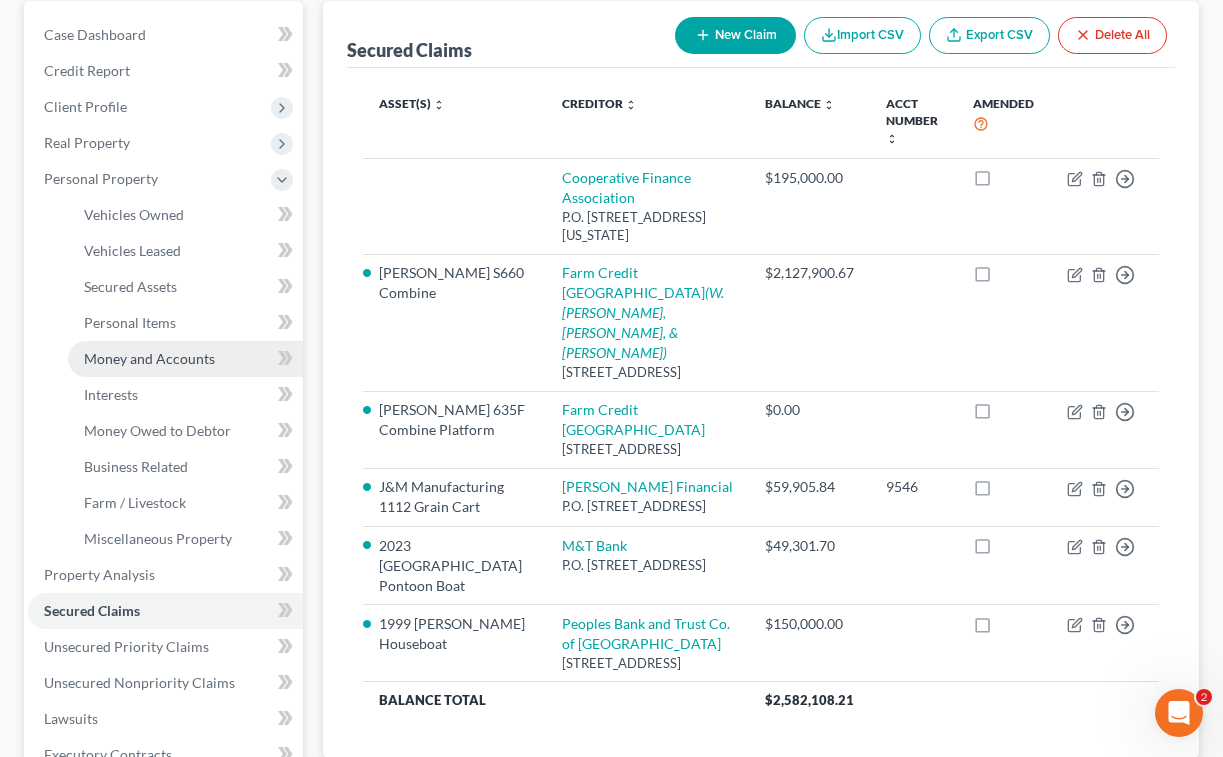 click on "Money and Accounts" at bounding box center (149, 358) 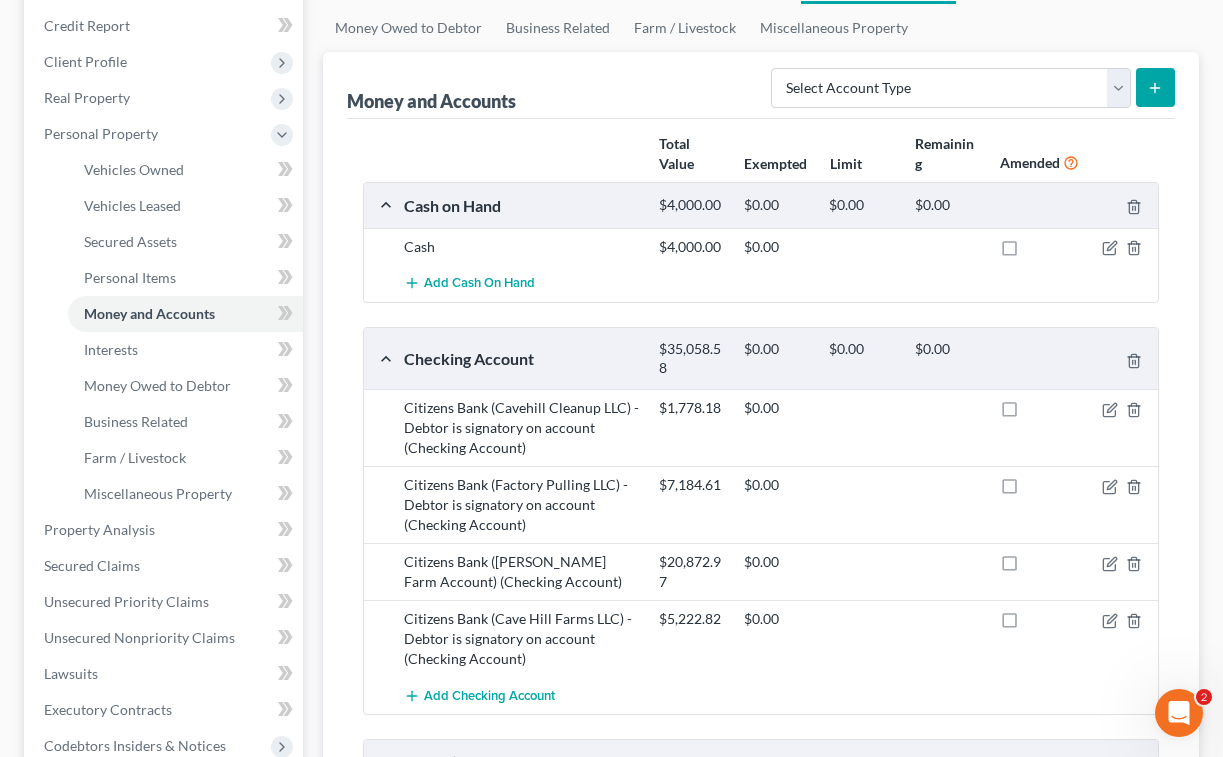 scroll, scrollTop: 231, scrollLeft: 0, axis: vertical 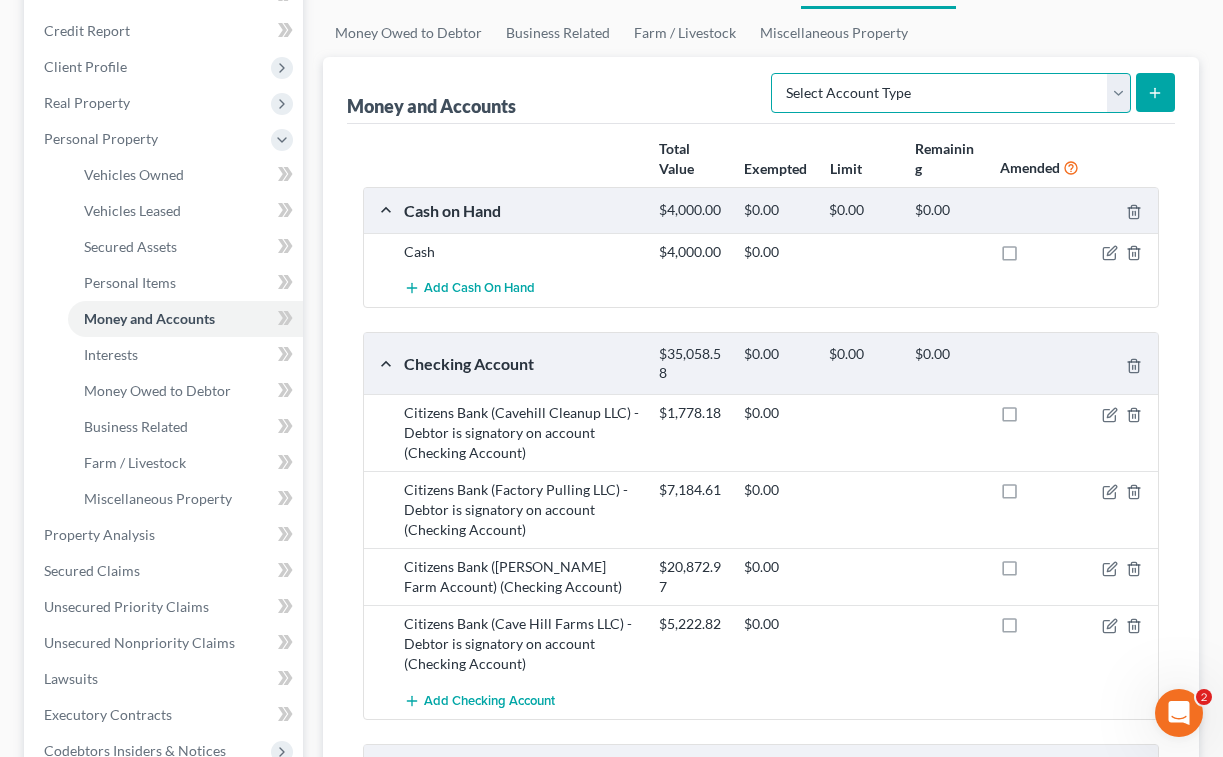 click on "Select Account Type Brokerage Cash on Hand Certificates of Deposit Checking Account Money Market Other (Credit Union, Health Savings Account, etc) Safe Deposit Box Savings Account Security Deposits or Prepayments" at bounding box center (951, 93) 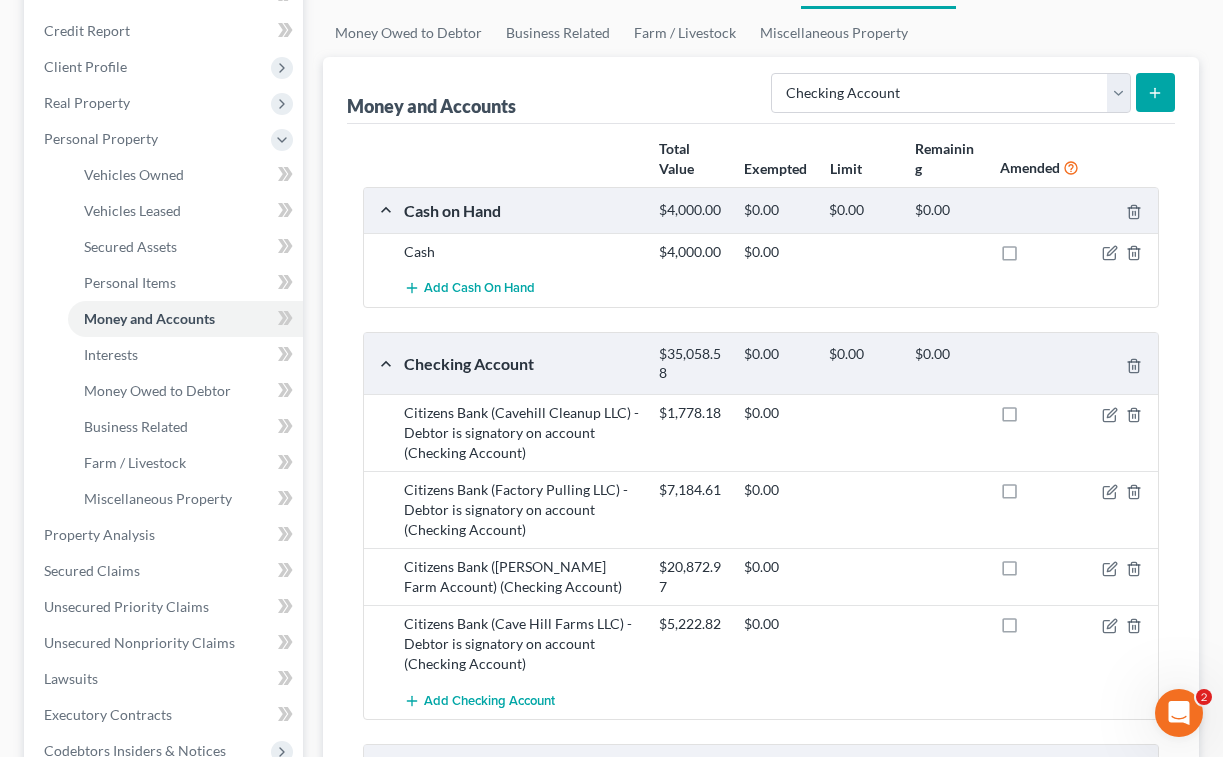 click 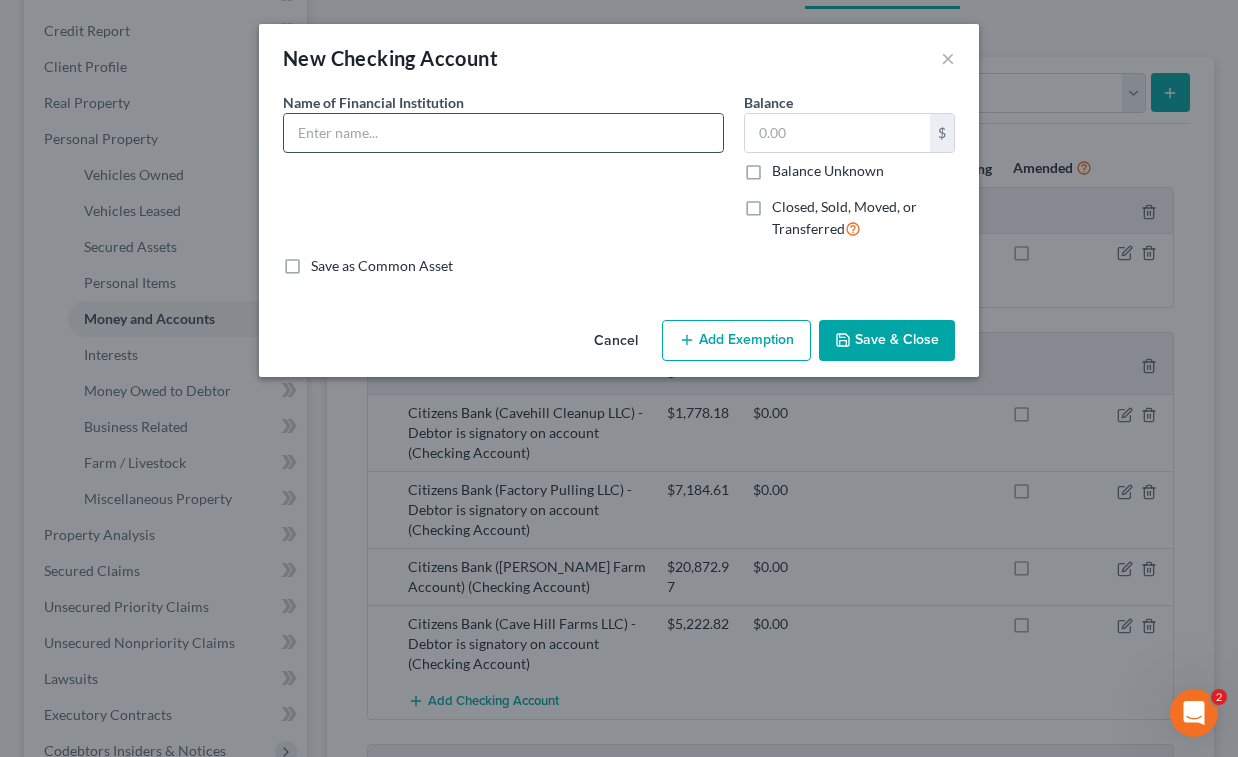 click at bounding box center (503, 133) 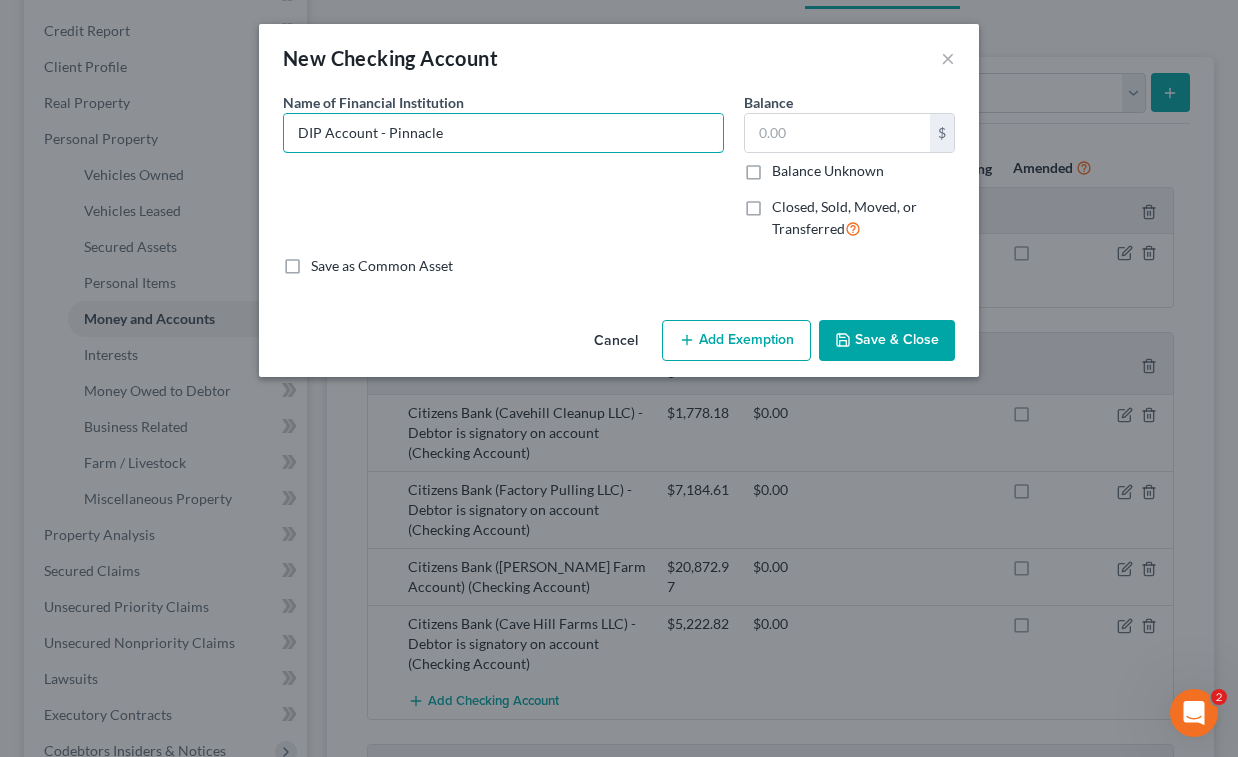 type on "DIP Account - Pinnacle" 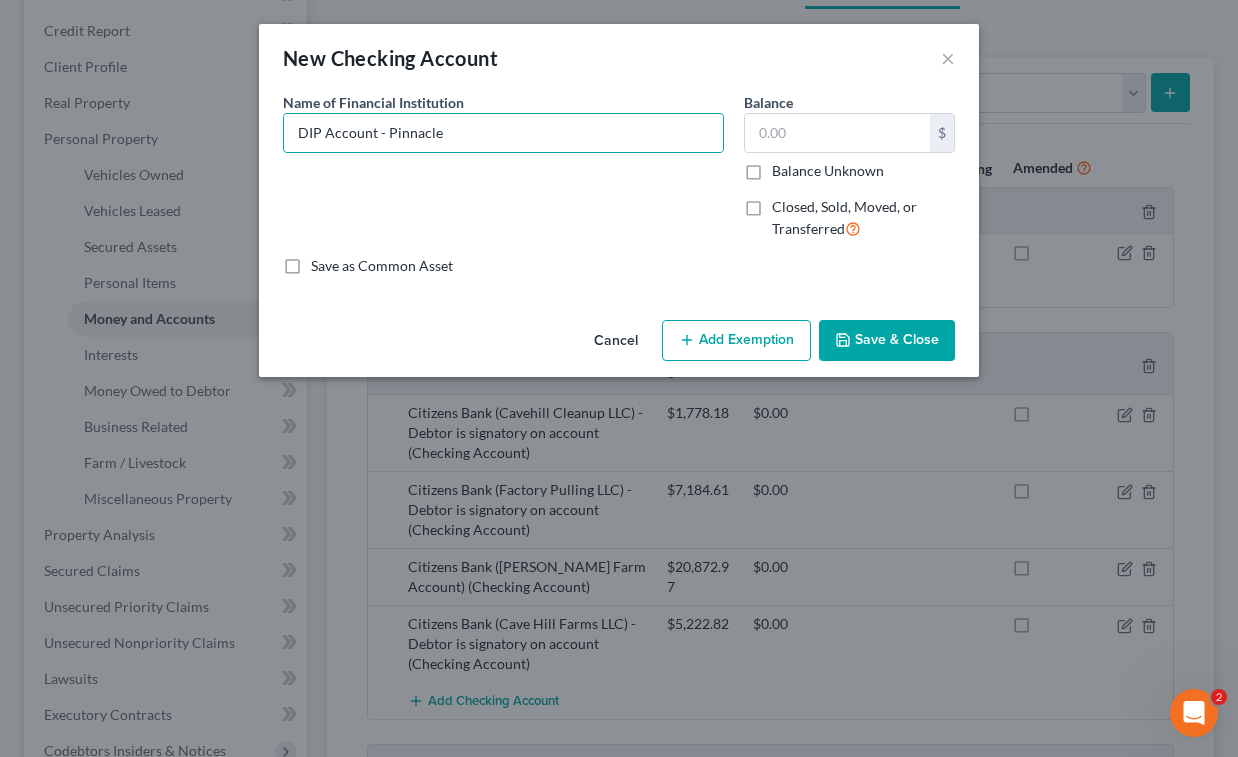 click on "Balance Unknown" at bounding box center [828, 171] 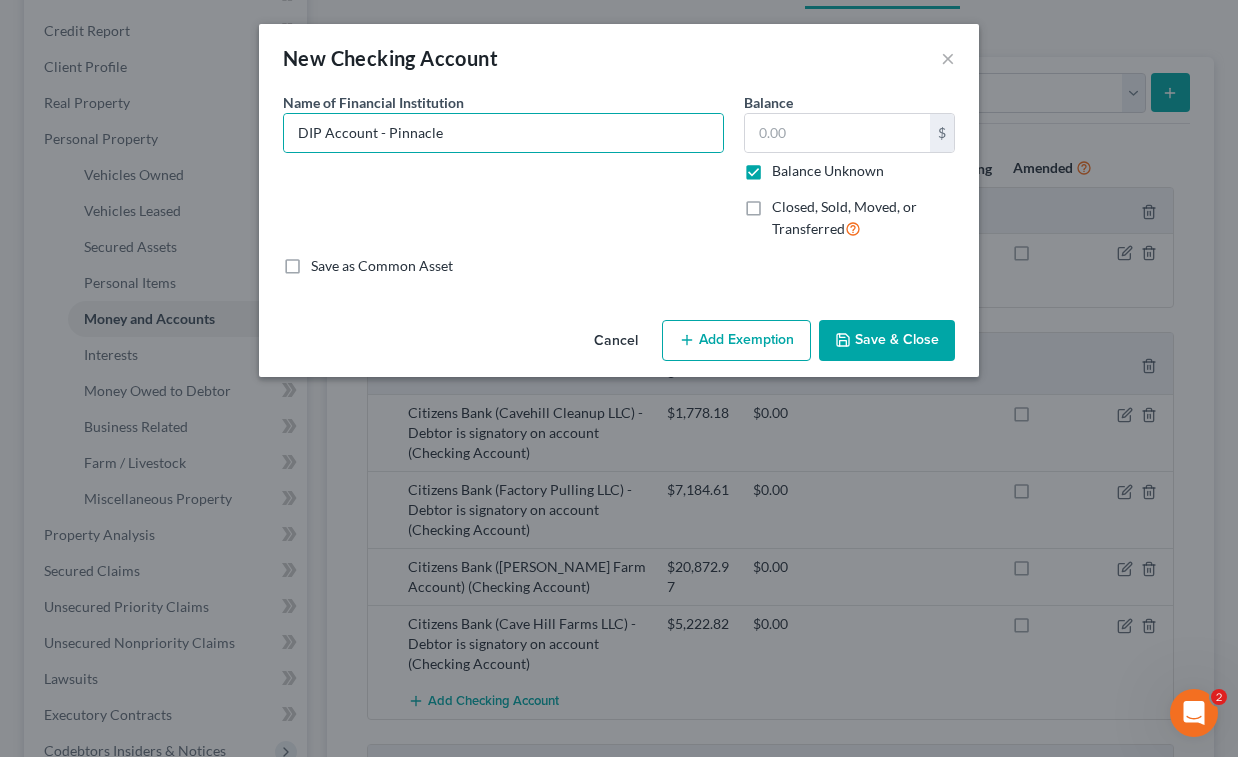 type on "0.00" 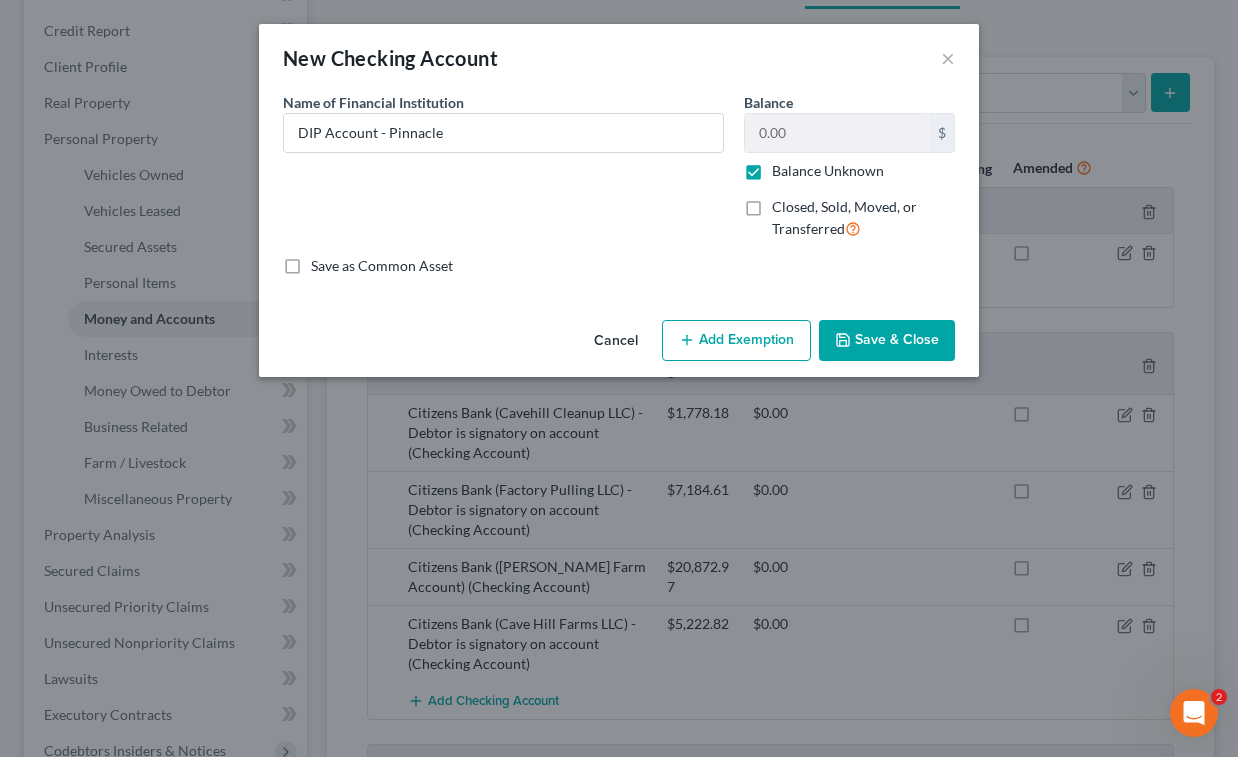 click on "Save & Close" at bounding box center [887, 341] 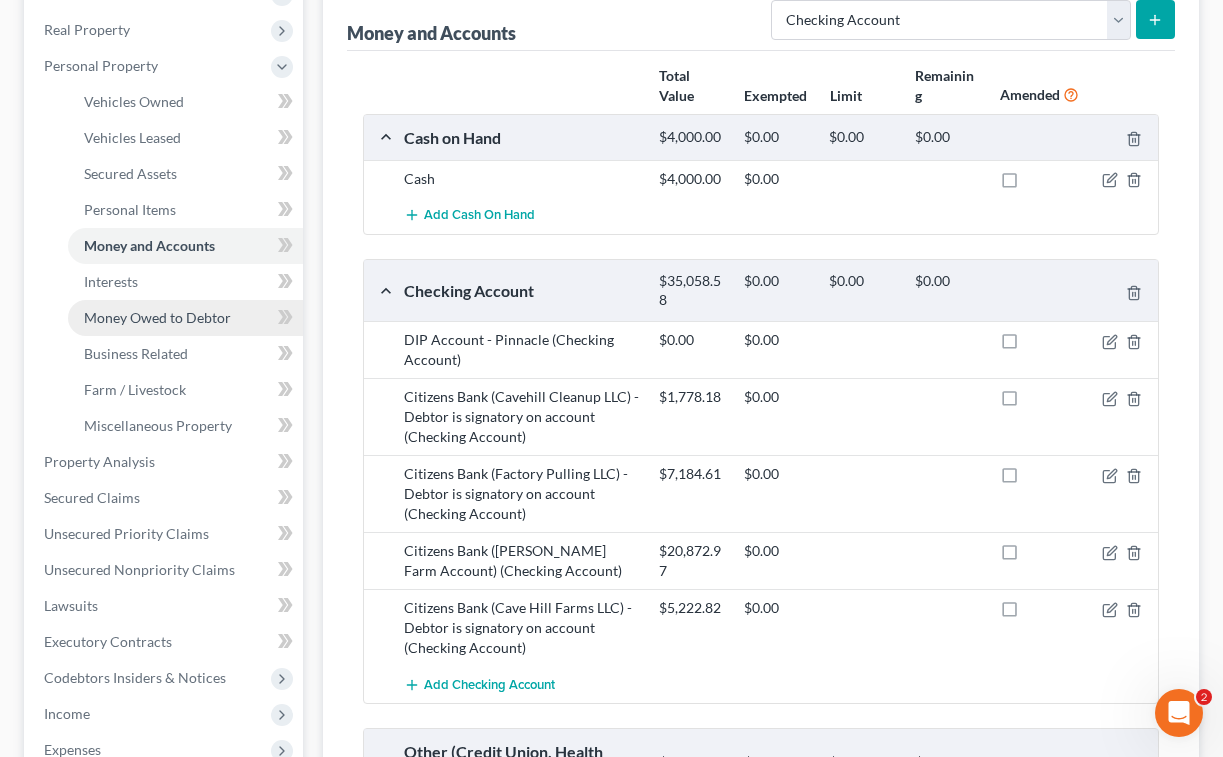 scroll, scrollTop: 323, scrollLeft: 0, axis: vertical 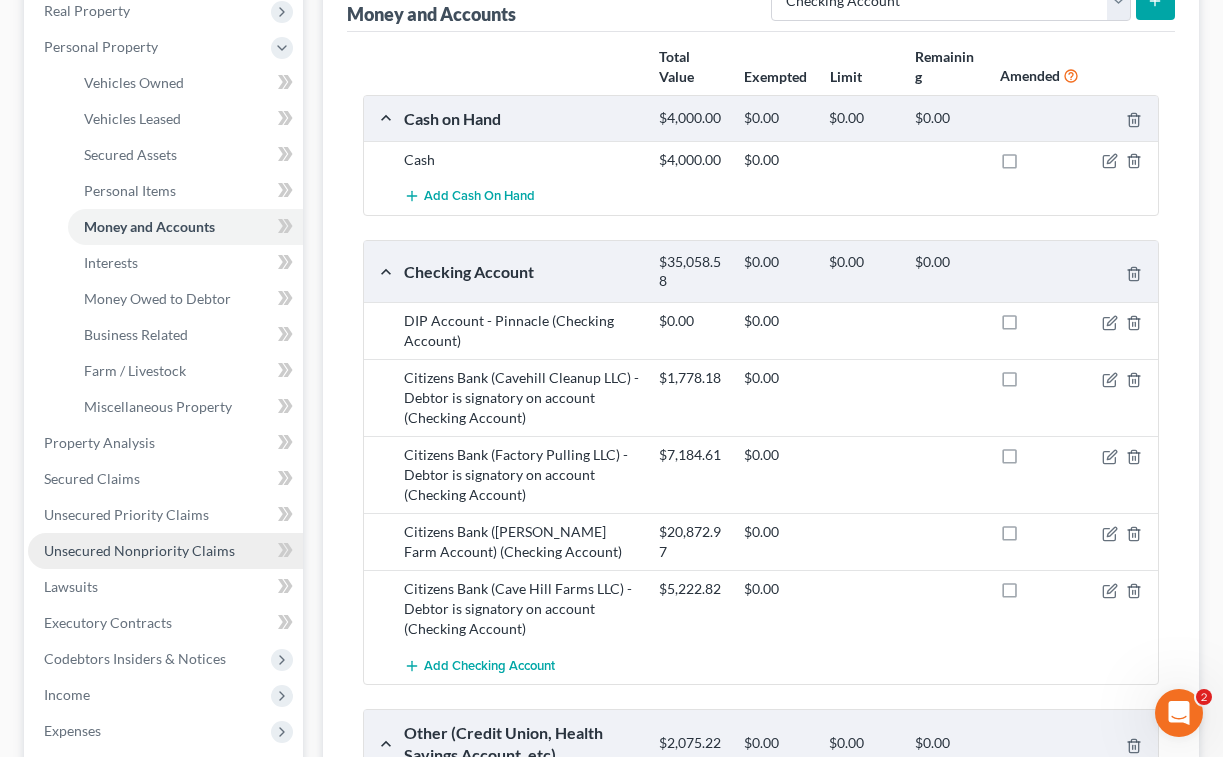 click on "Unsecured Nonpriority Claims" at bounding box center [139, 550] 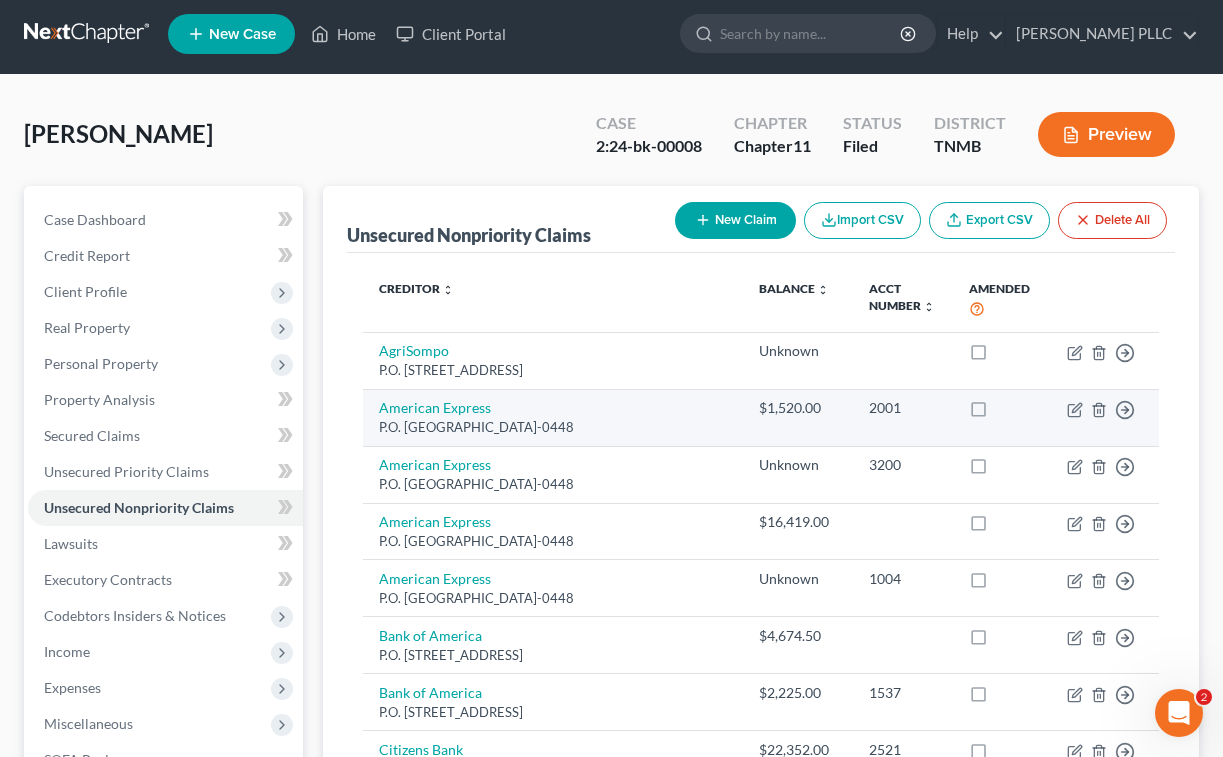scroll, scrollTop: 0, scrollLeft: 0, axis: both 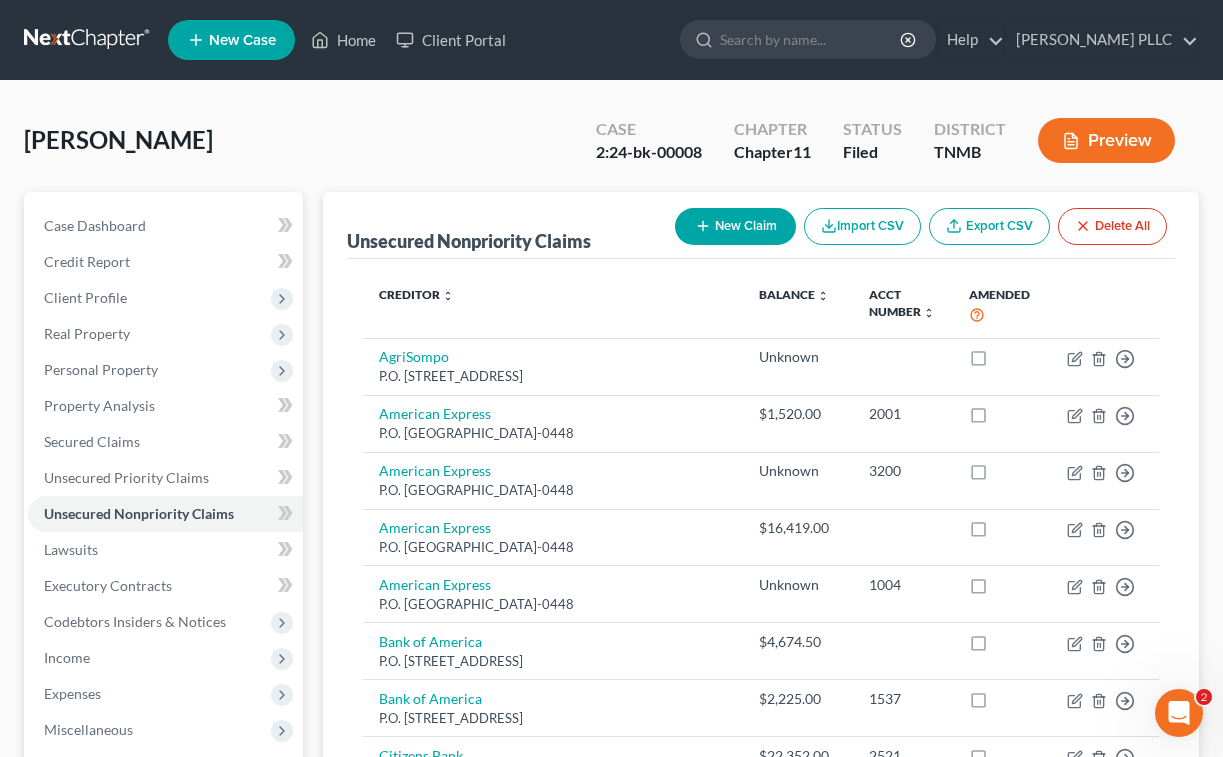 click on "New Claim" at bounding box center (735, 226) 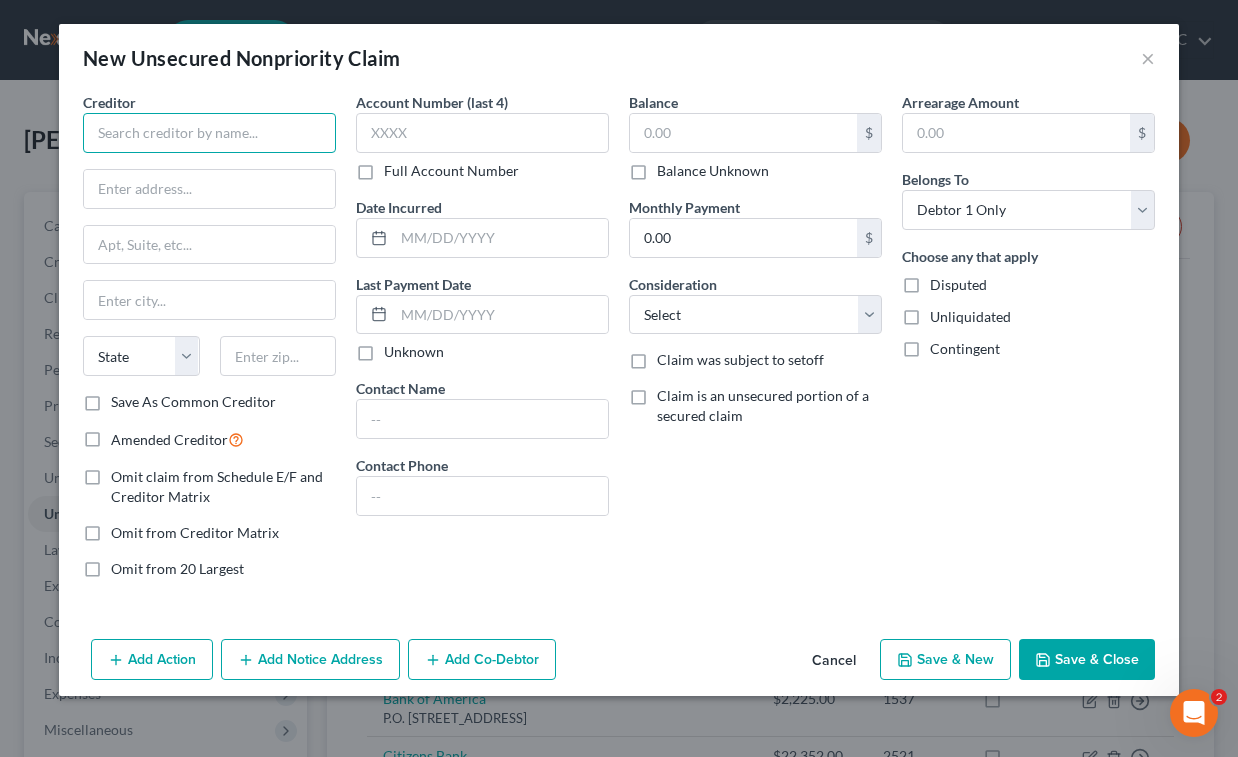 click at bounding box center (209, 133) 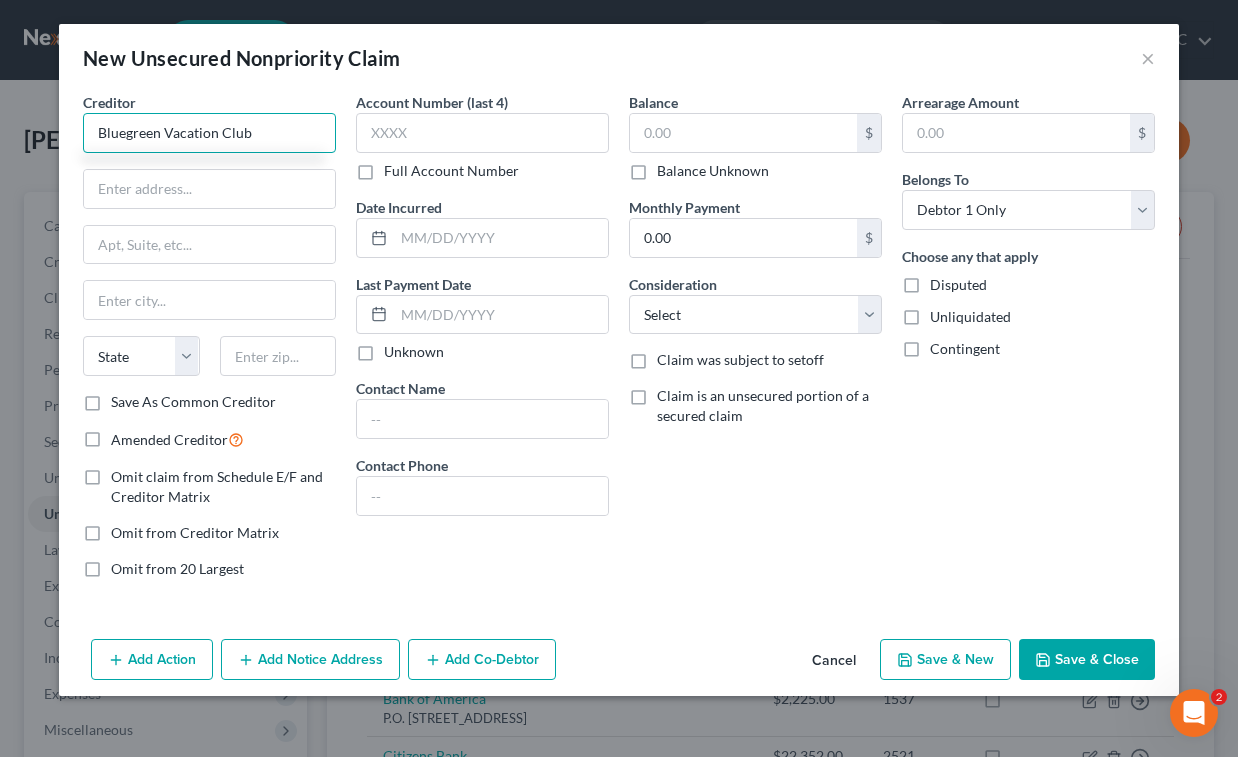 type on "Bluegreen Vacation Club" 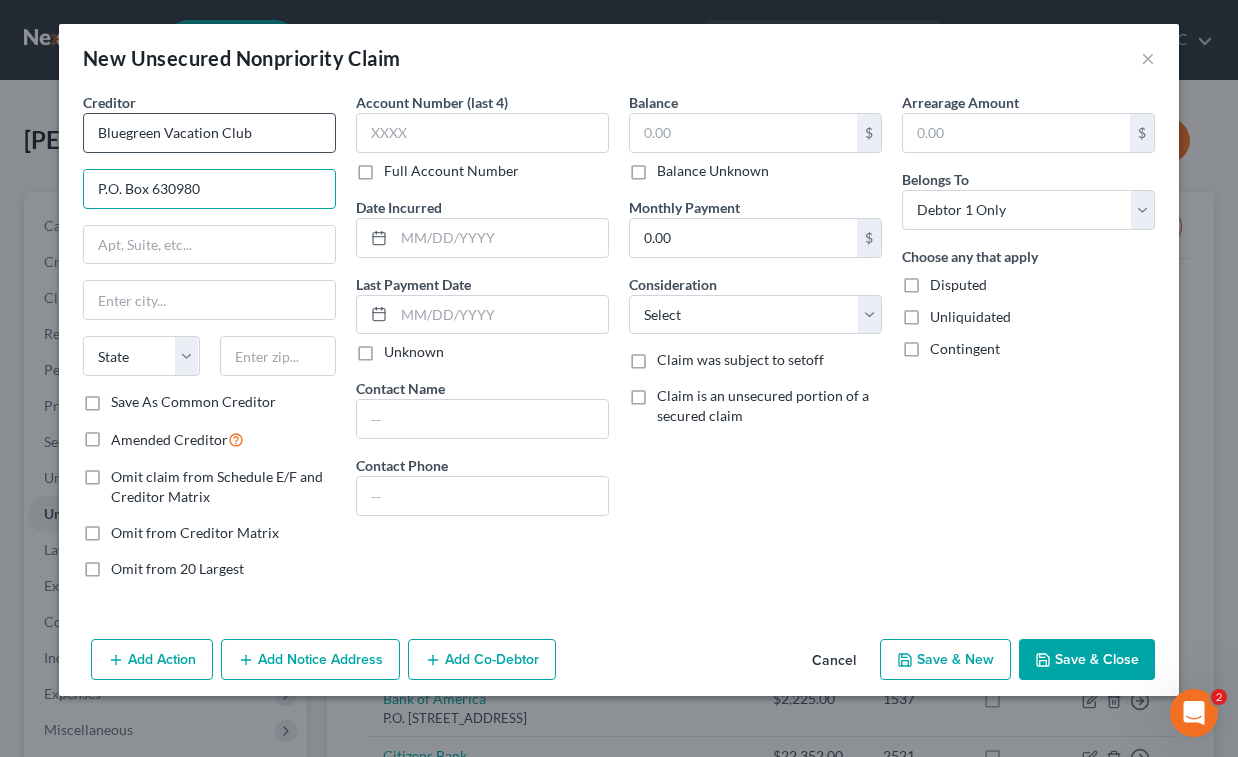 type on "P.O. Box 630980" 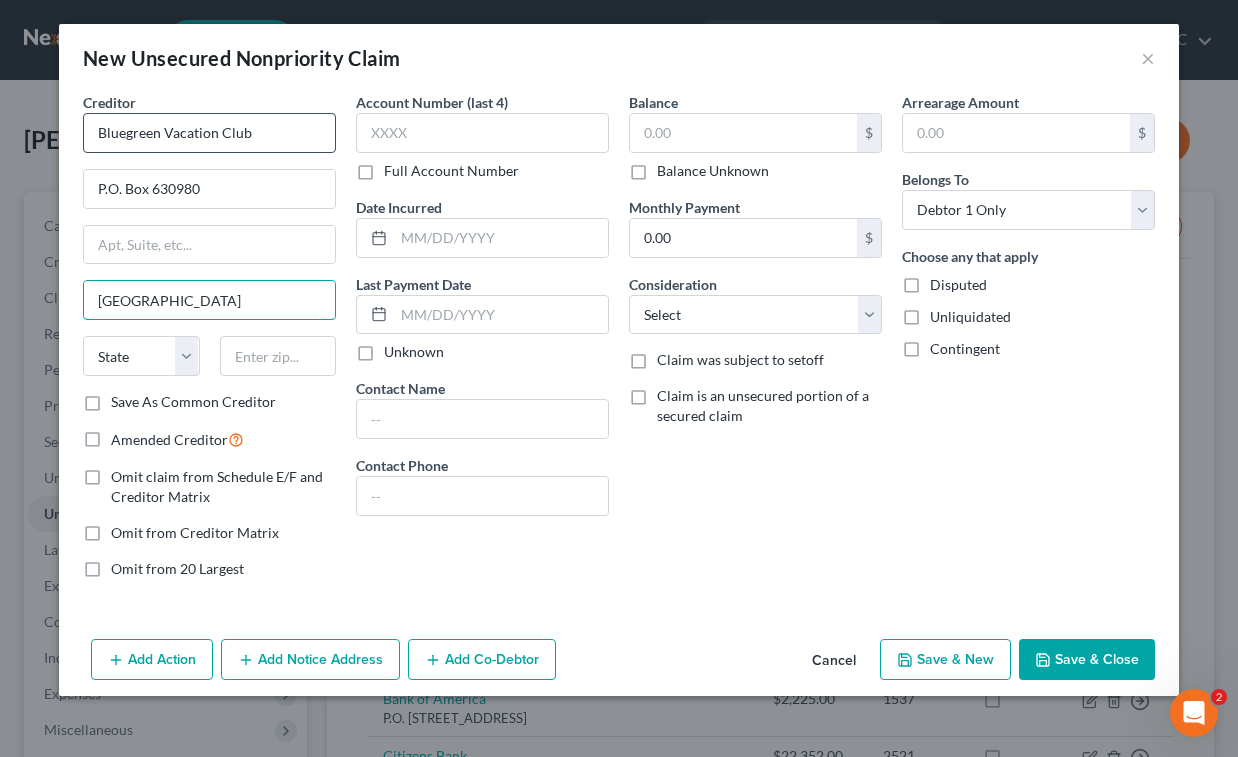 type on "[GEOGRAPHIC_DATA]" 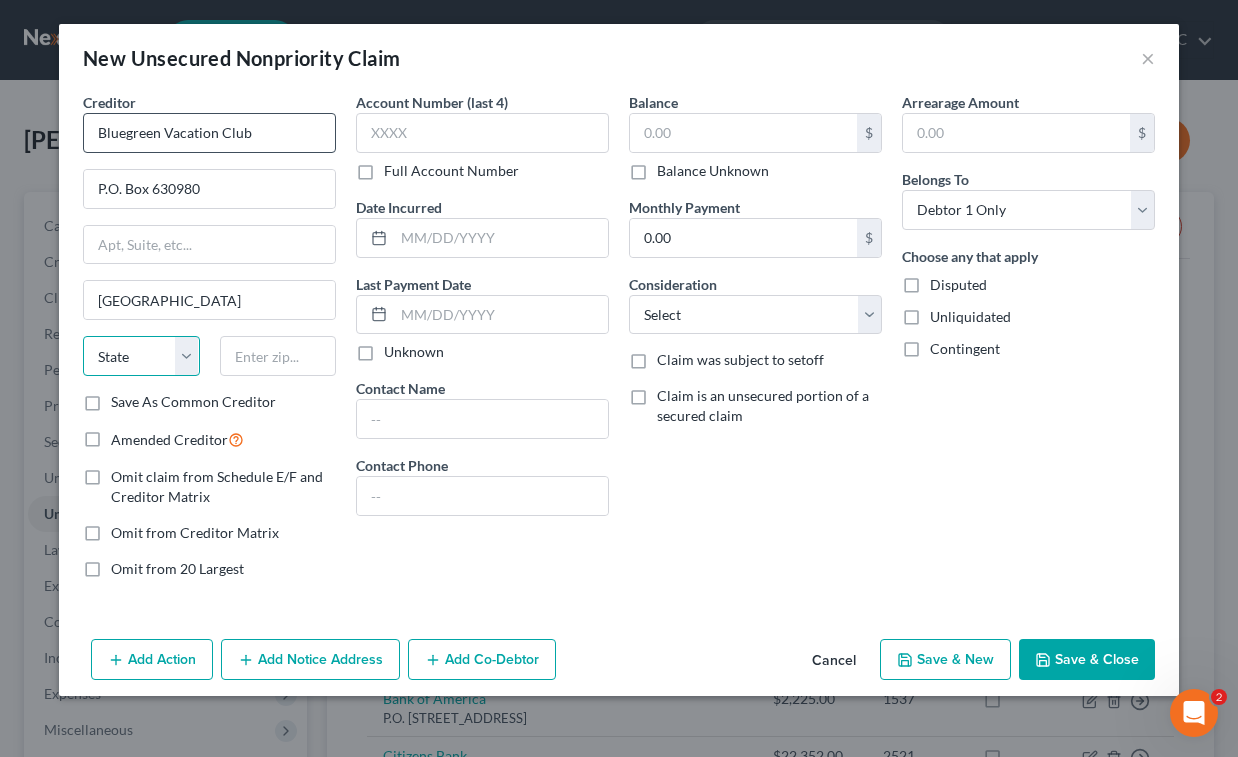 select on "36" 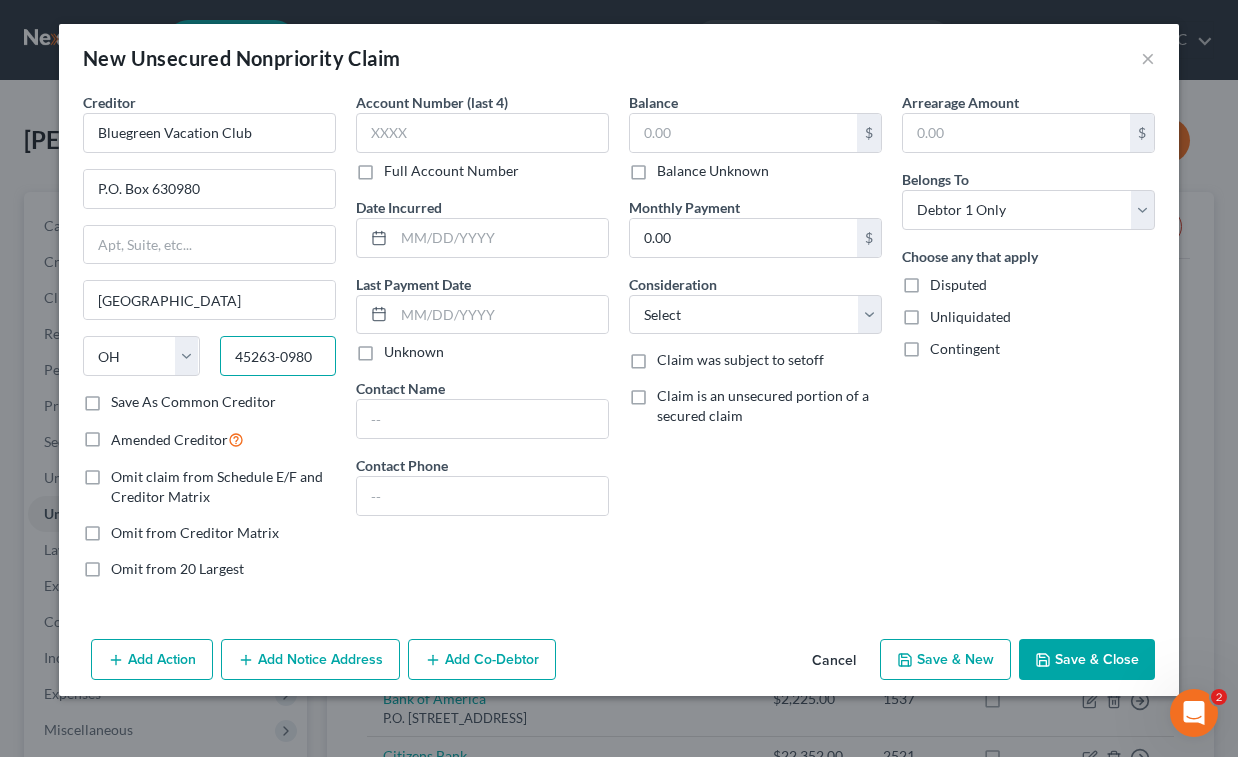 type on "45263-0980" 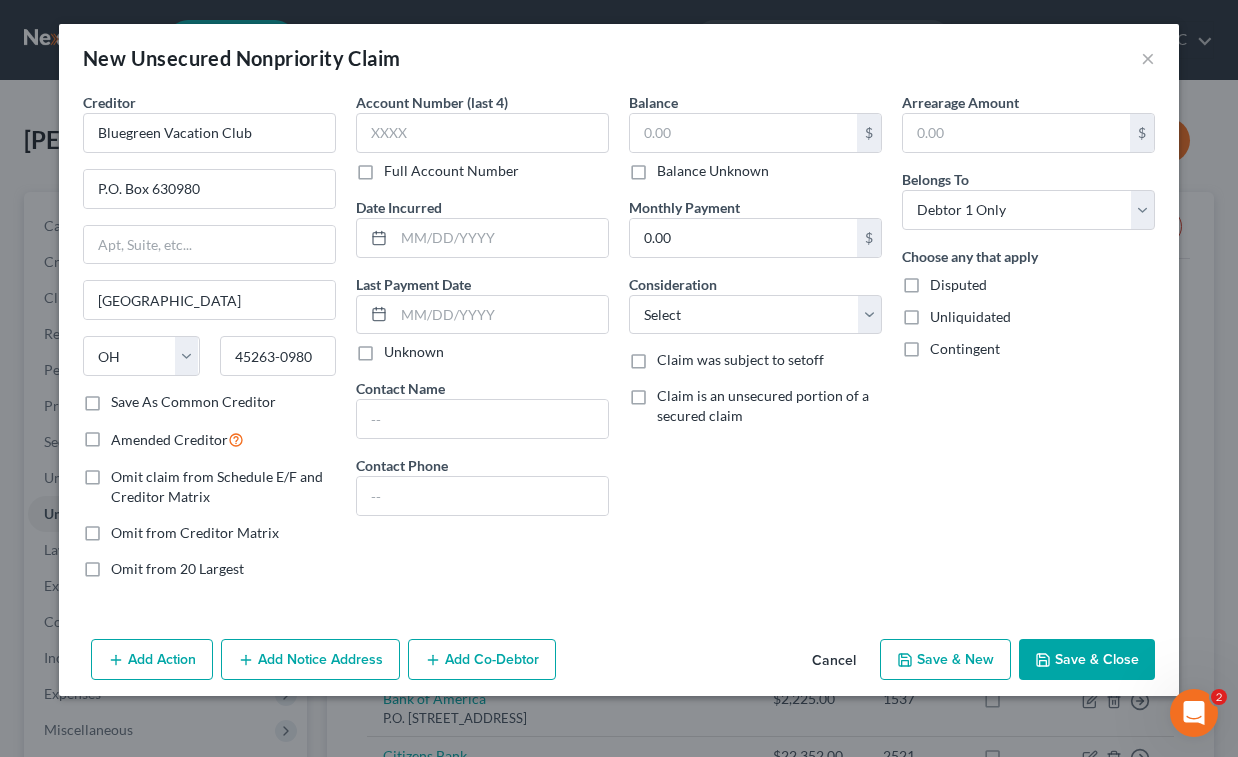 click on "Save As Common Creditor" at bounding box center [193, 402] 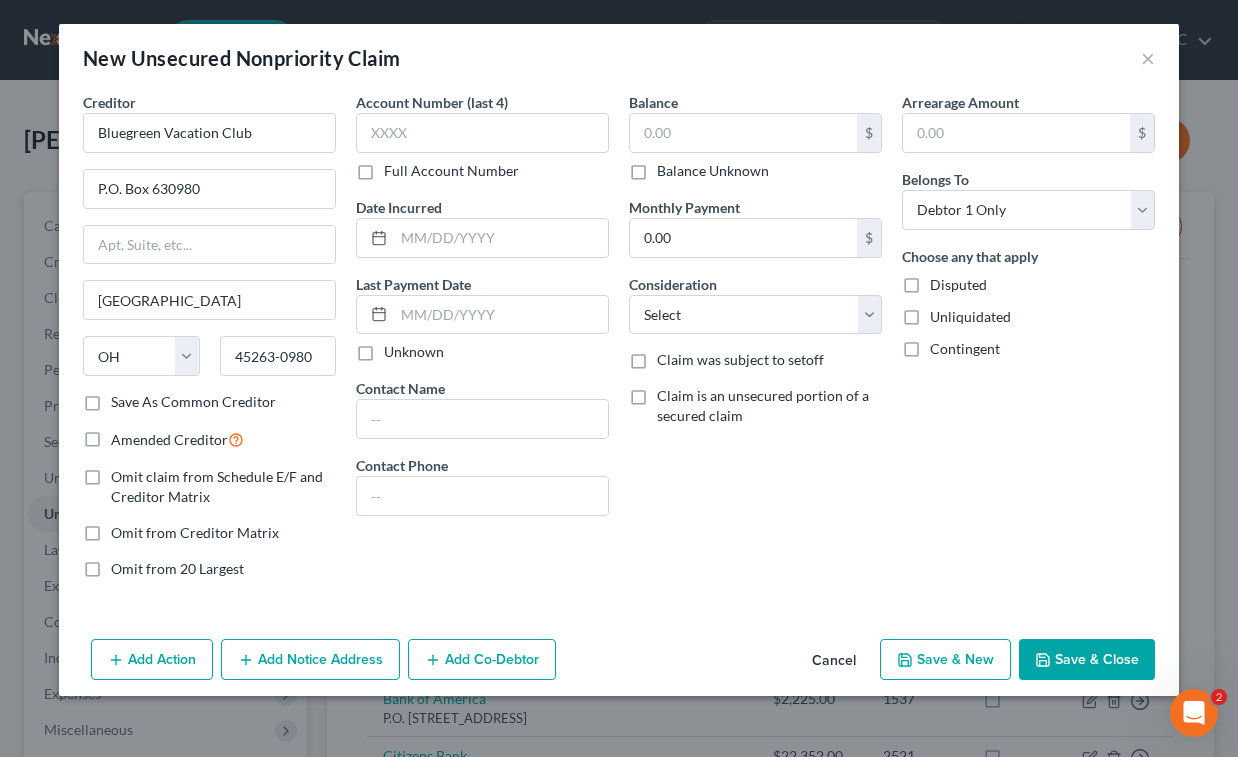 click on "Save As Common Creditor" at bounding box center (125, 398) 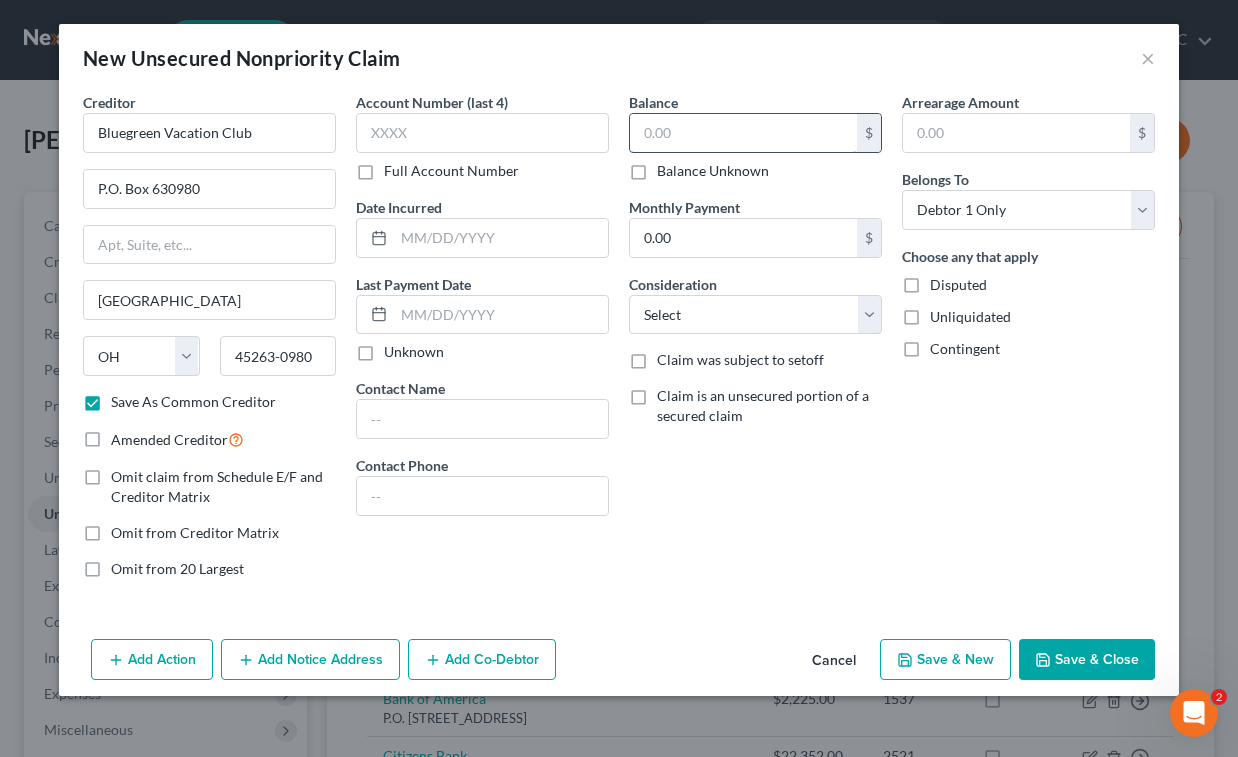click at bounding box center (743, 133) 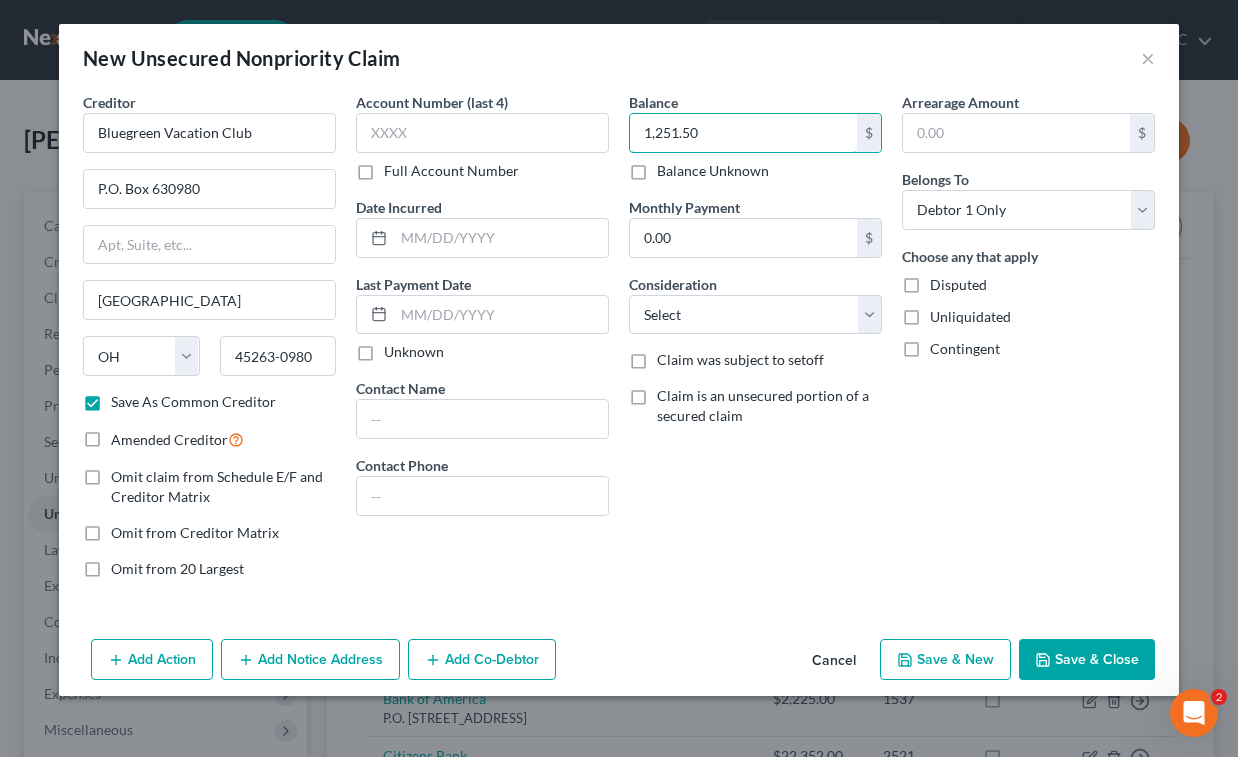 type on "1,251.50" 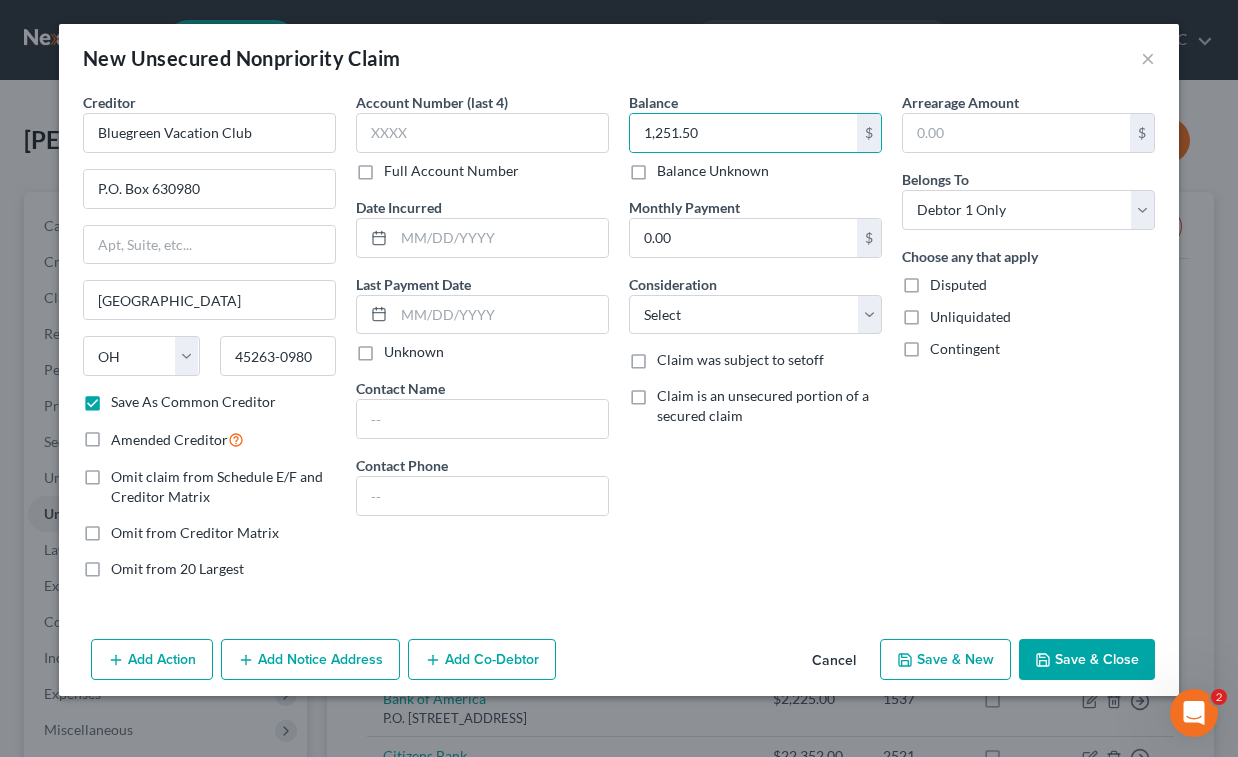 click on "Arrearage Amount $
Belongs To
*
Select Debtor 1 Only Debtor 2 Only Debtor 1 And Debtor 2 Only At Least One Of The Debtors And Another Community Property Choose any that apply Disputed Unliquidated Contingent" at bounding box center (1028, 343) 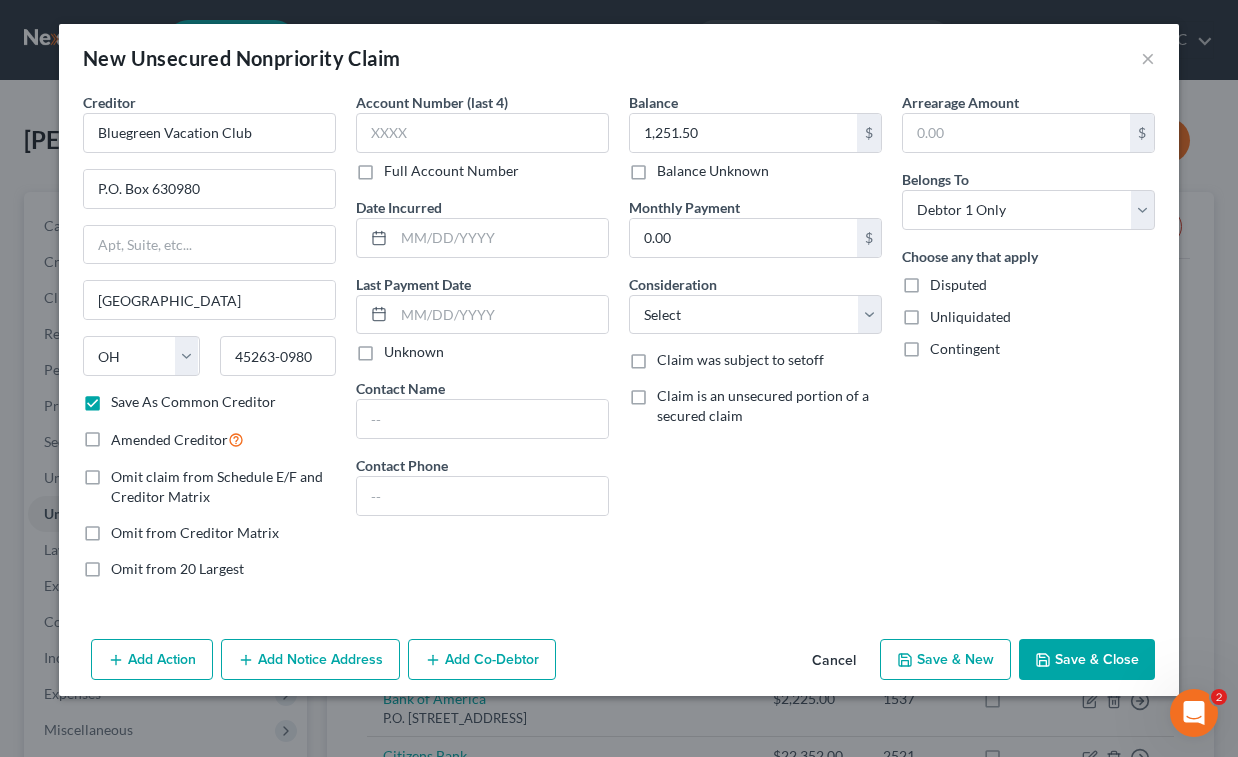 click on "Save & Close" at bounding box center [1087, 660] 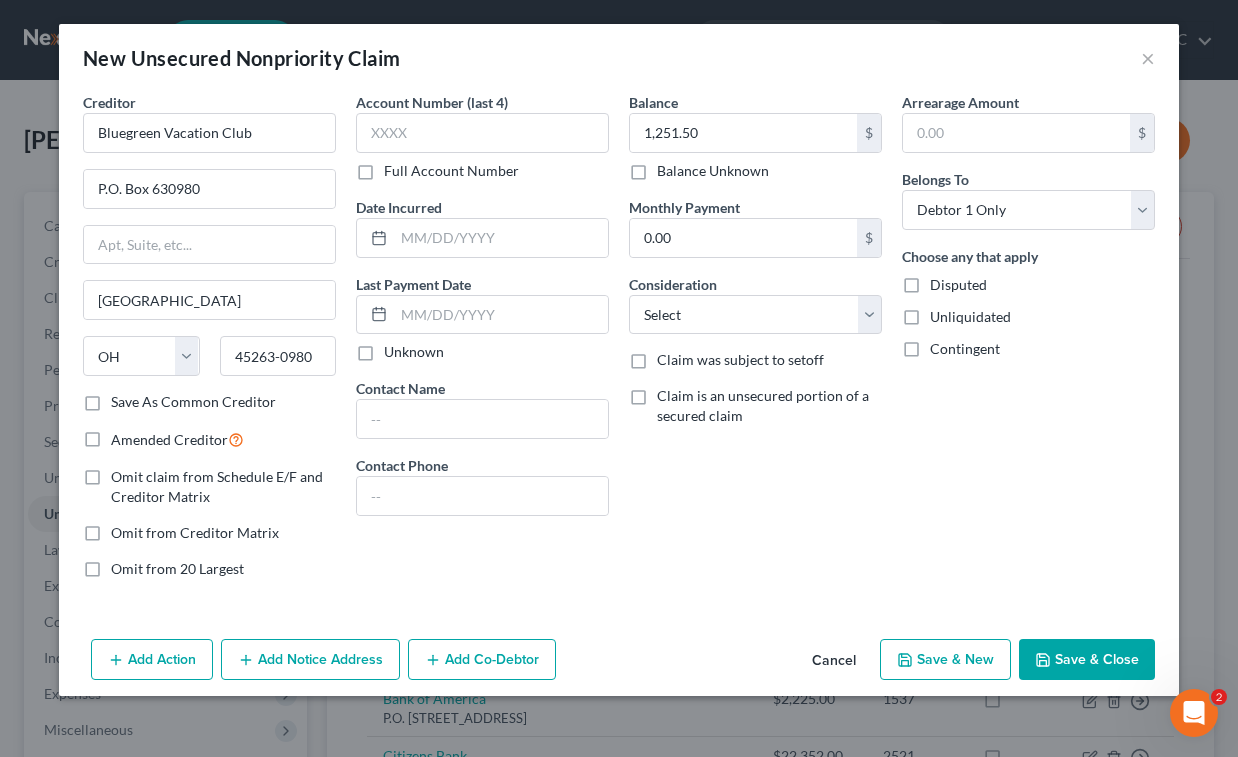 checkbox on "false" 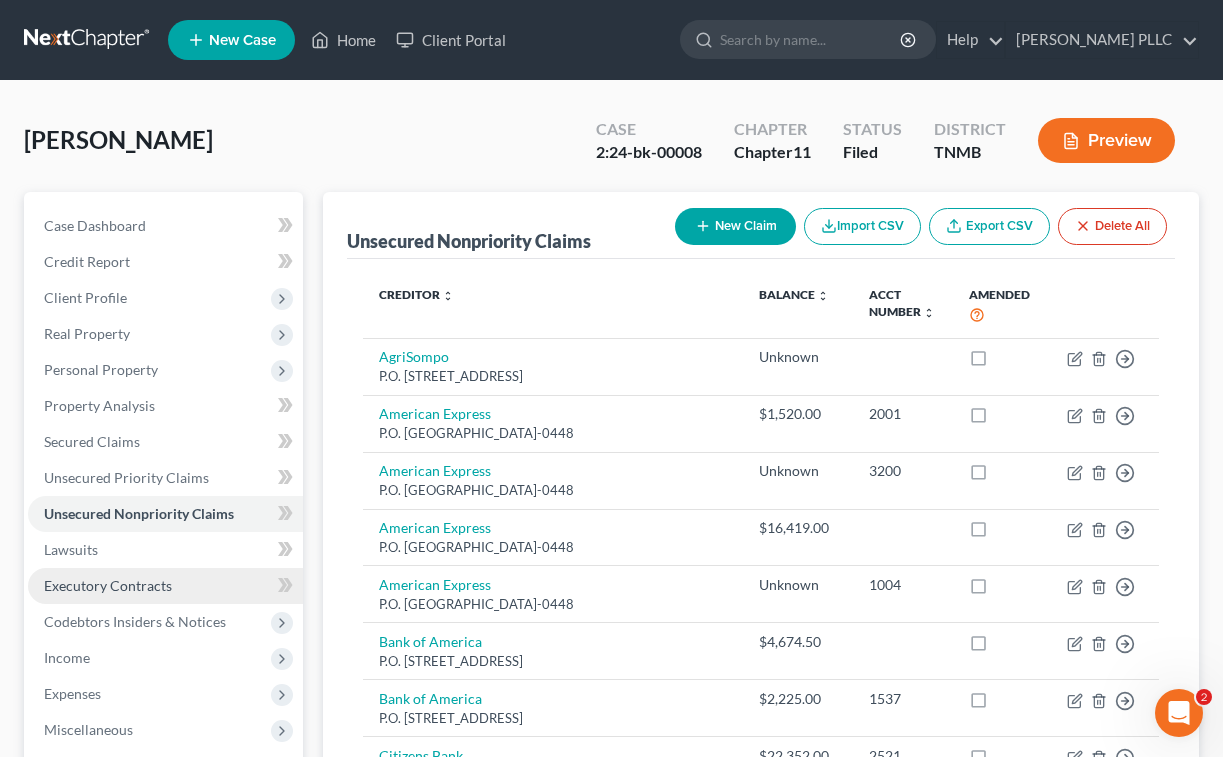 click on "Executory Contracts" at bounding box center (108, 585) 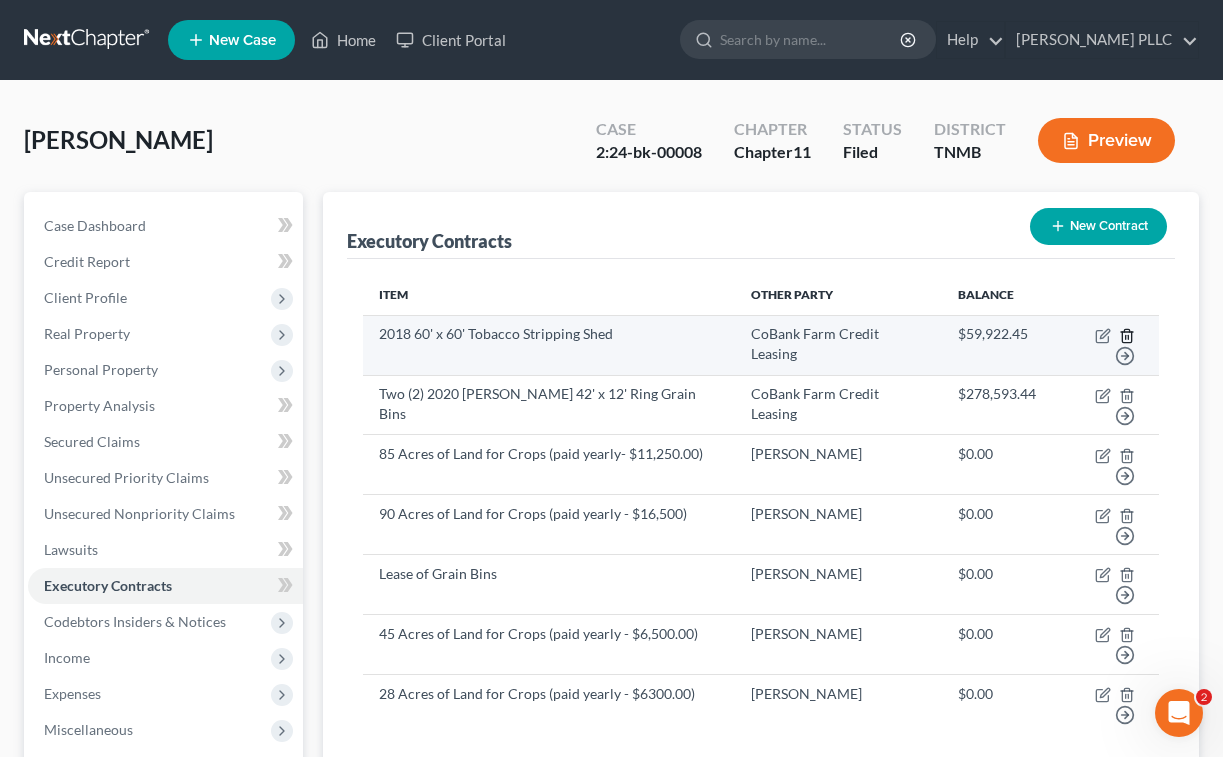 click 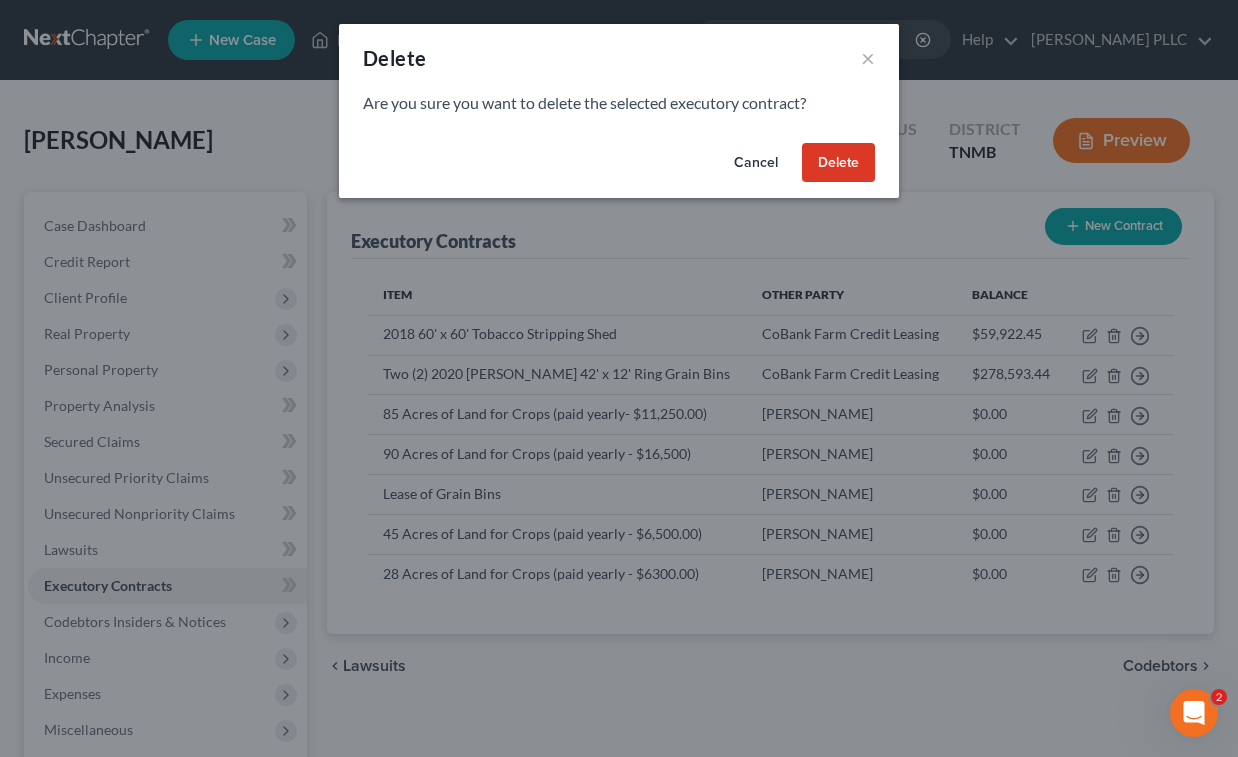 click on "Delete" at bounding box center (838, 163) 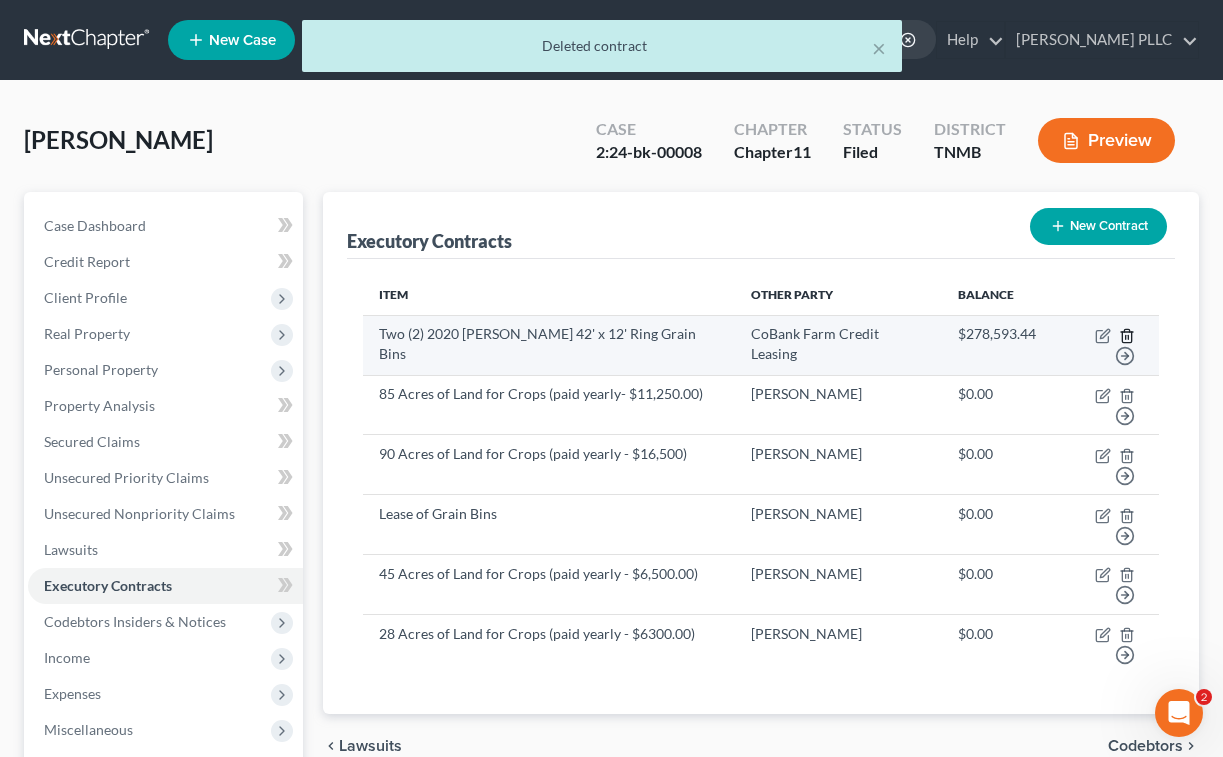click 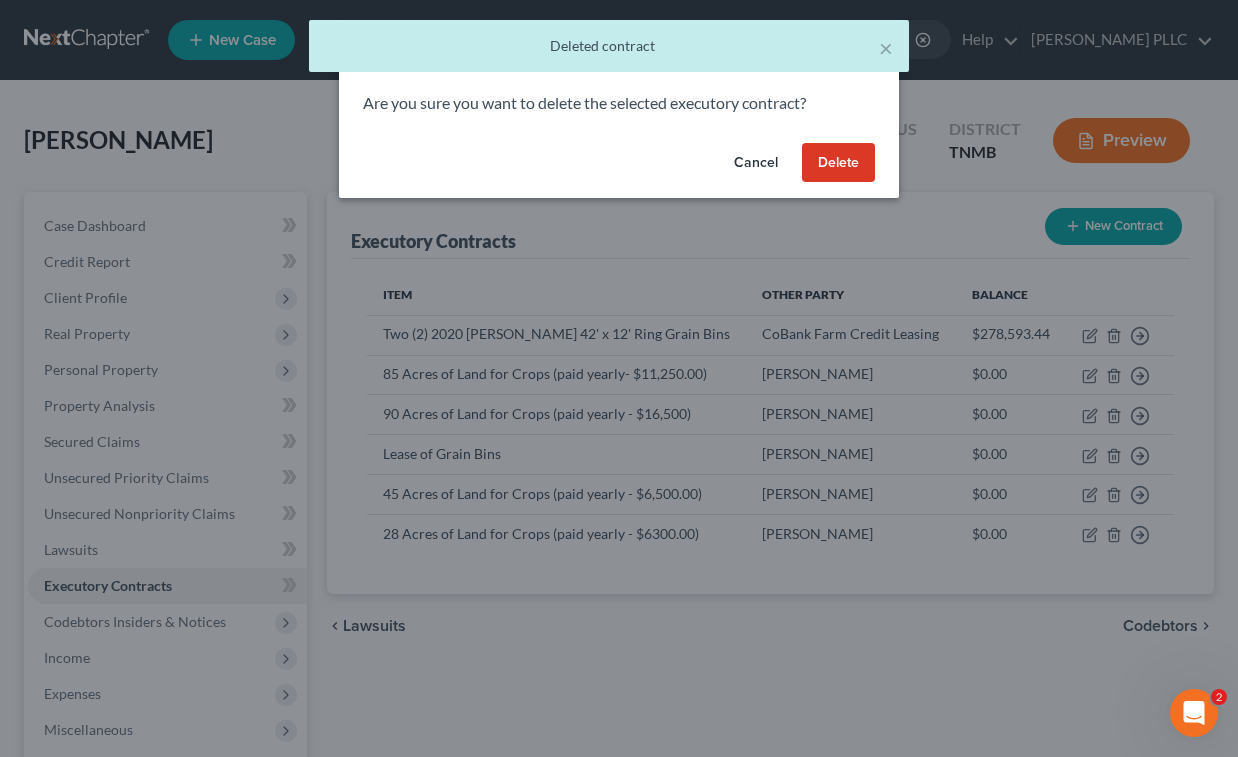 click on "Delete" at bounding box center (838, 163) 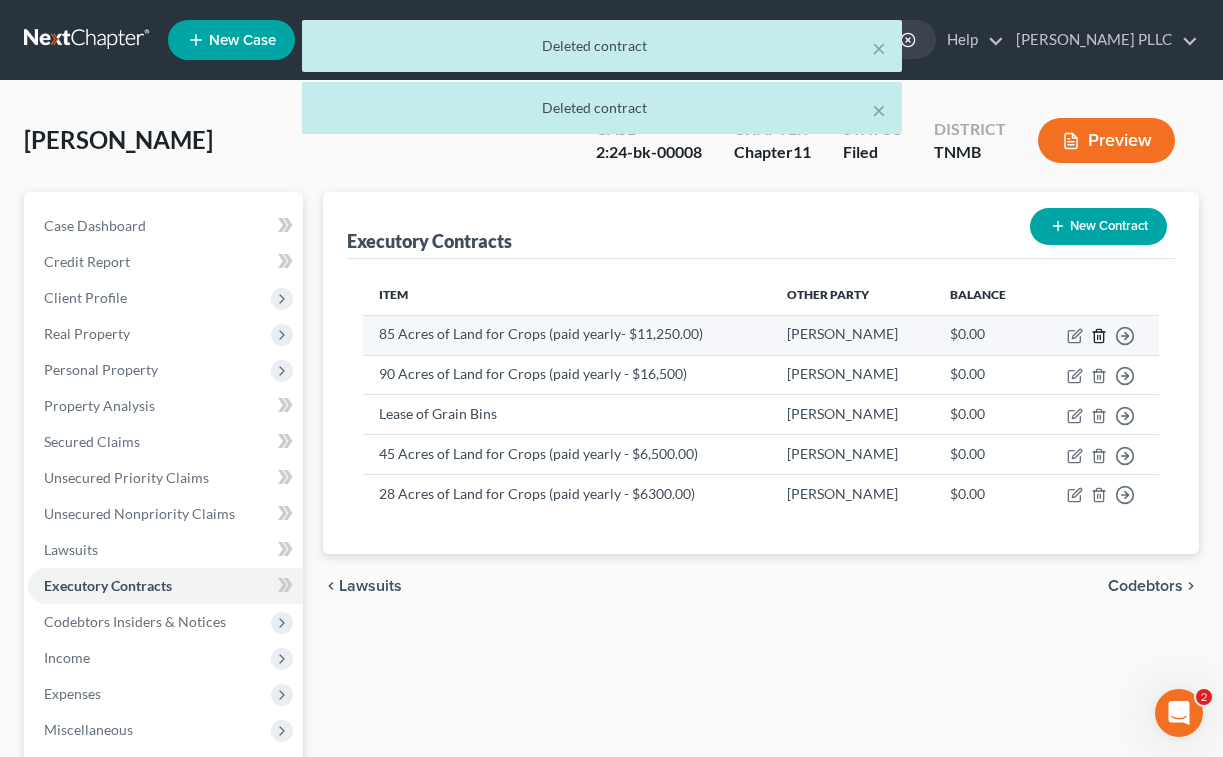 click 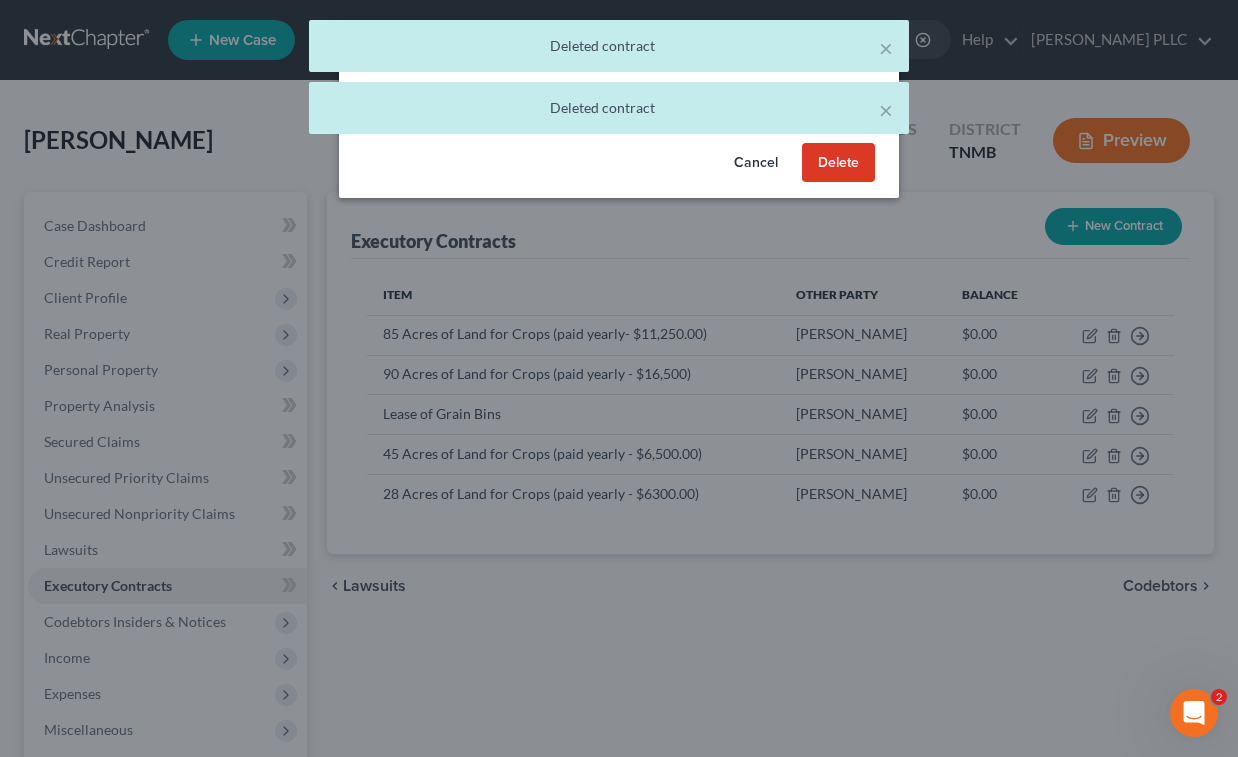 click on "Delete" at bounding box center [838, 163] 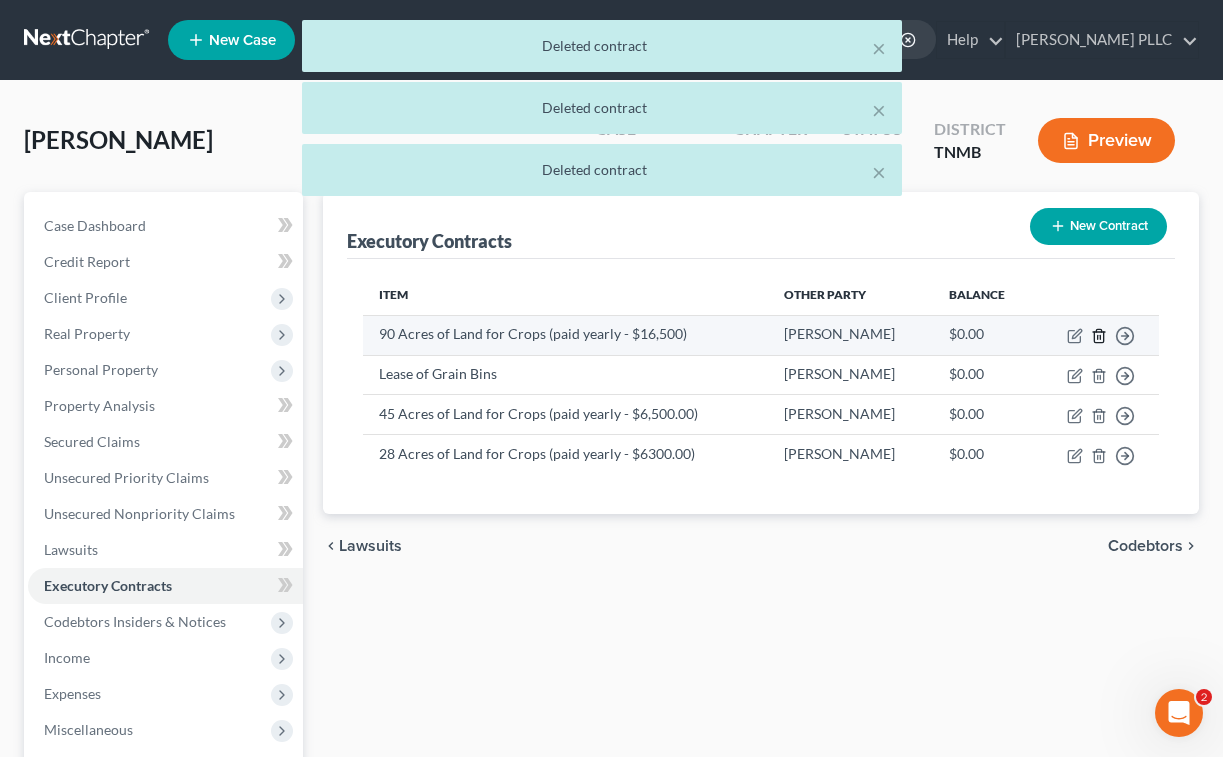click 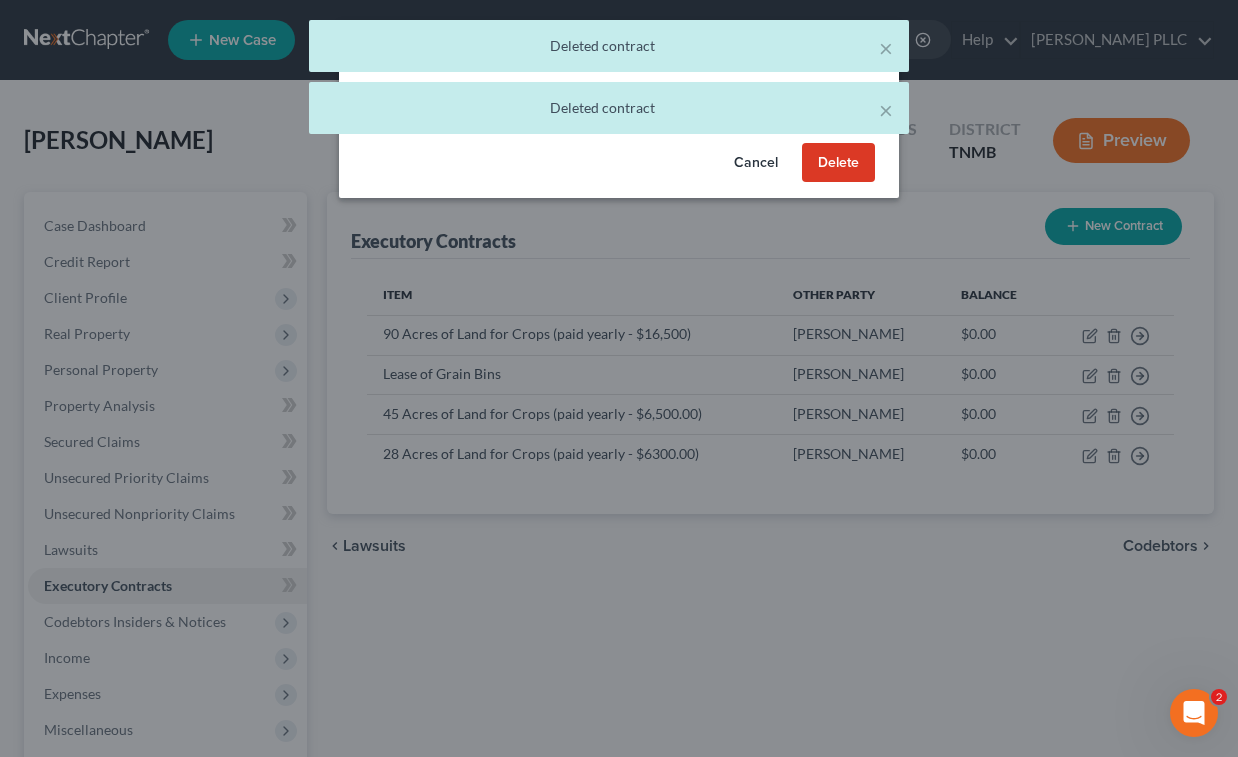 click on "Delete" at bounding box center [838, 163] 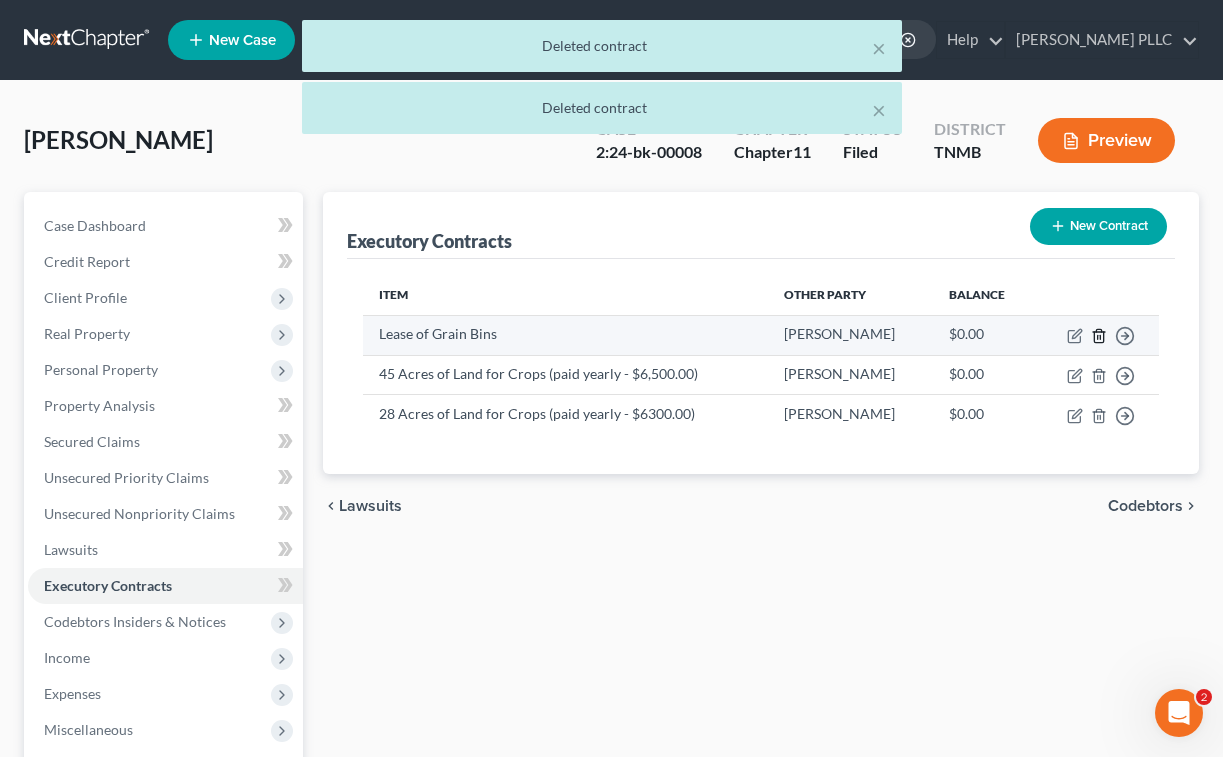 click 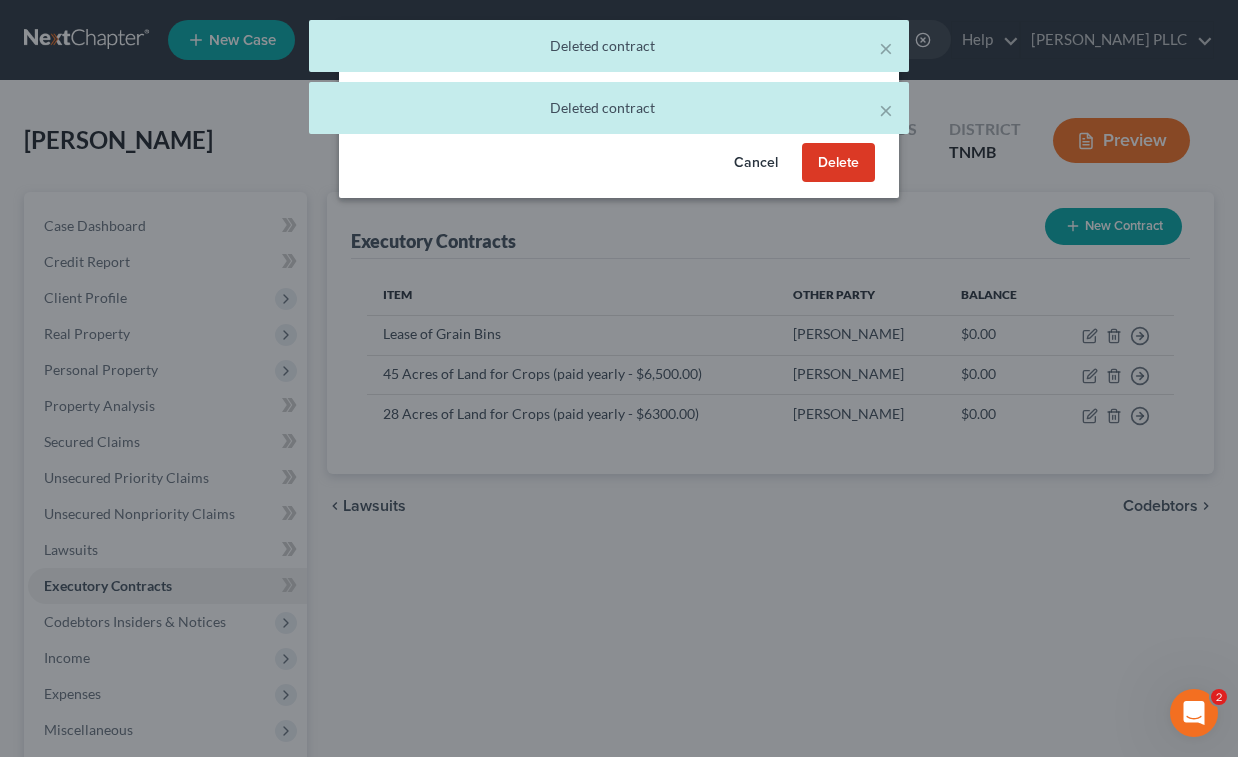 click on "Delete" at bounding box center [838, 163] 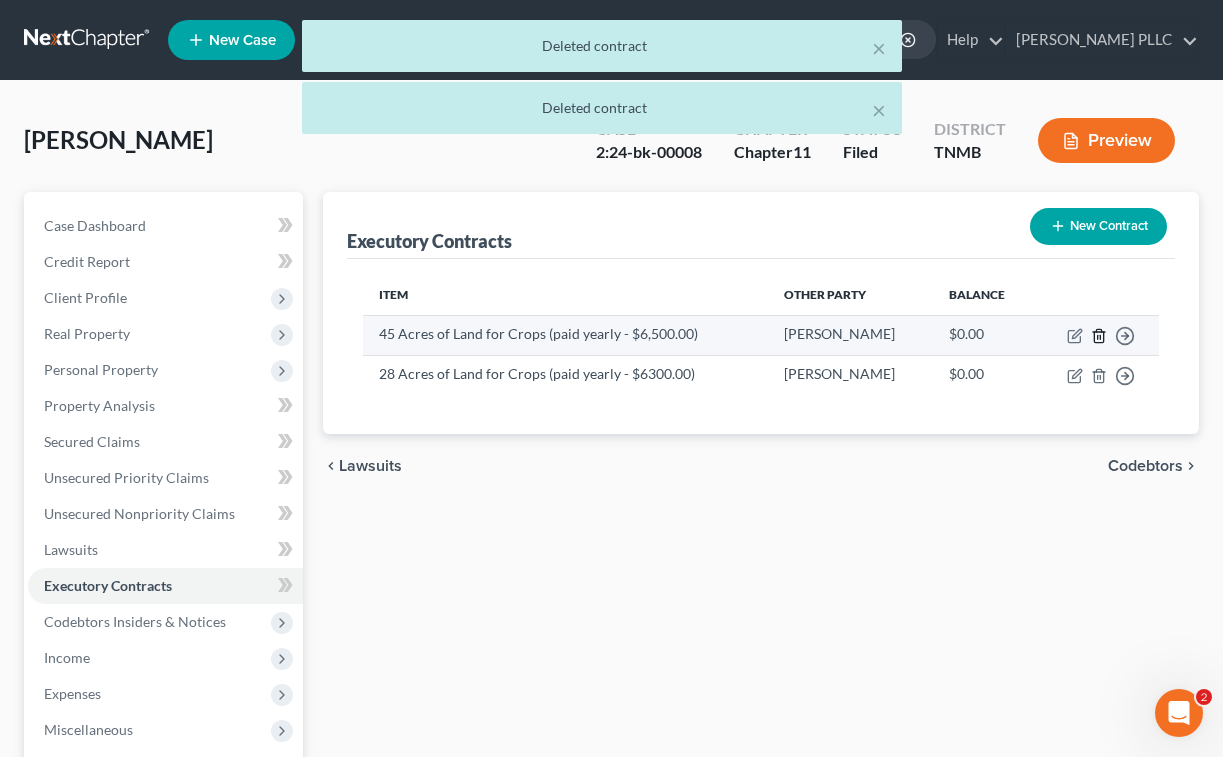 click 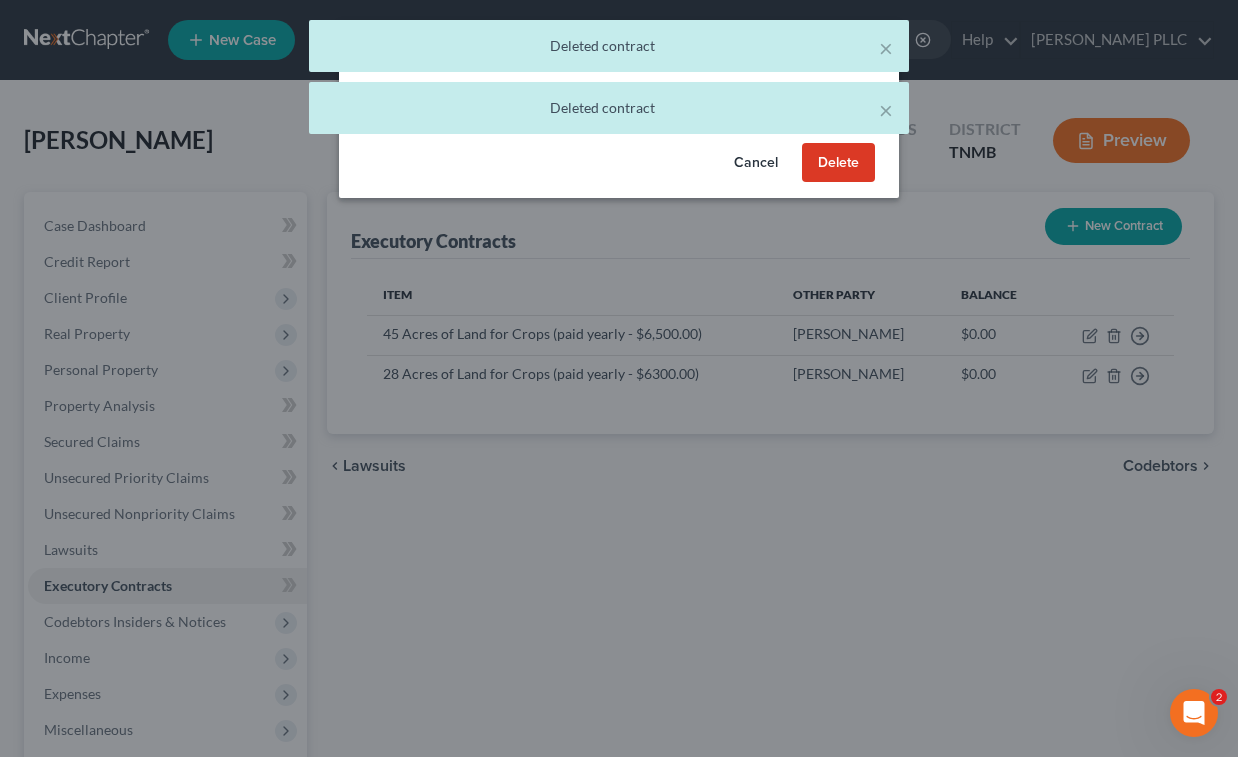 click on "Delete" at bounding box center [838, 163] 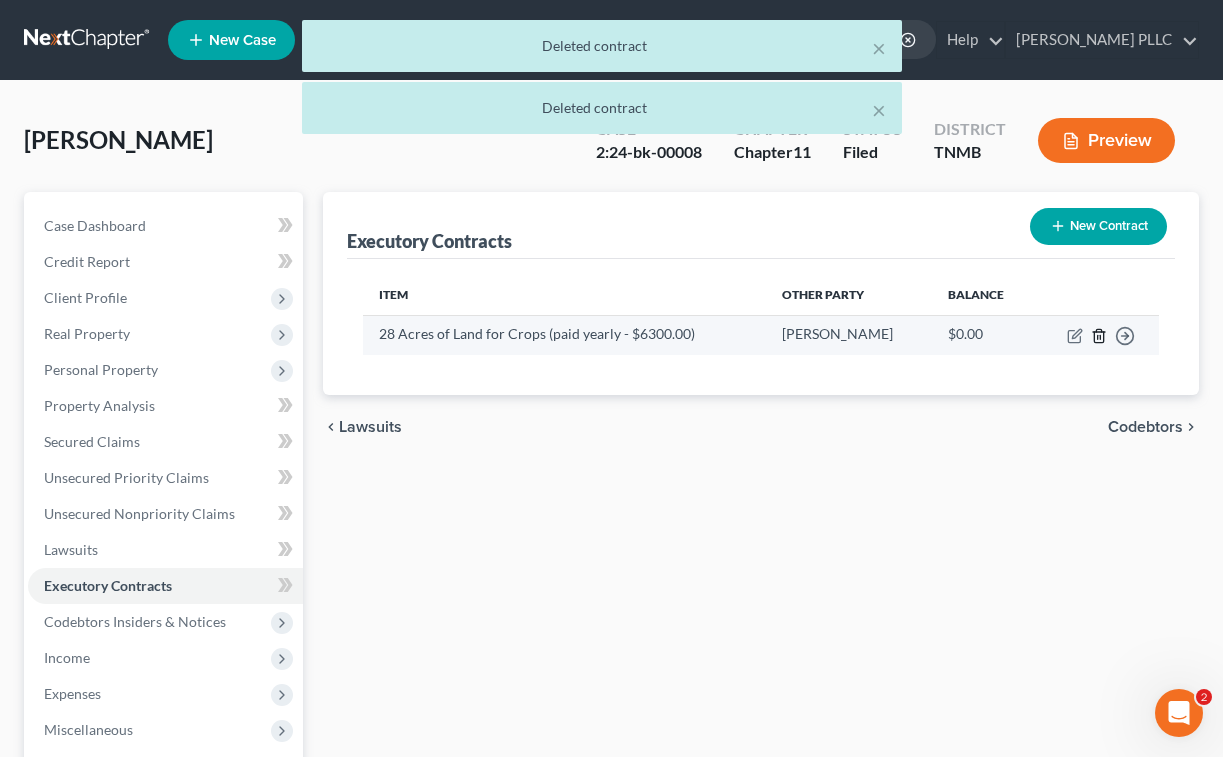 click 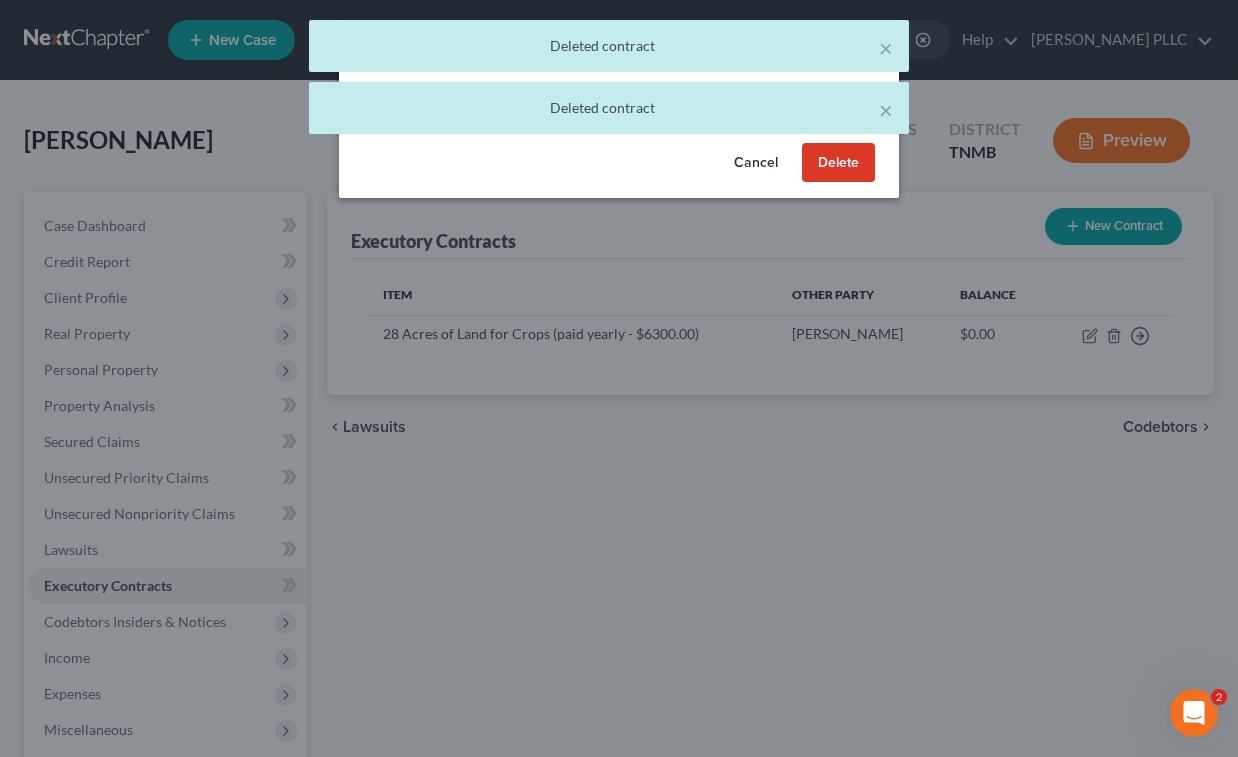 click on "Delete" at bounding box center (838, 163) 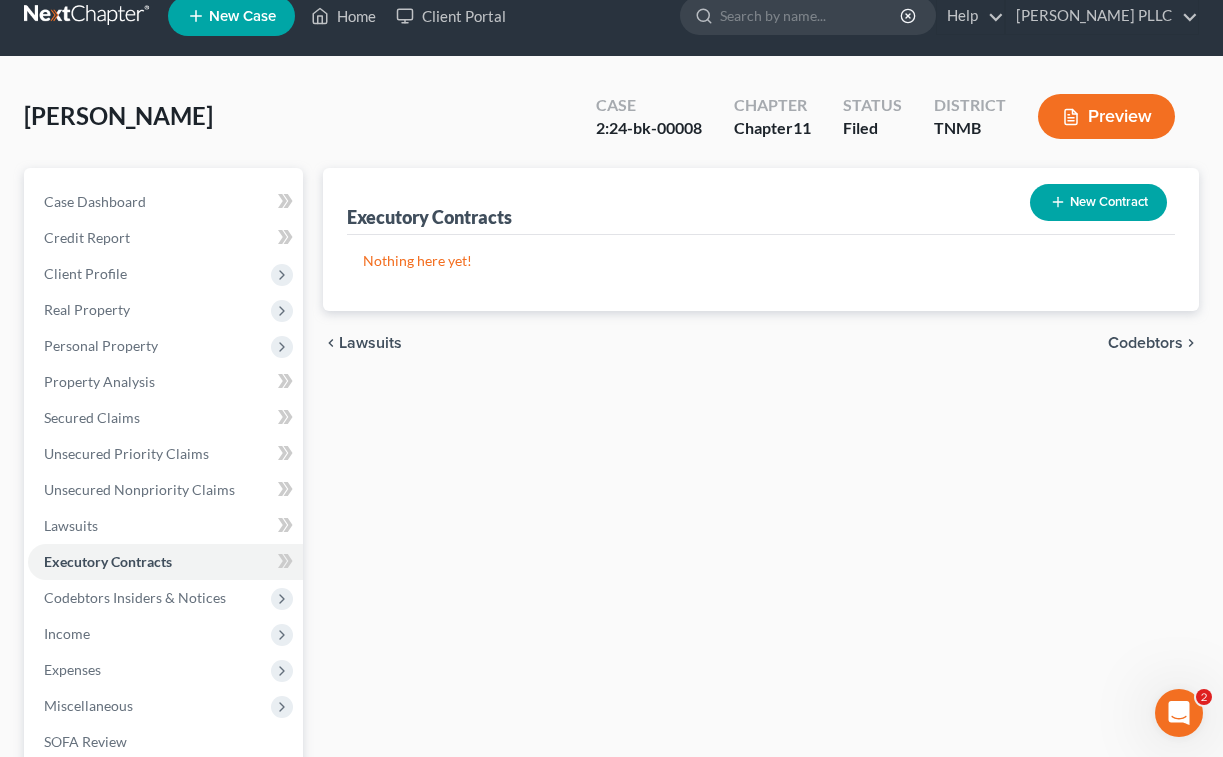 scroll, scrollTop: 28, scrollLeft: 0, axis: vertical 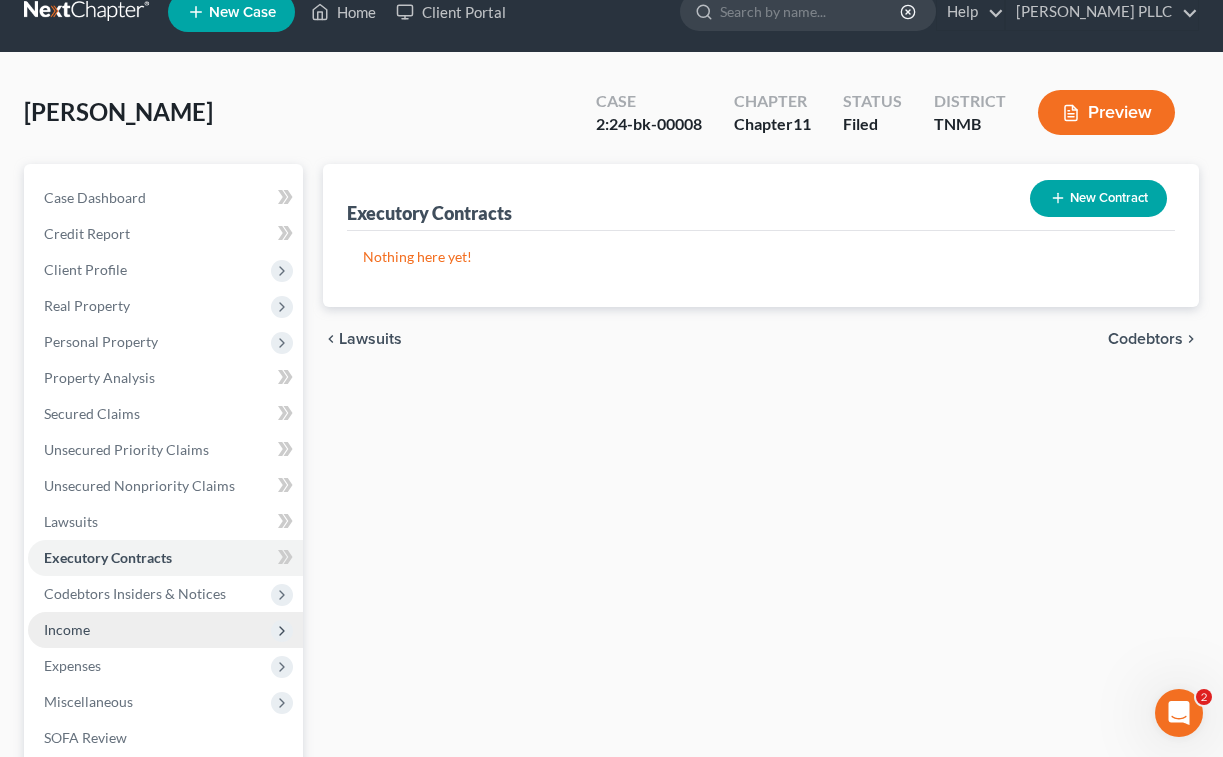 click on "Income" at bounding box center [165, 630] 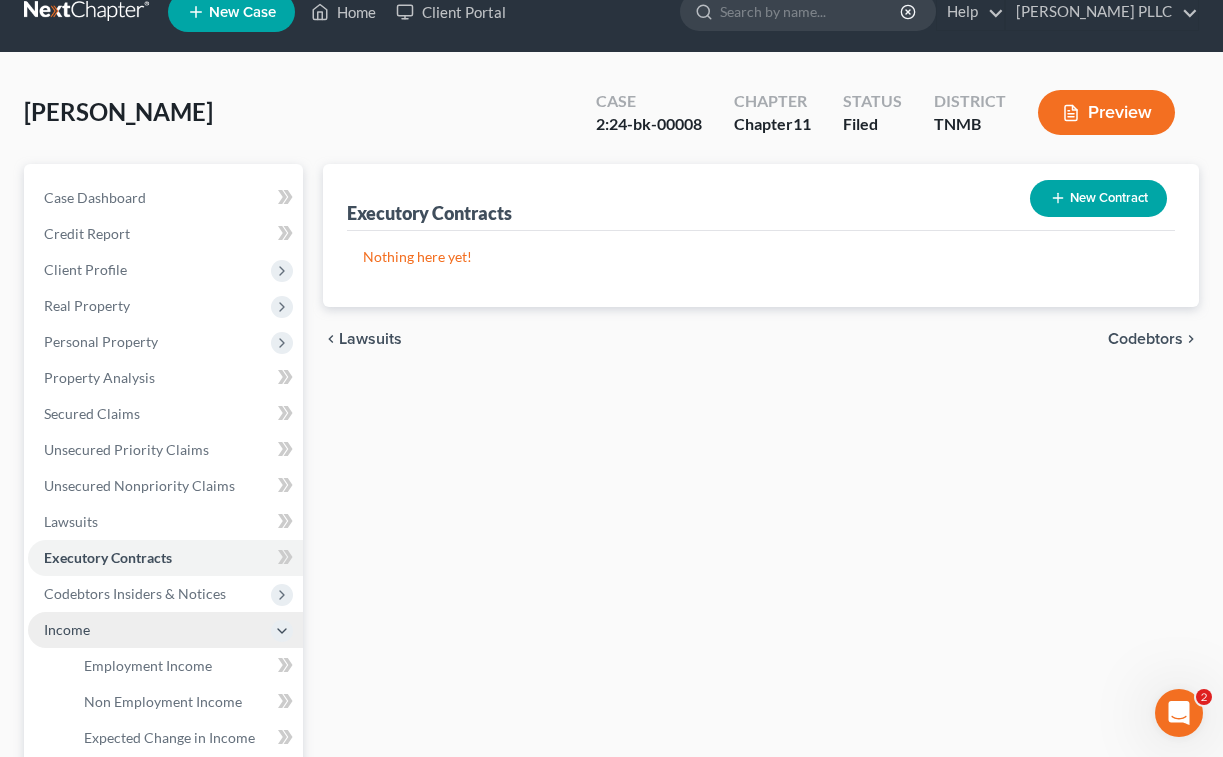 click on "Income" at bounding box center [165, 630] 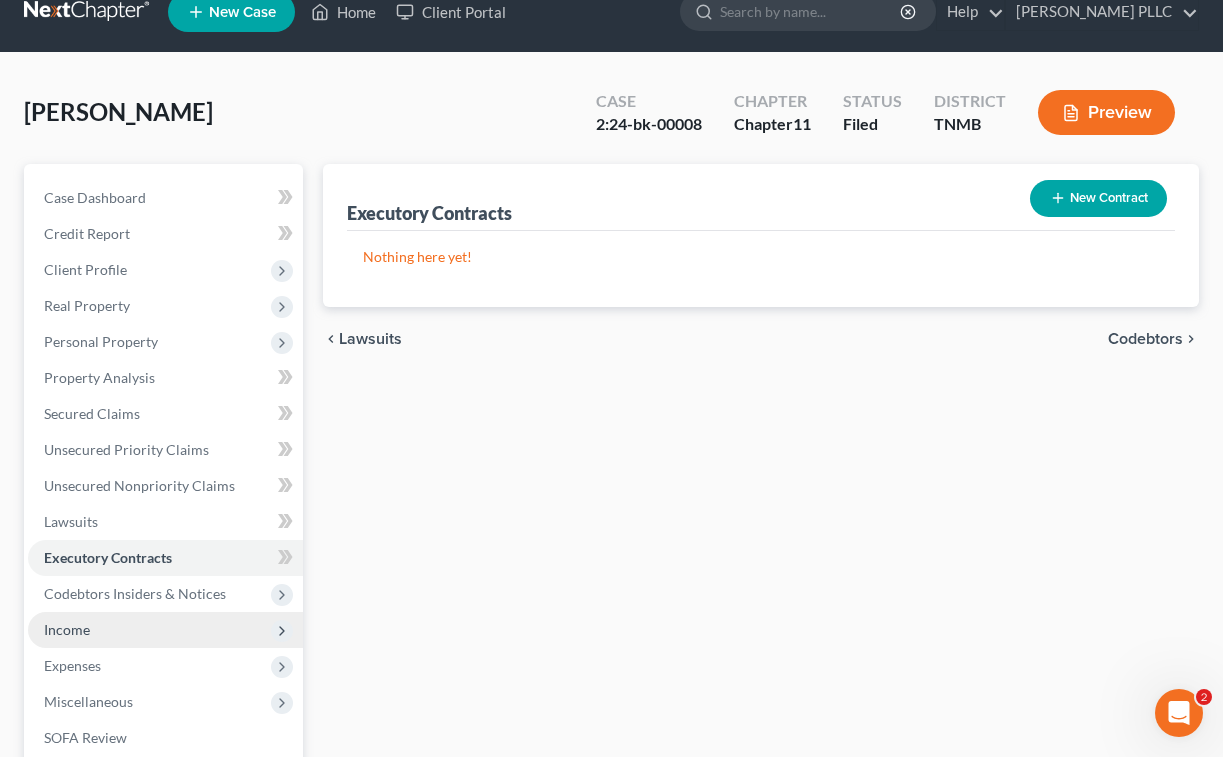 click on "Income" at bounding box center [165, 630] 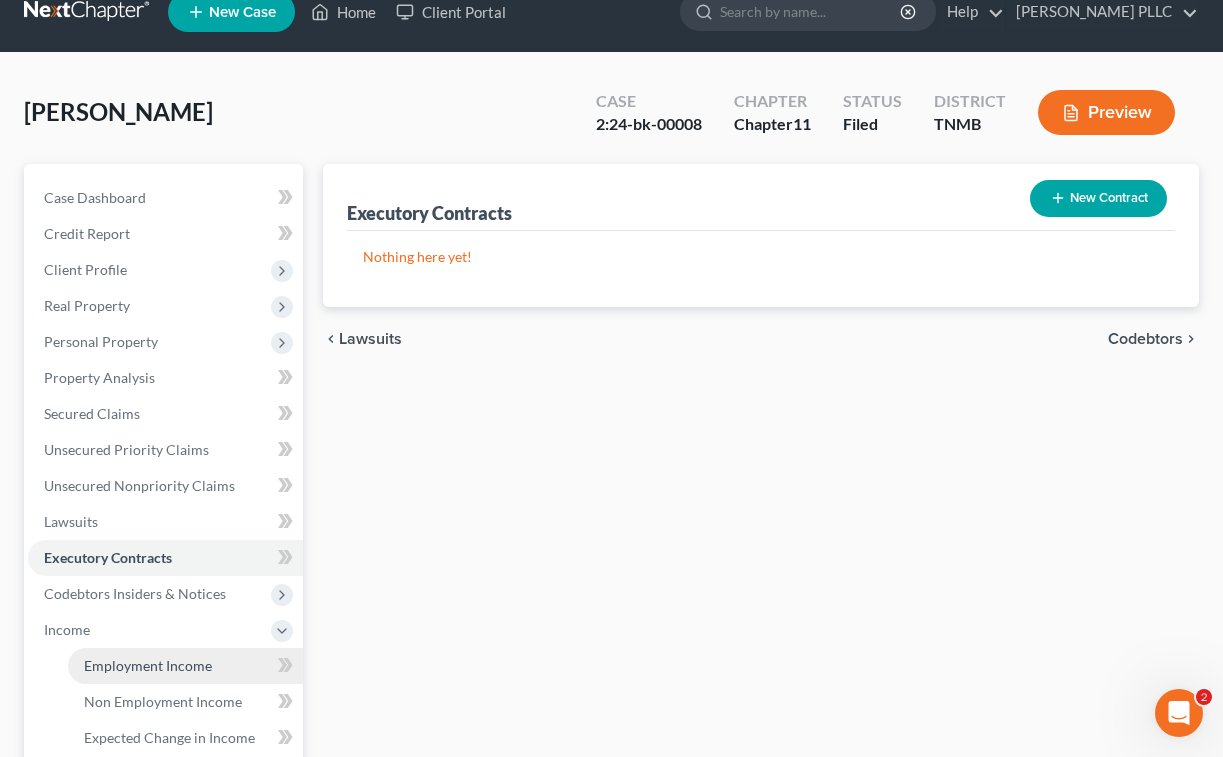 click on "Employment Income" at bounding box center (148, 665) 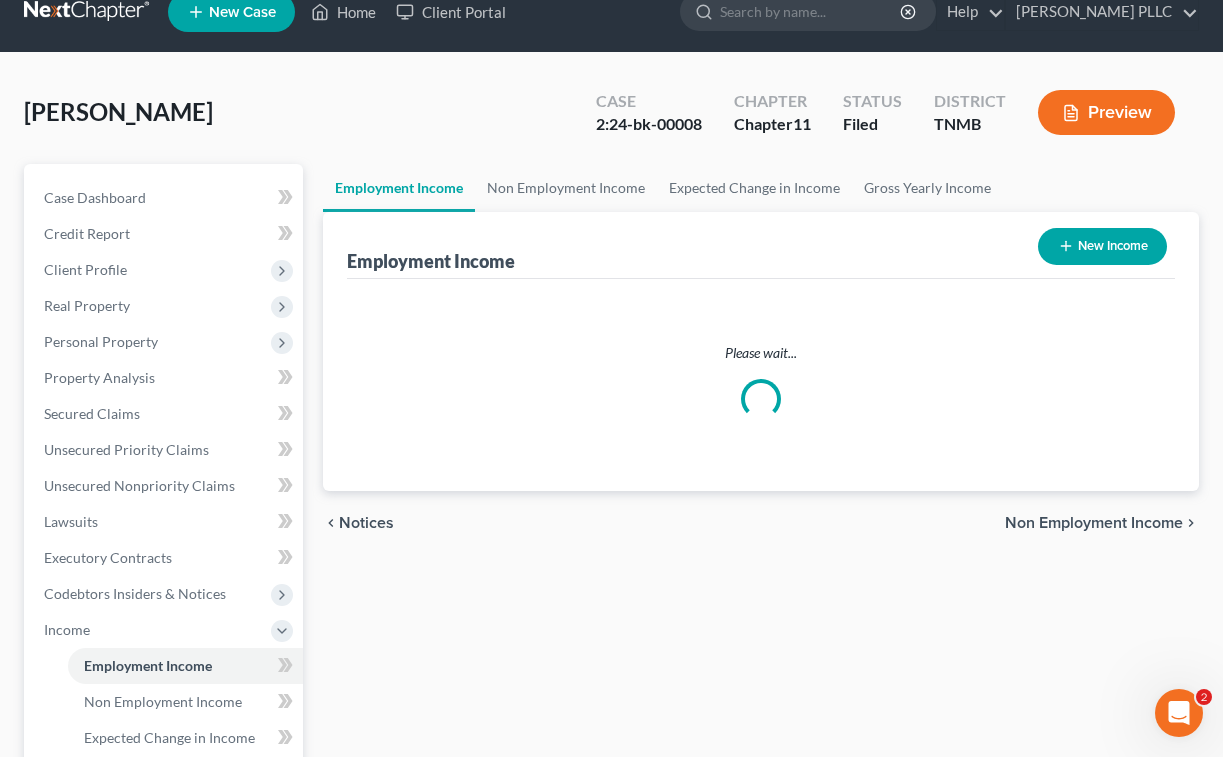 scroll, scrollTop: 0, scrollLeft: 0, axis: both 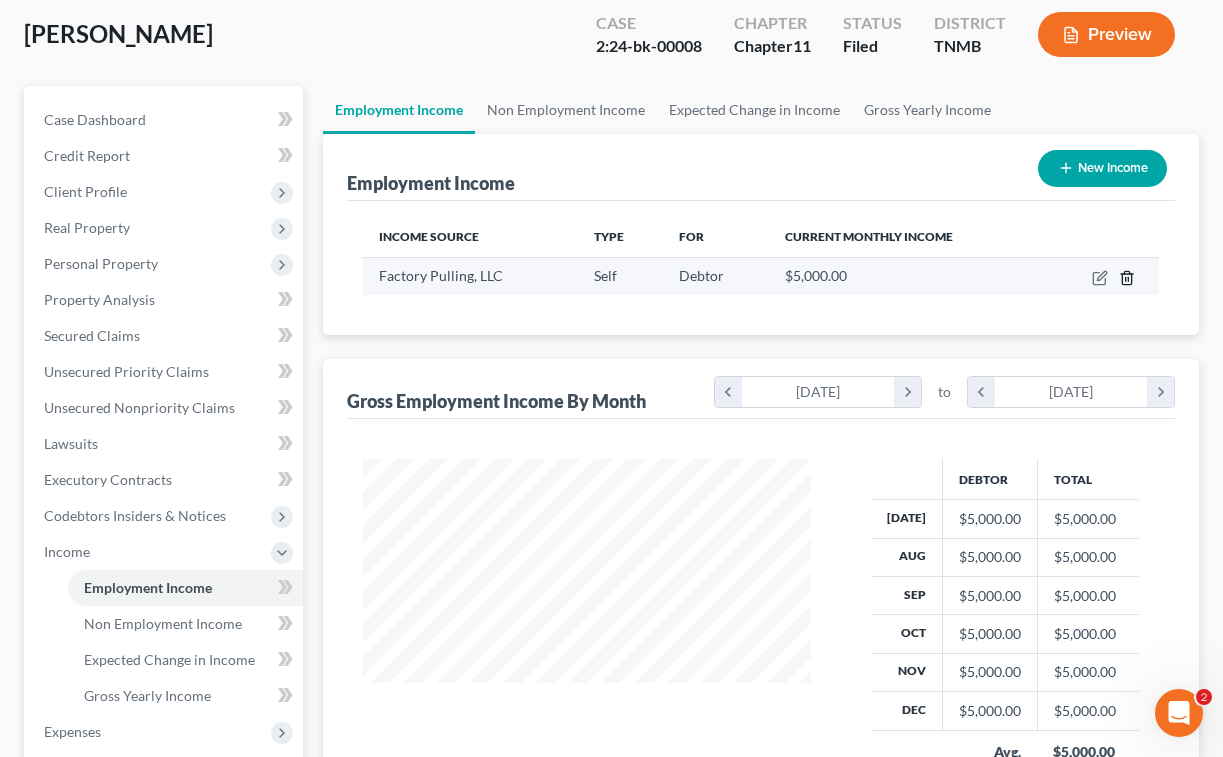 click 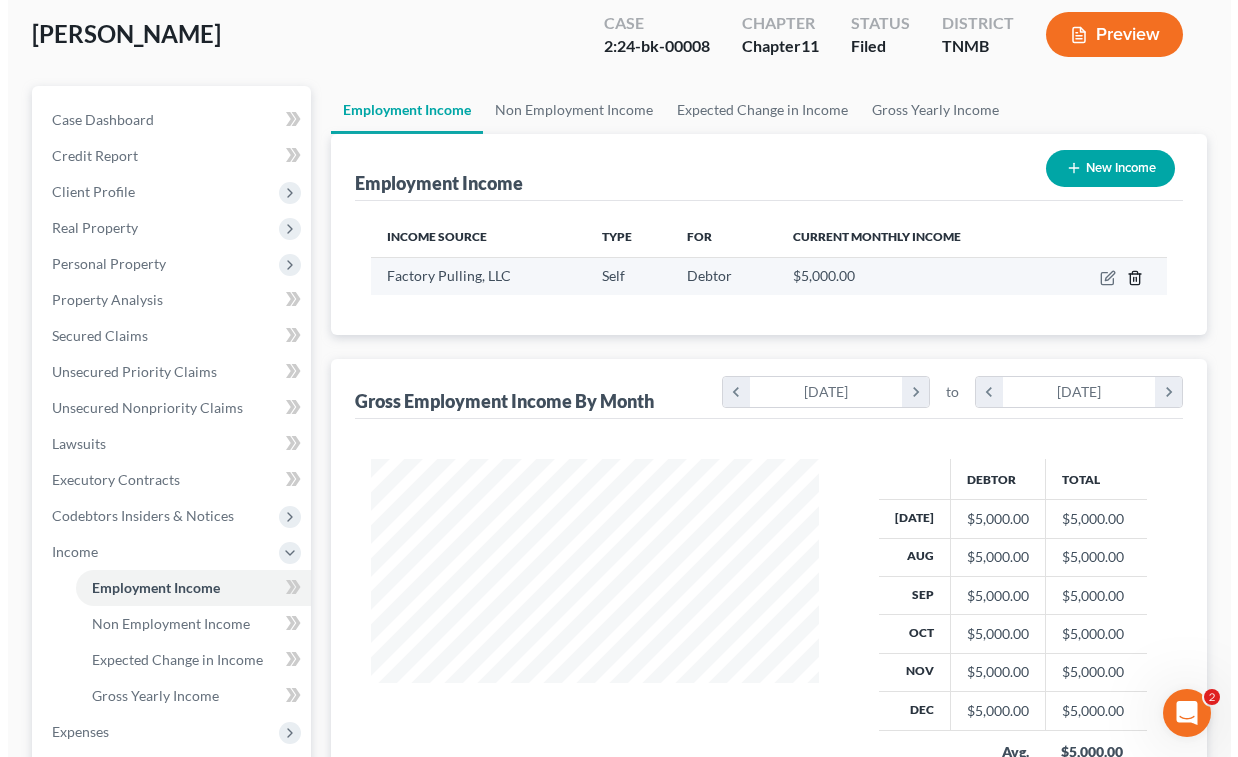 scroll, scrollTop: 358, scrollLeft: 494, axis: both 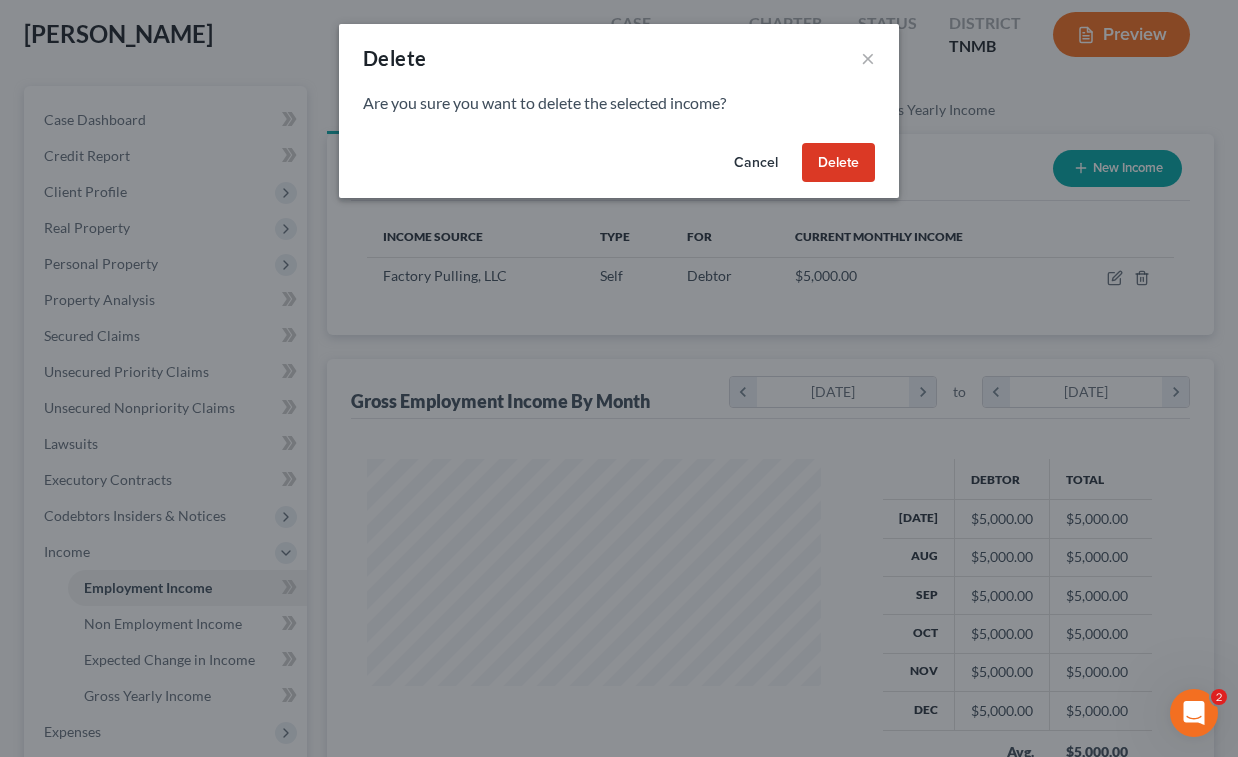 click on "Delete" at bounding box center [838, 163] 